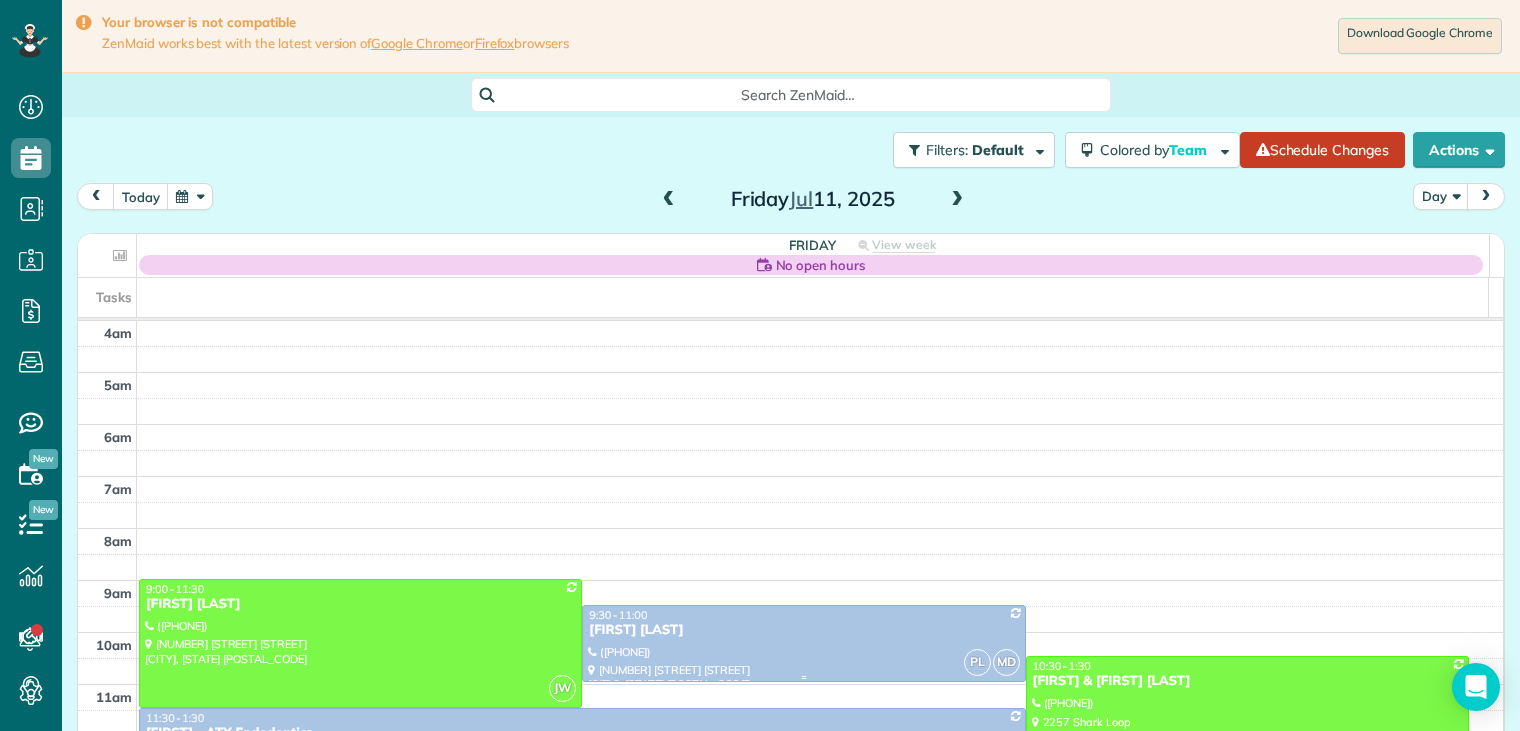 scroll, scrollTop: 0, scrollLeft: 0, axis: both 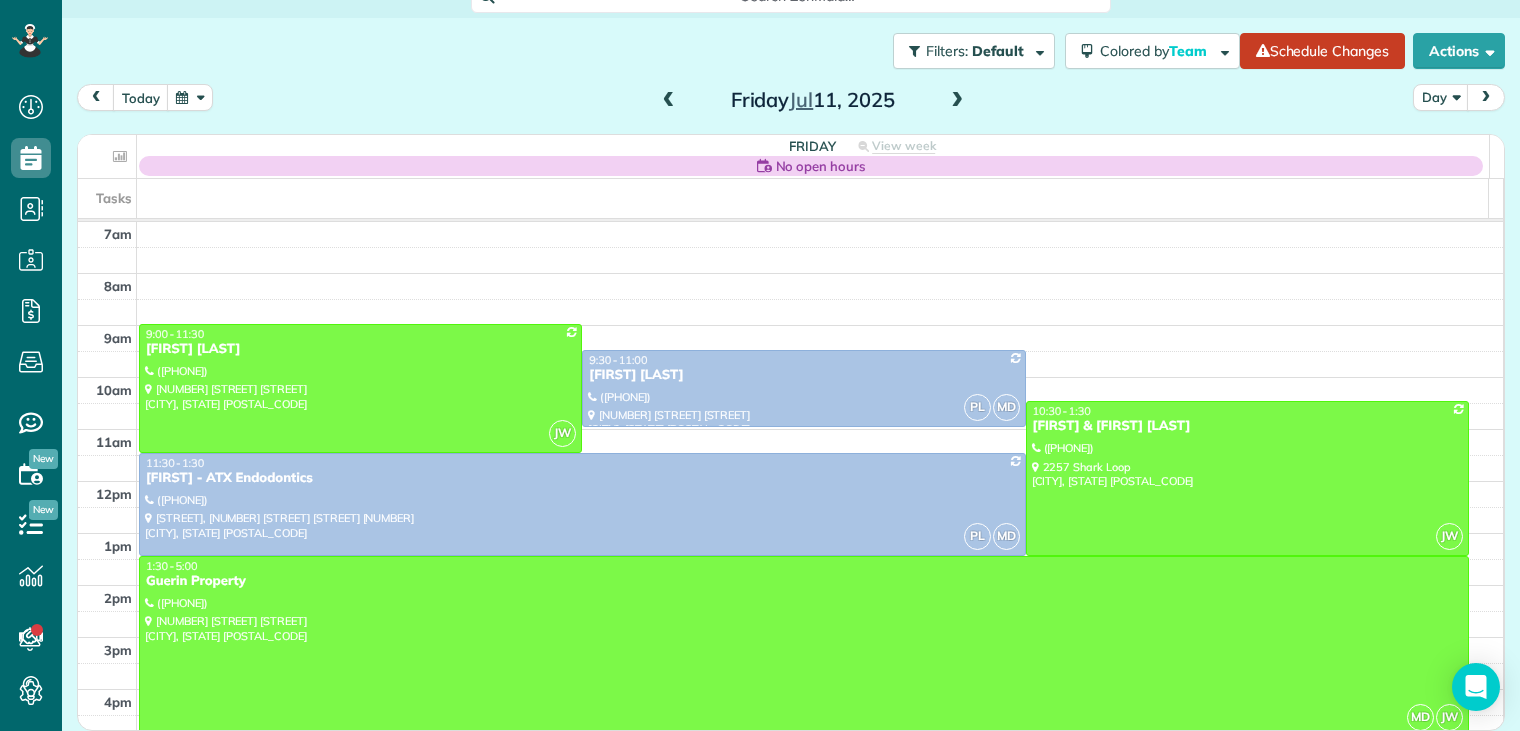 click at bounding box center (957, 101) 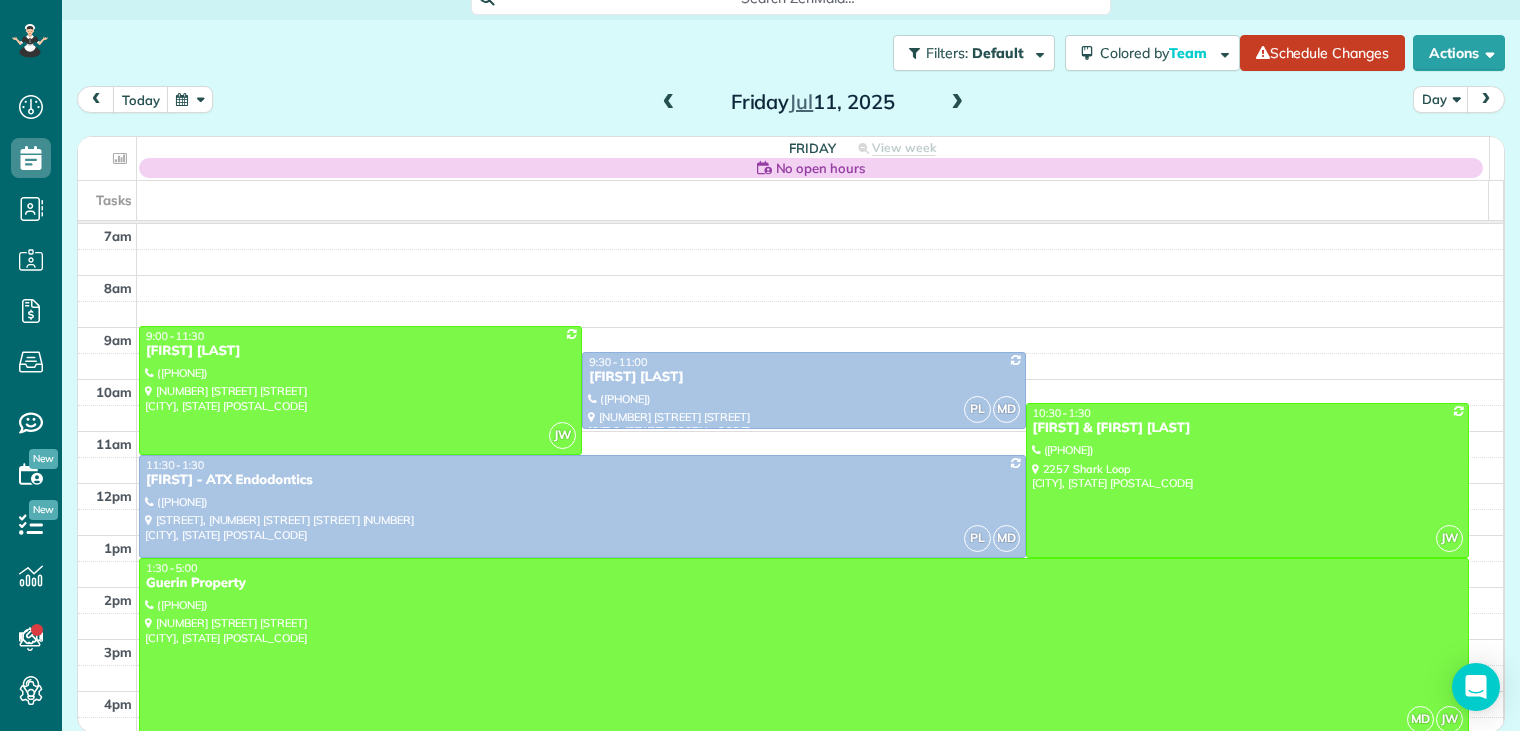 click at bounding box center [957, 103] 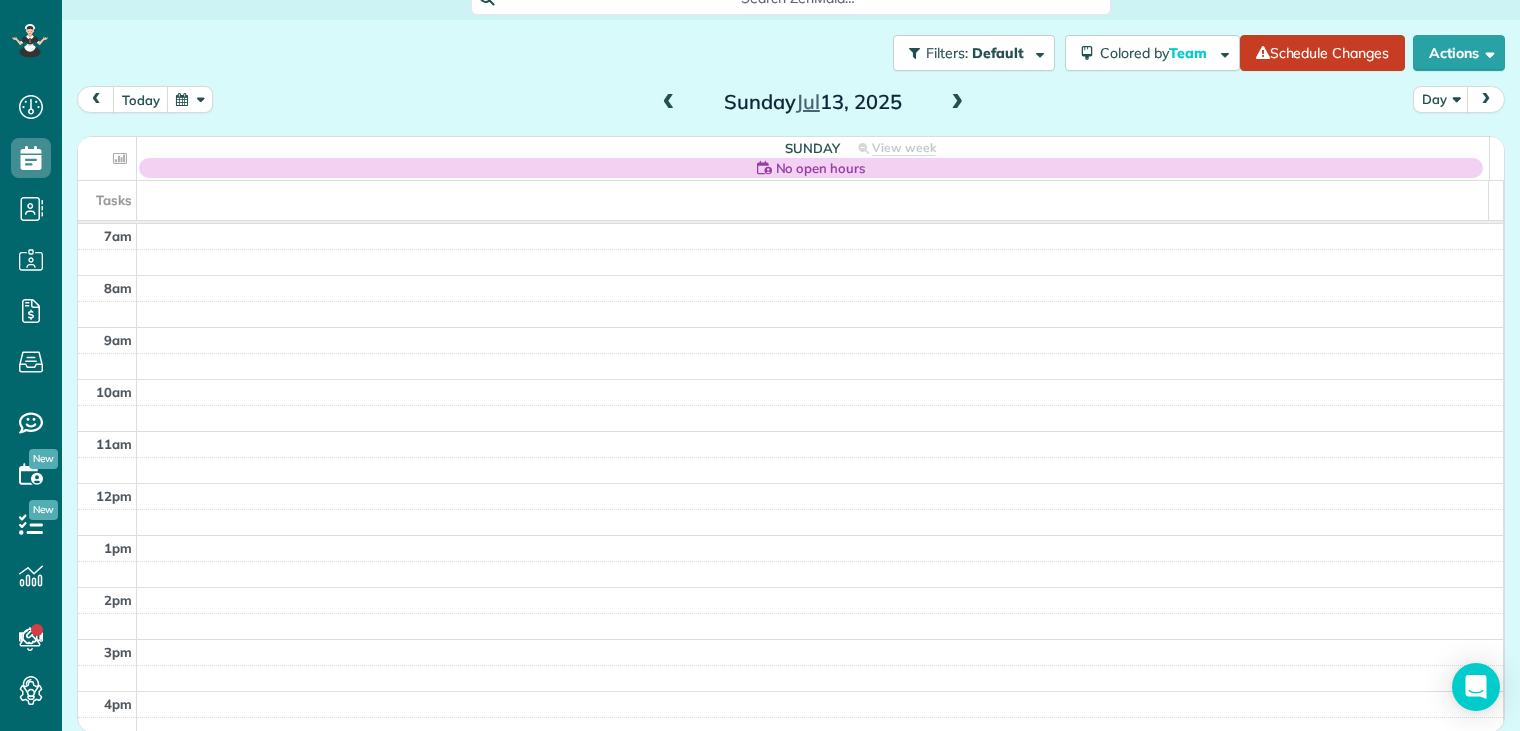 click at bounding box center [957, 103] 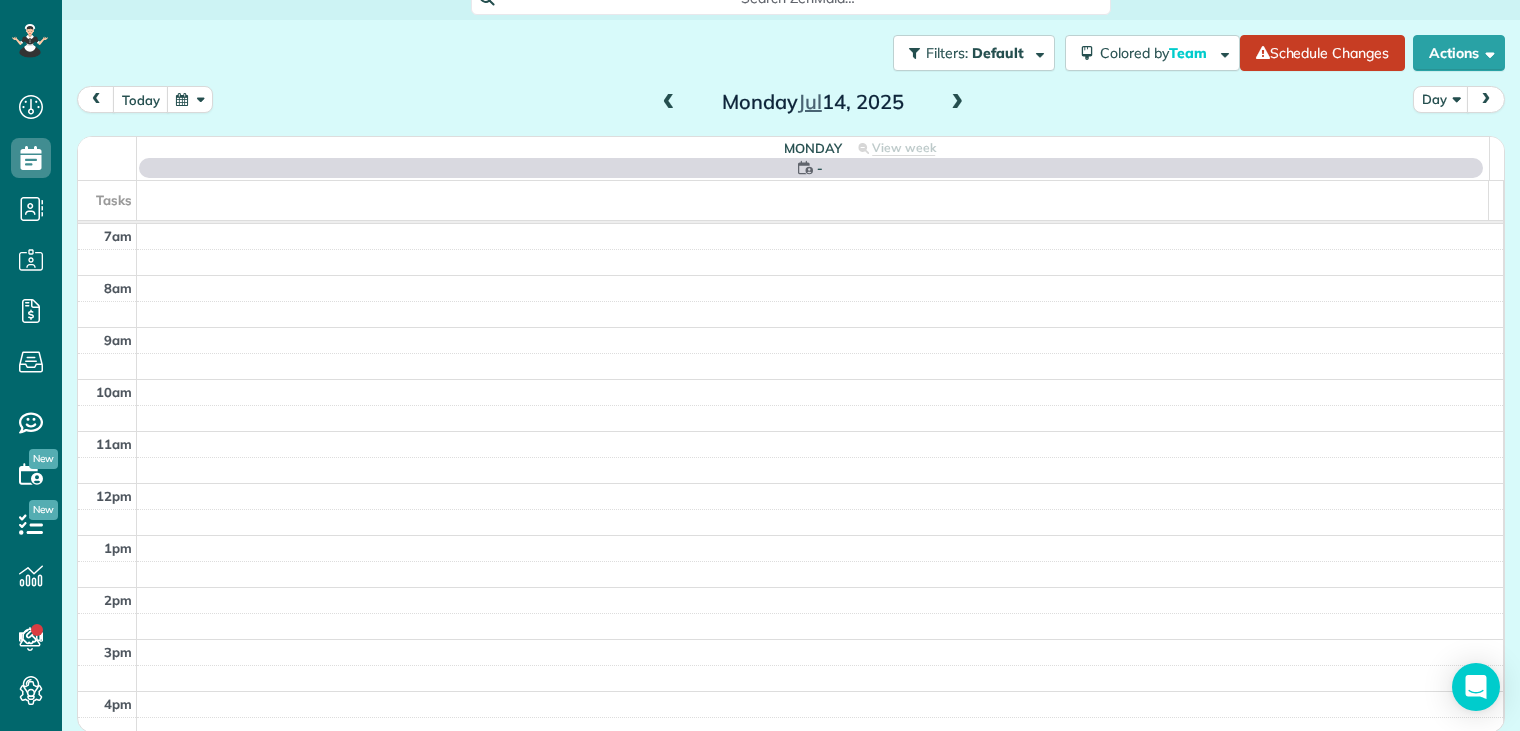 click at bounding box center (957, 103) 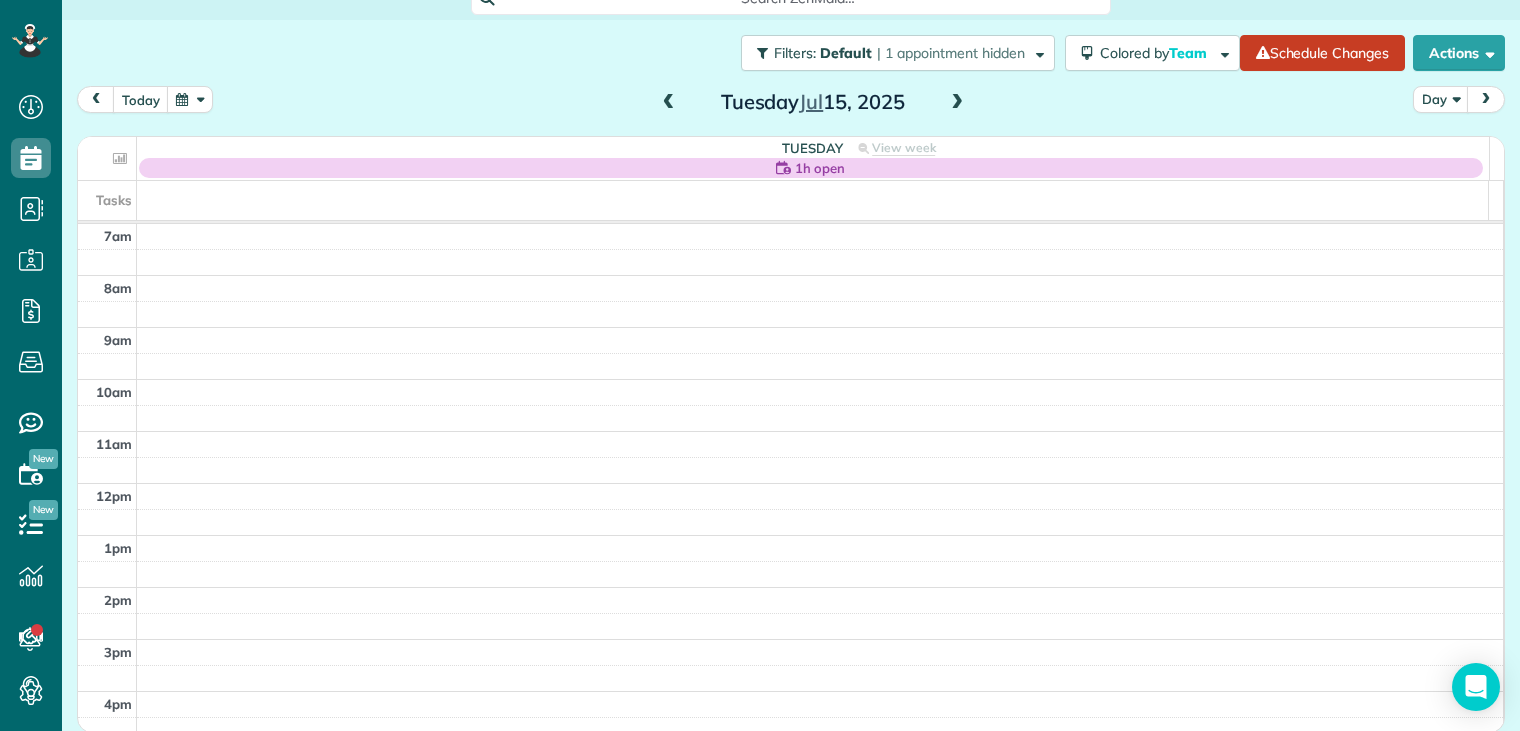 click at bounding box center [669, 103] 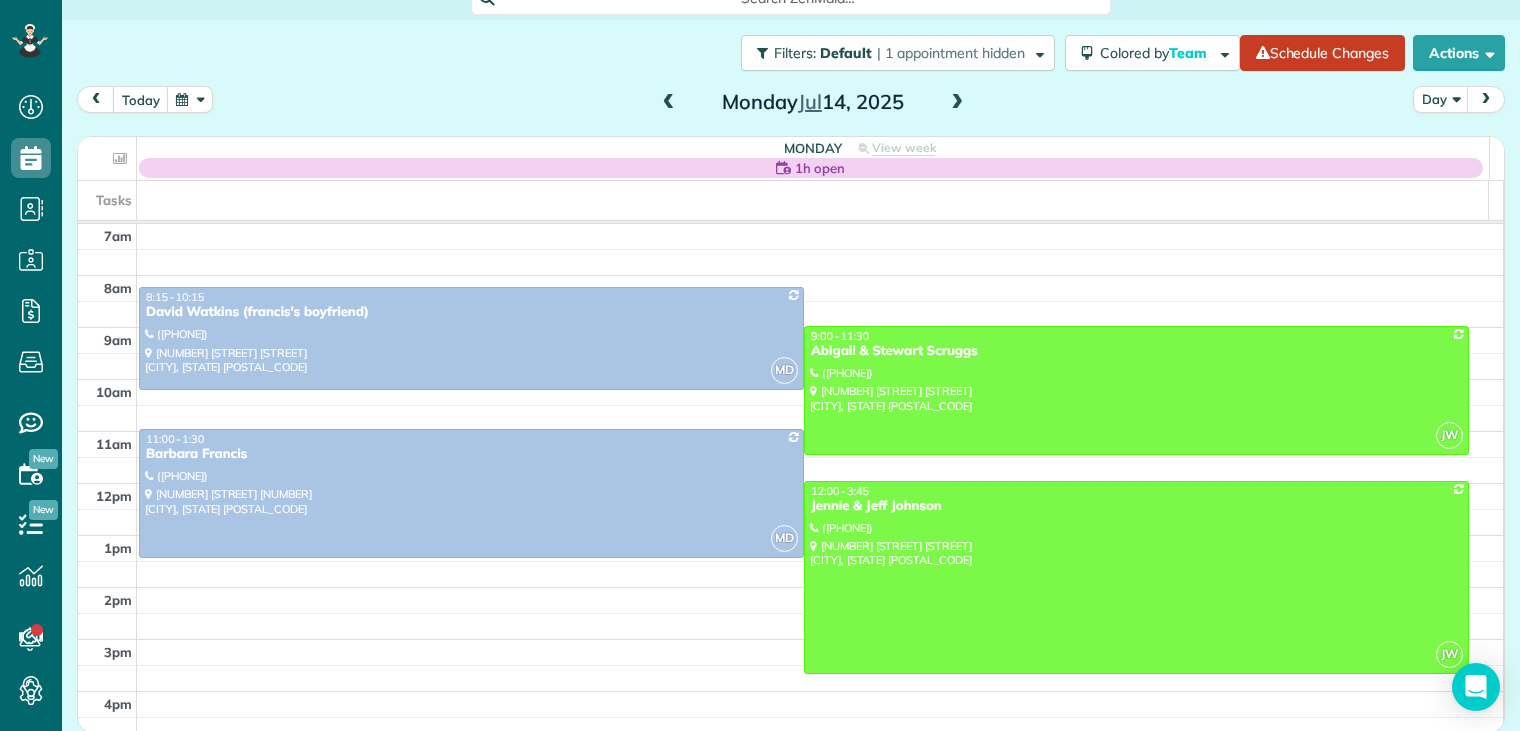 click at bounding box center [957, 103] 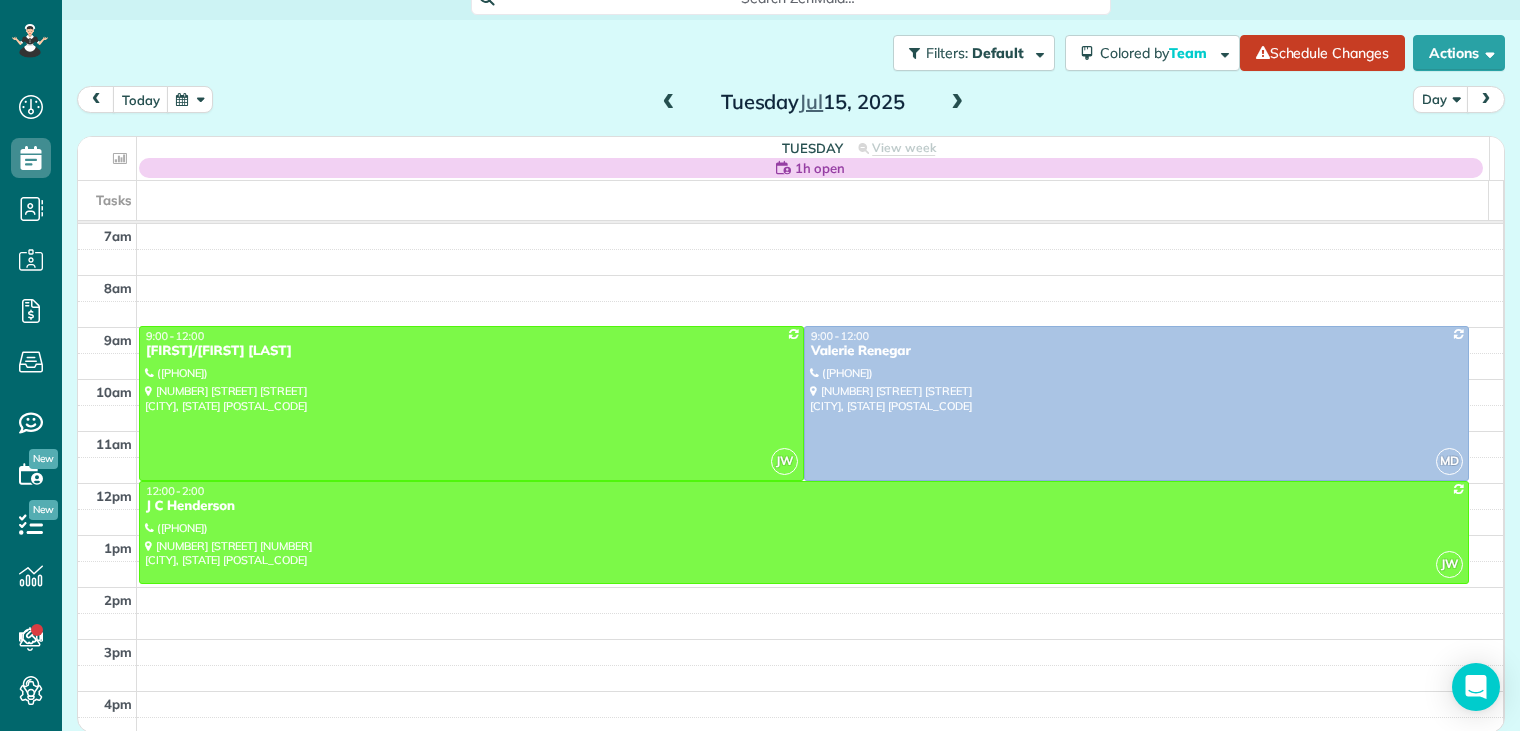 click at bounding box center [957, 103] 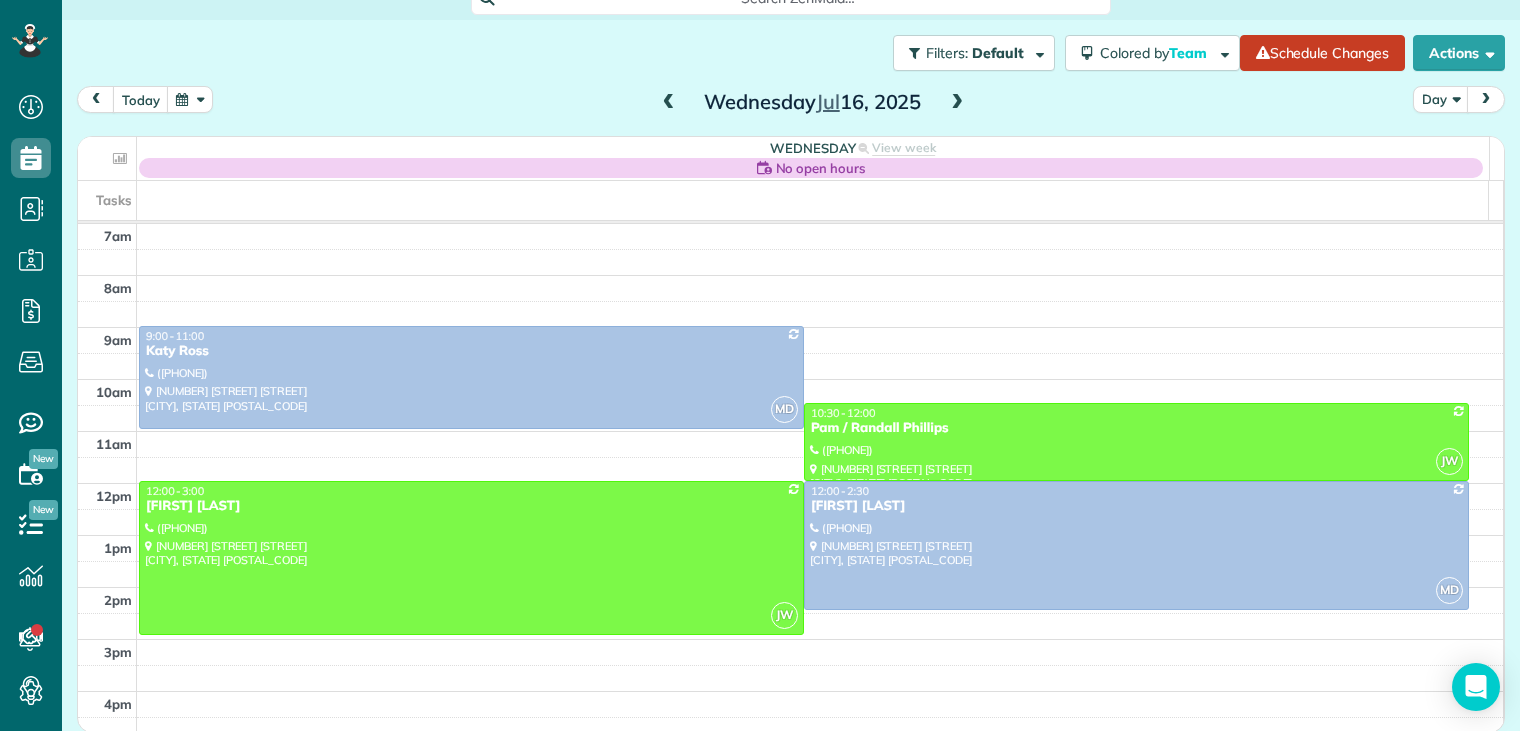 click at bounding box center [957, 103] 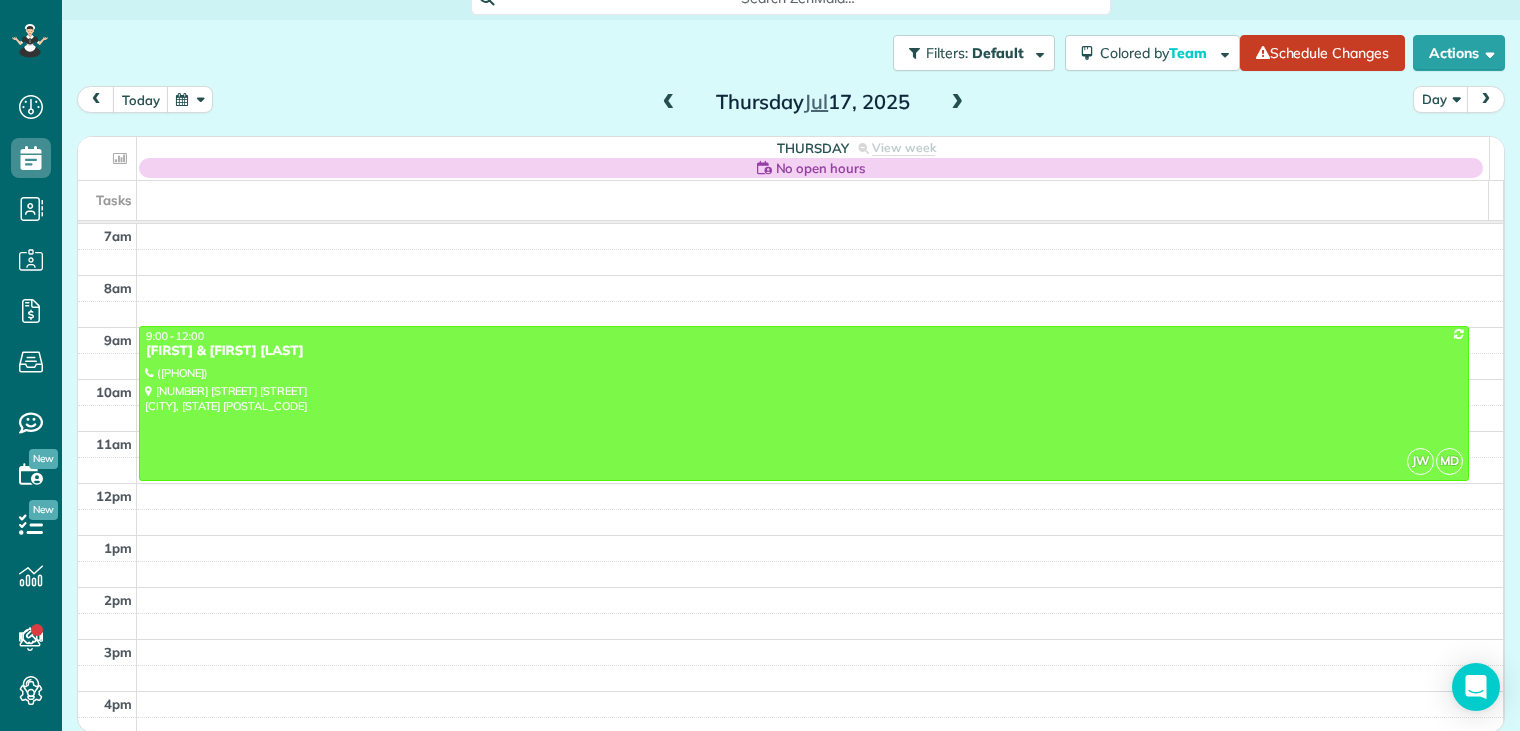 click at bounding box center [957, 103] 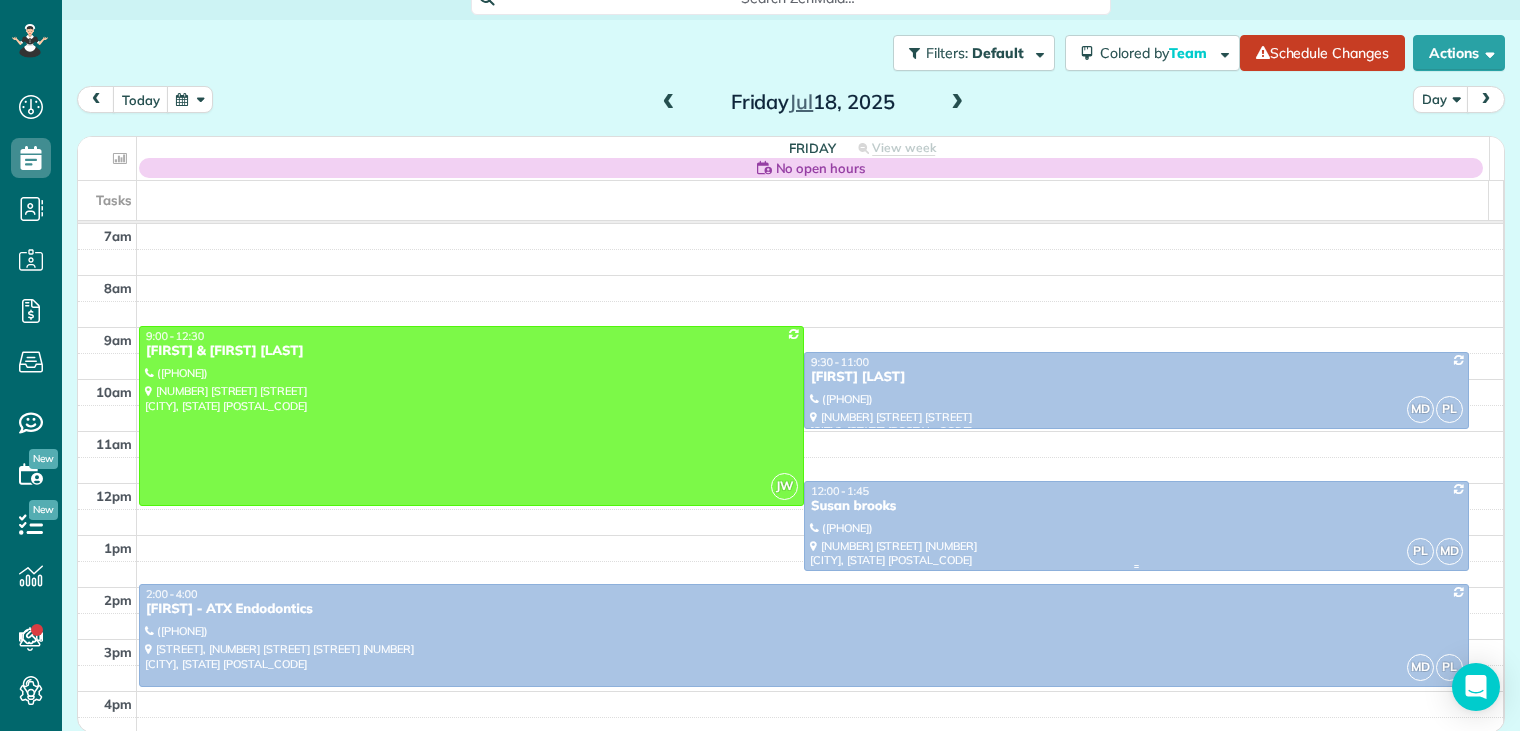 click on "12:00 - 1:45" at bounding box center (840, 491) 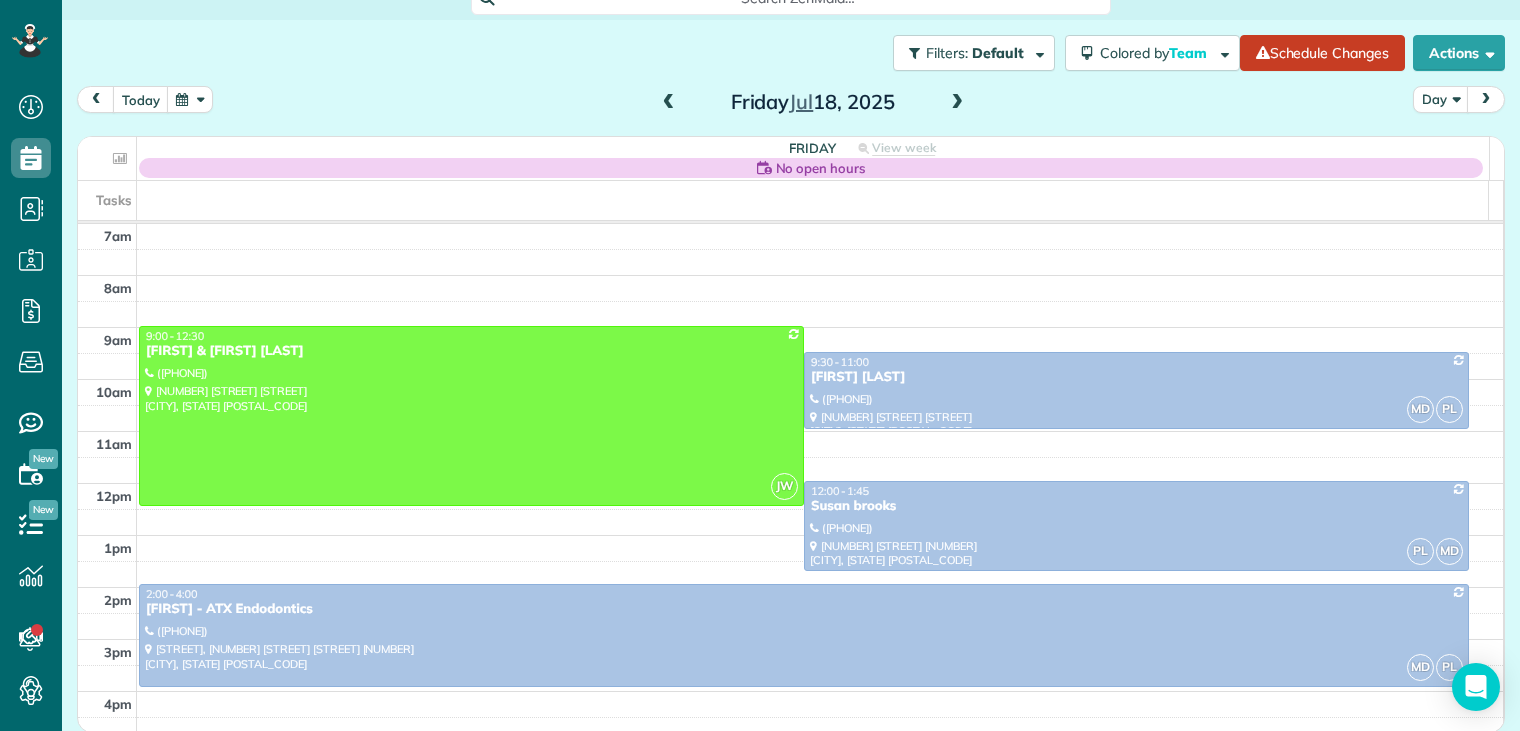 click on "Close   Cleaners" at bounding box center (760, 365) 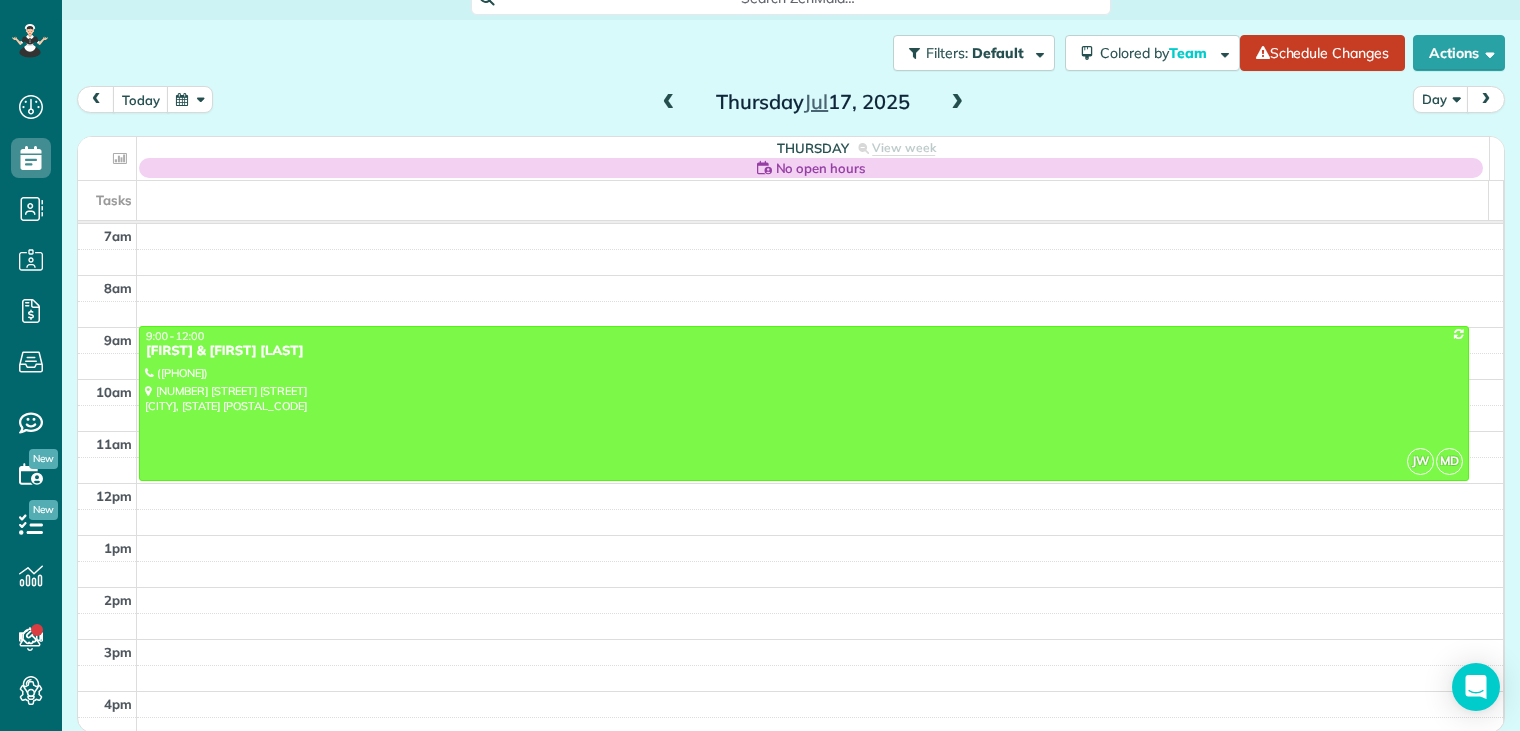 click at bounding box center (669, 103) 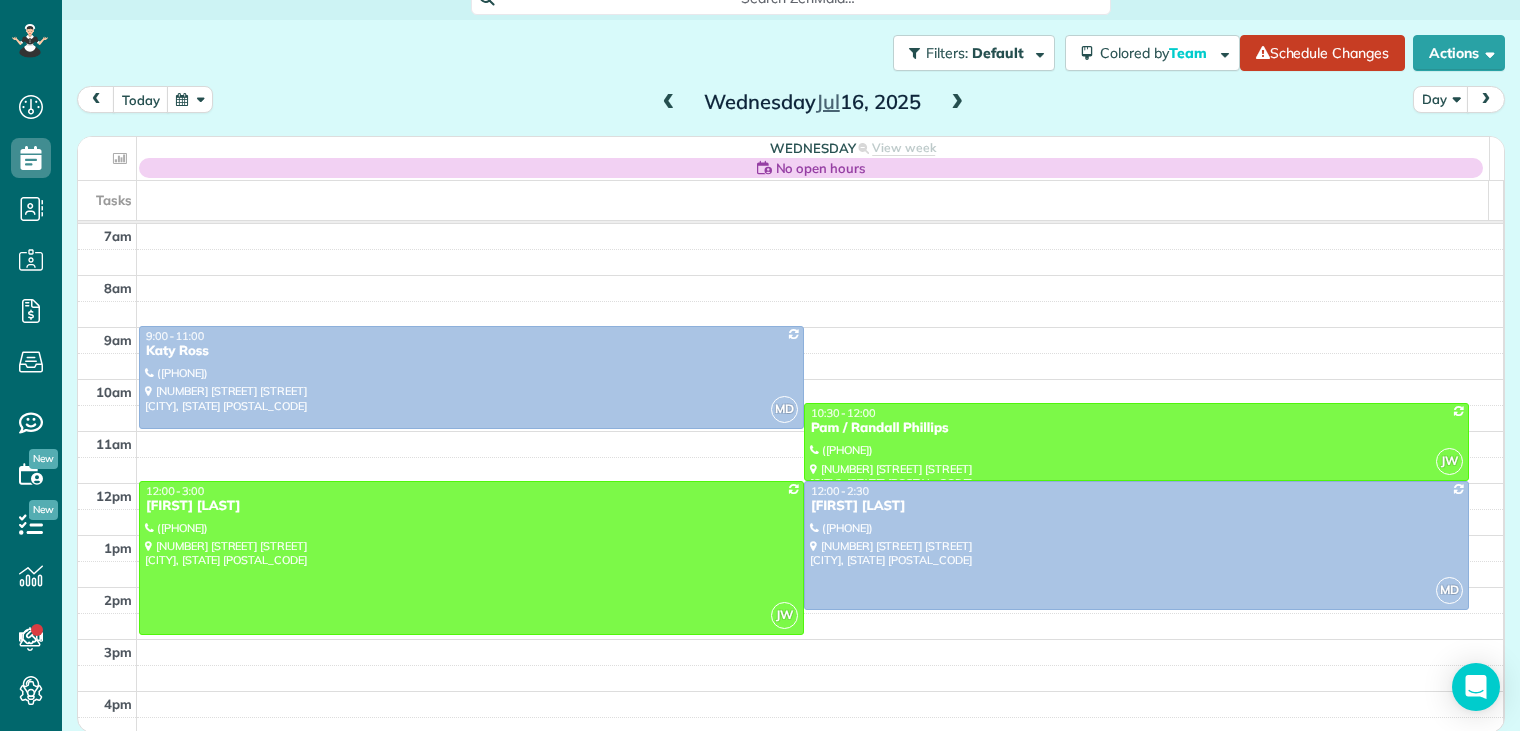 click at bounding box center [669, 103] 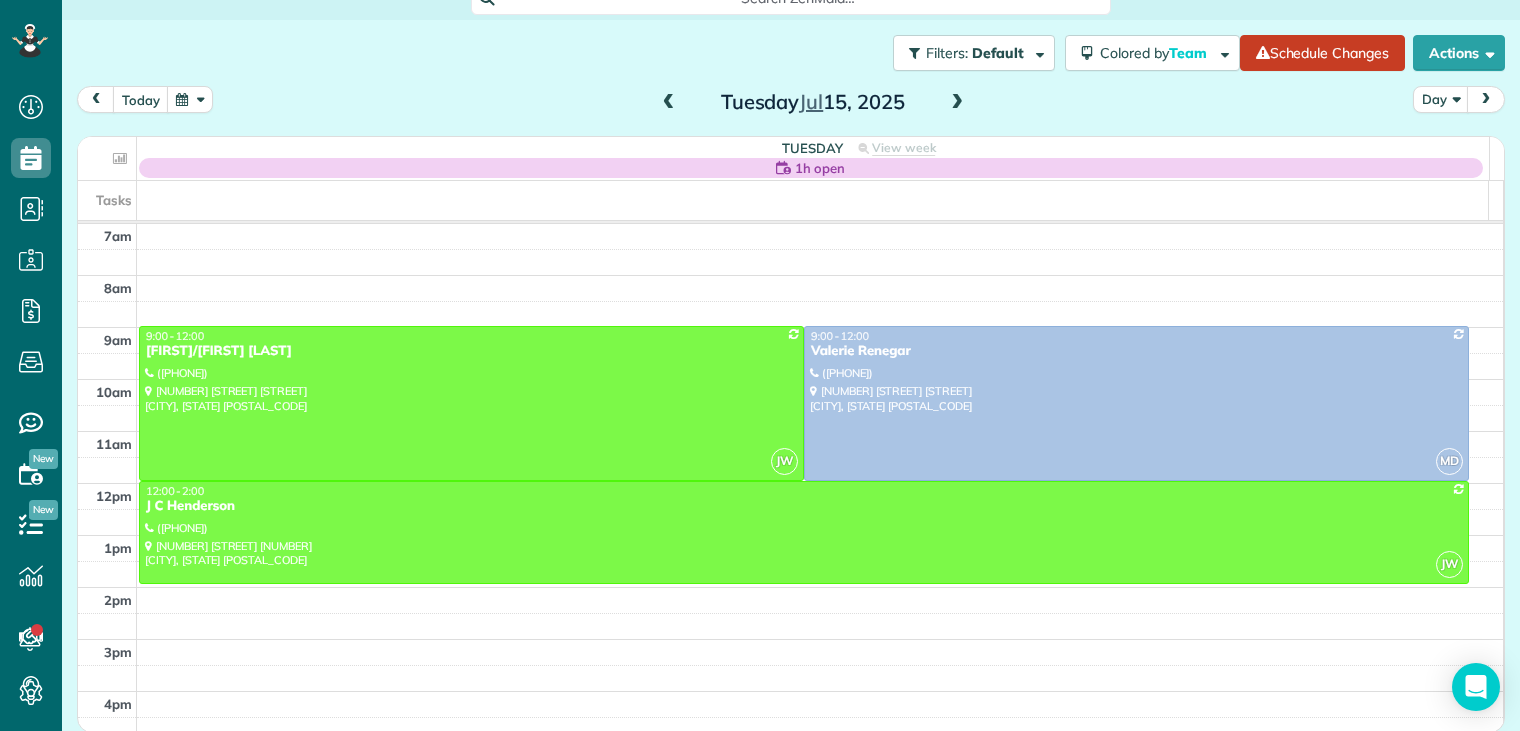 click at bounding box center [669, 103] 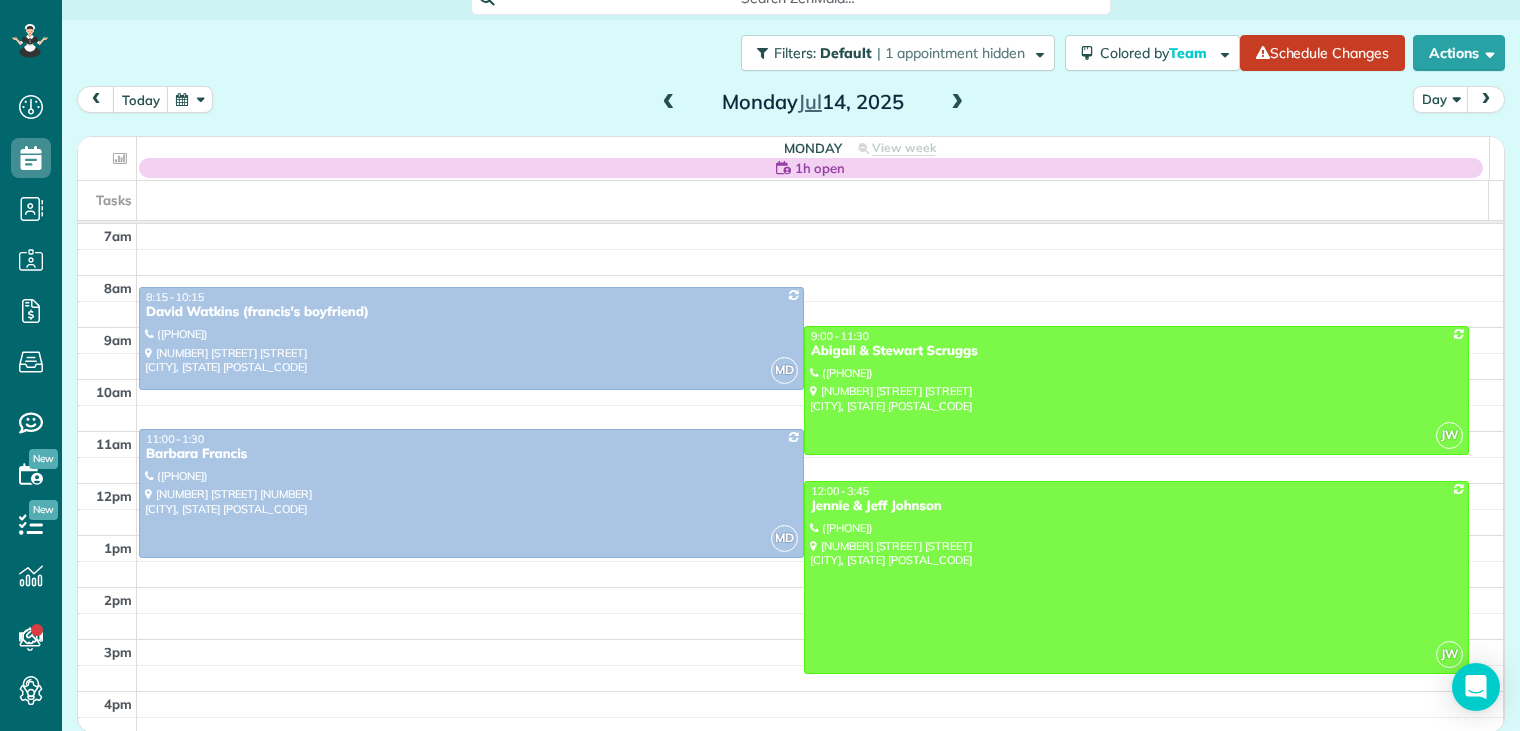 click at bounding box center (957, 103) 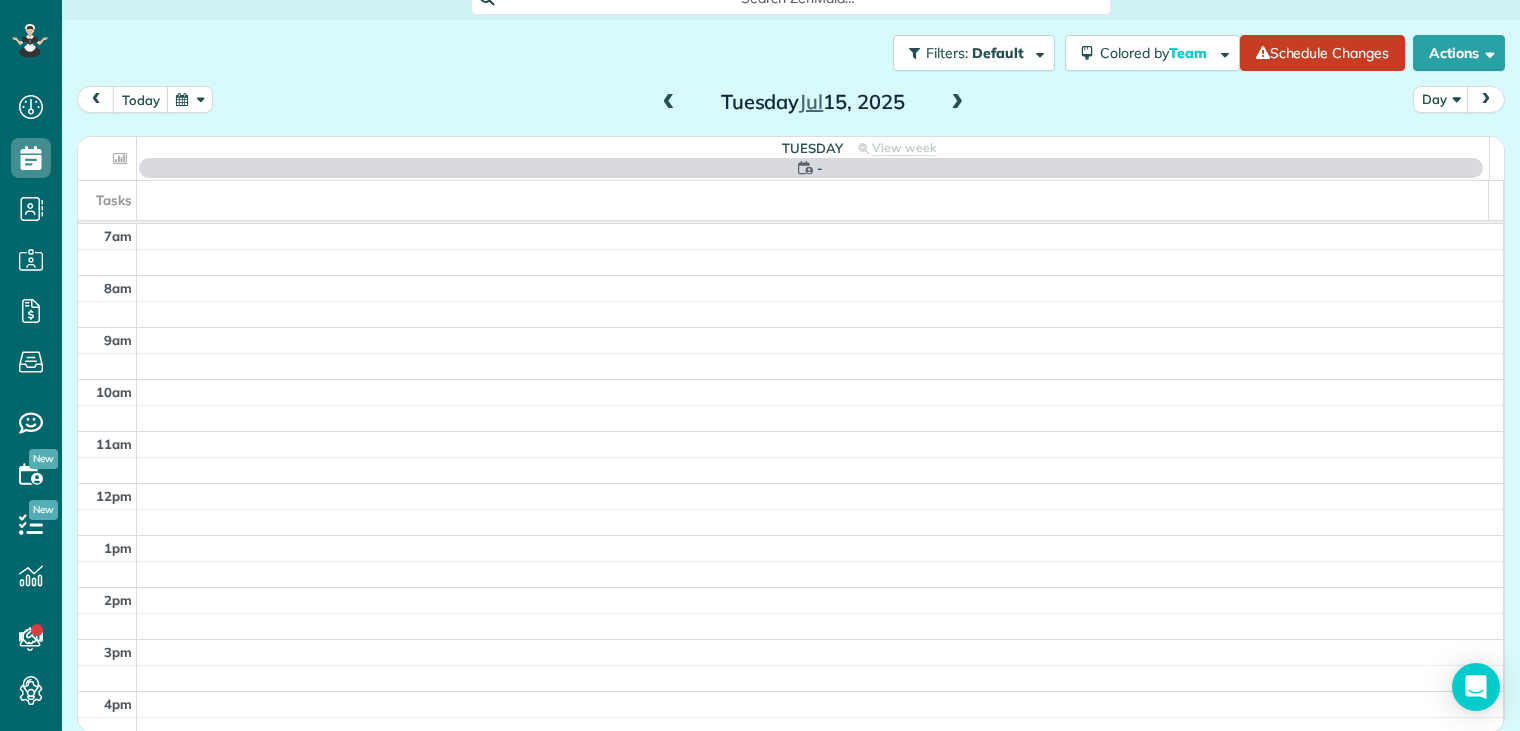 click at bounding box center [957, 103] 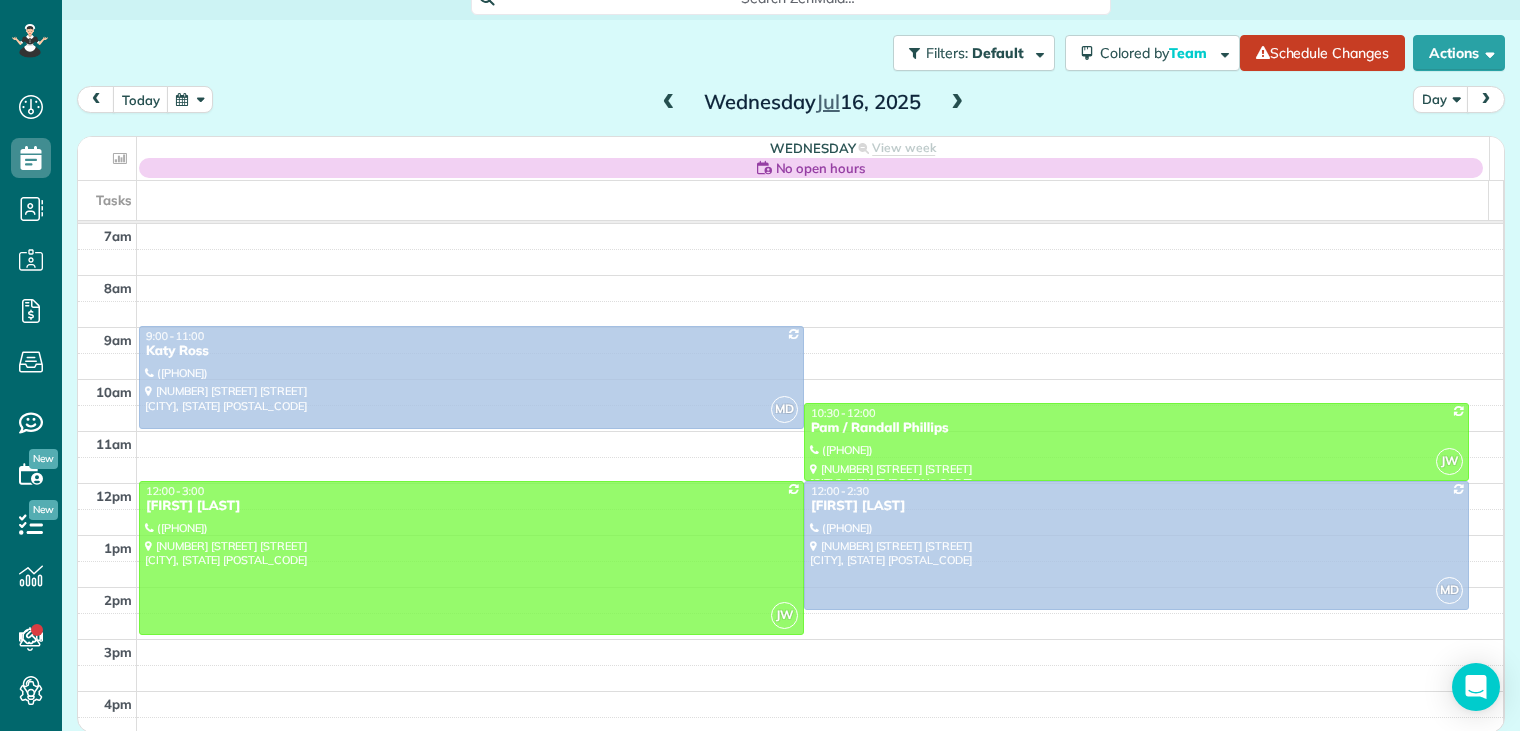 click at bounding box center [957, 103] 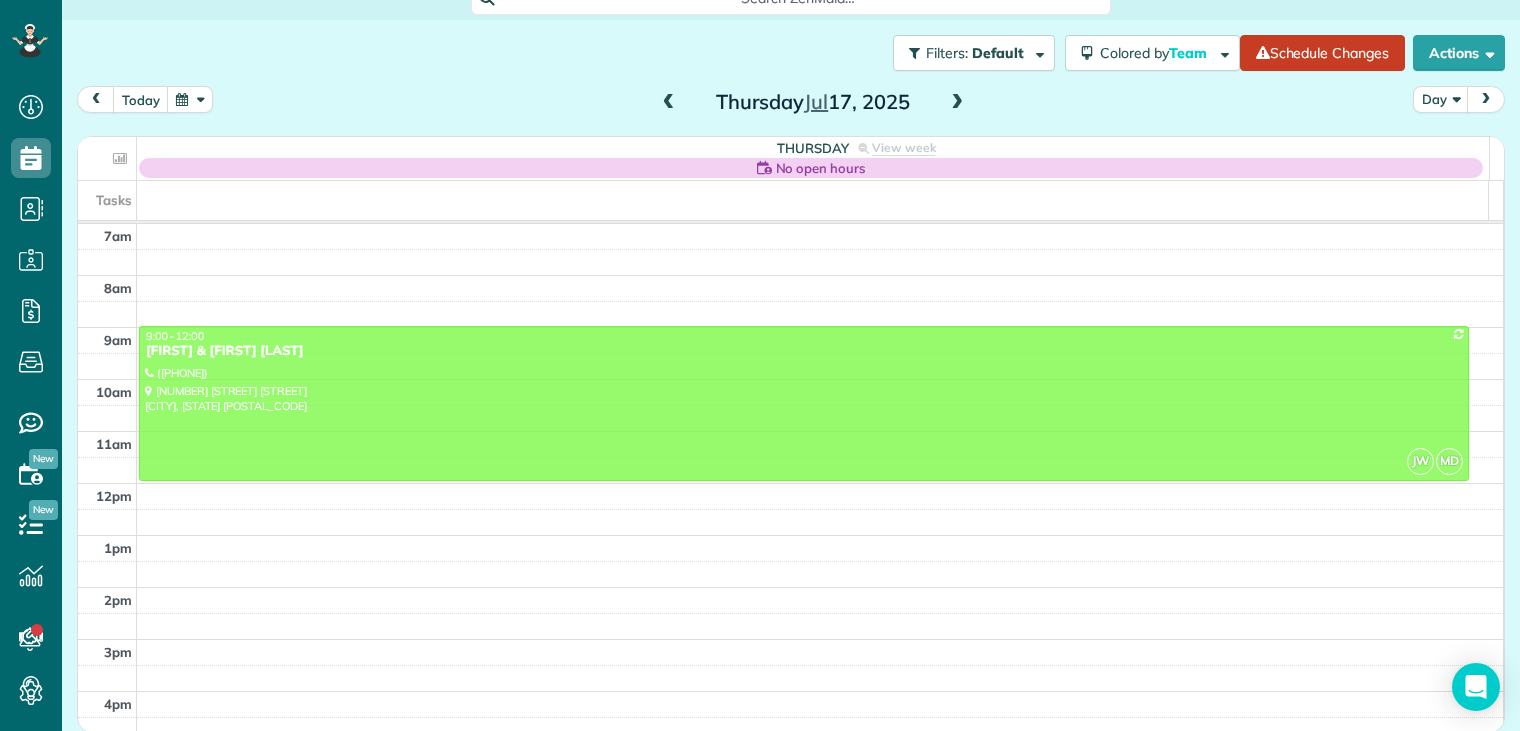 click at bounding box center (957, 103) 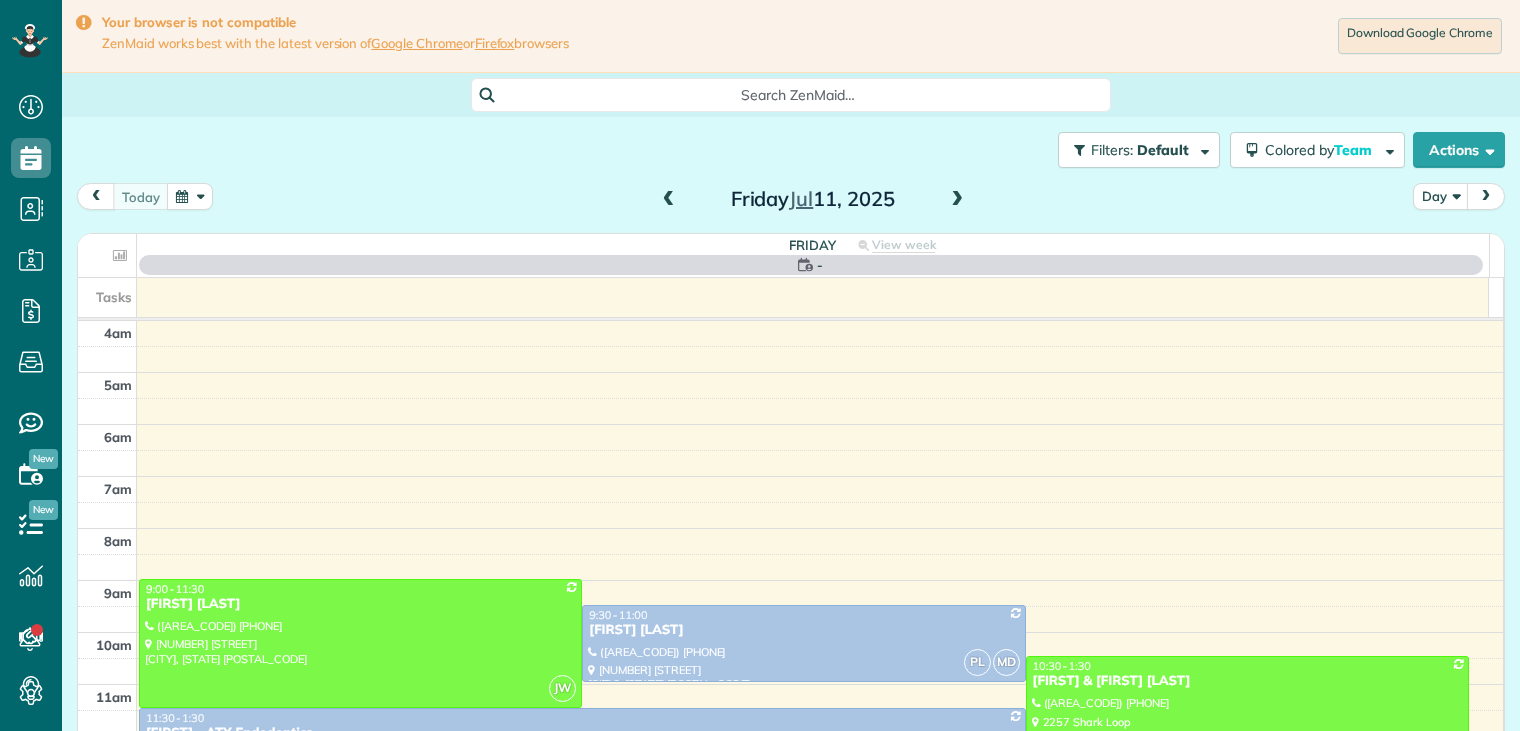 scroll, scrollTop: 0, scrollLeft: 0, axis: both 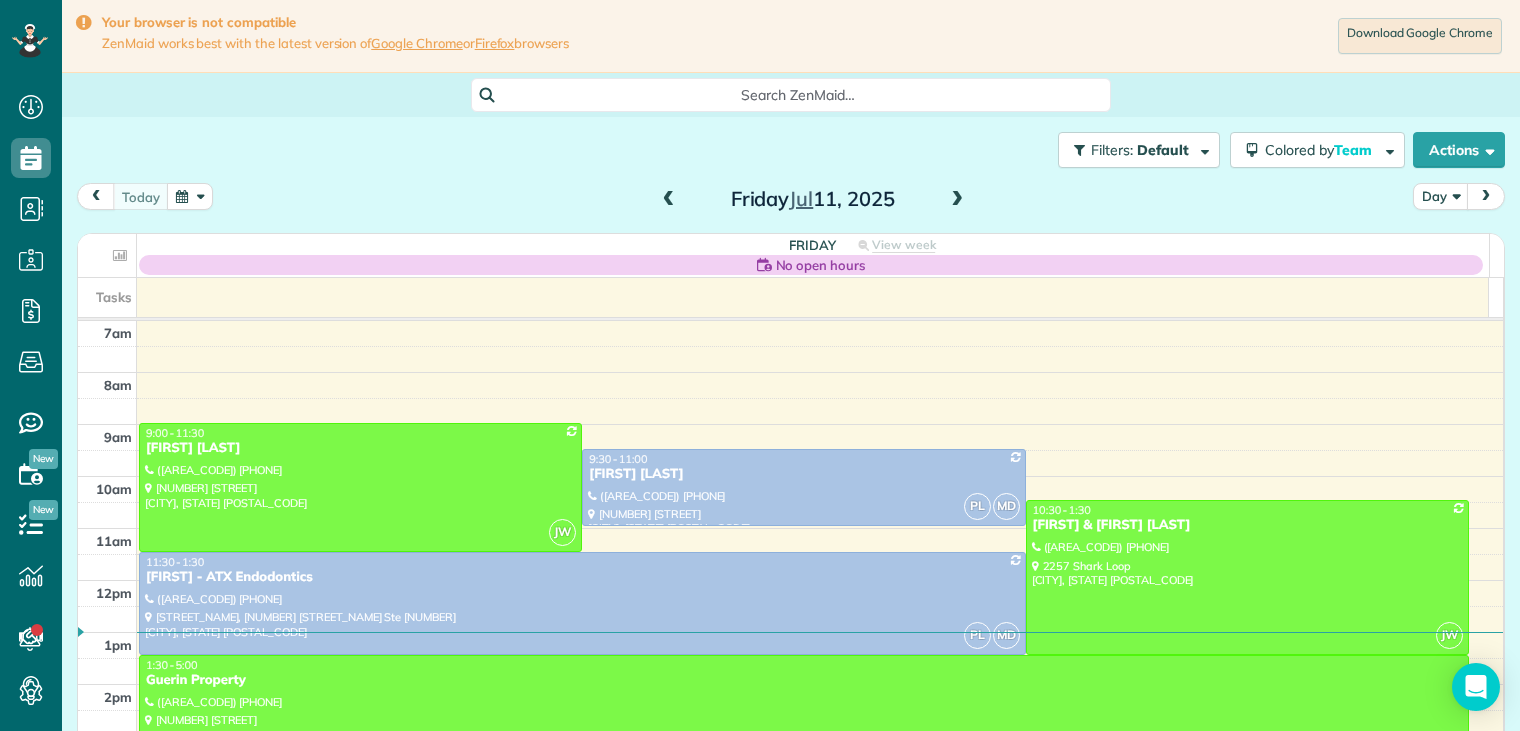click at bounding box center [190, 196] 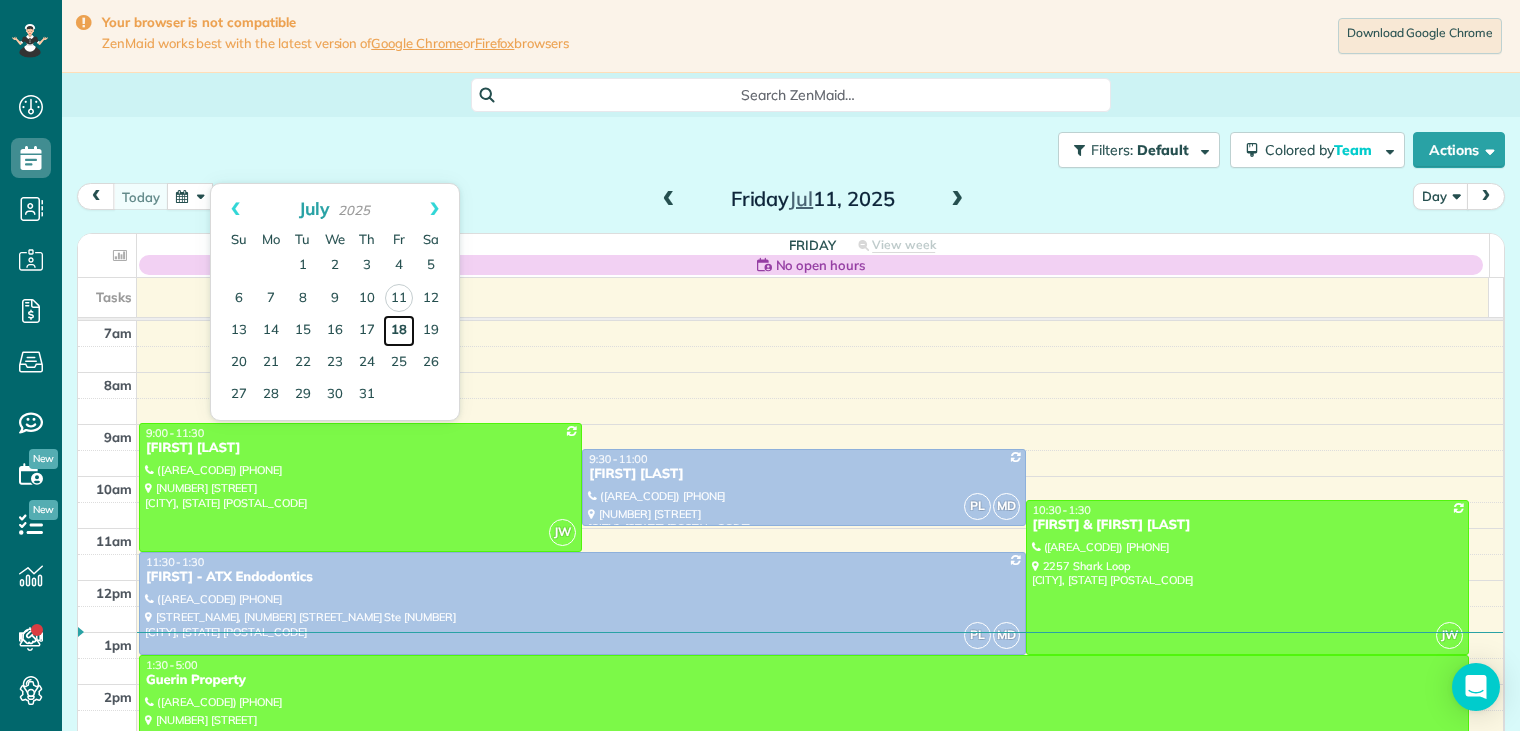 click on "18" at bounding box center [399, 331] 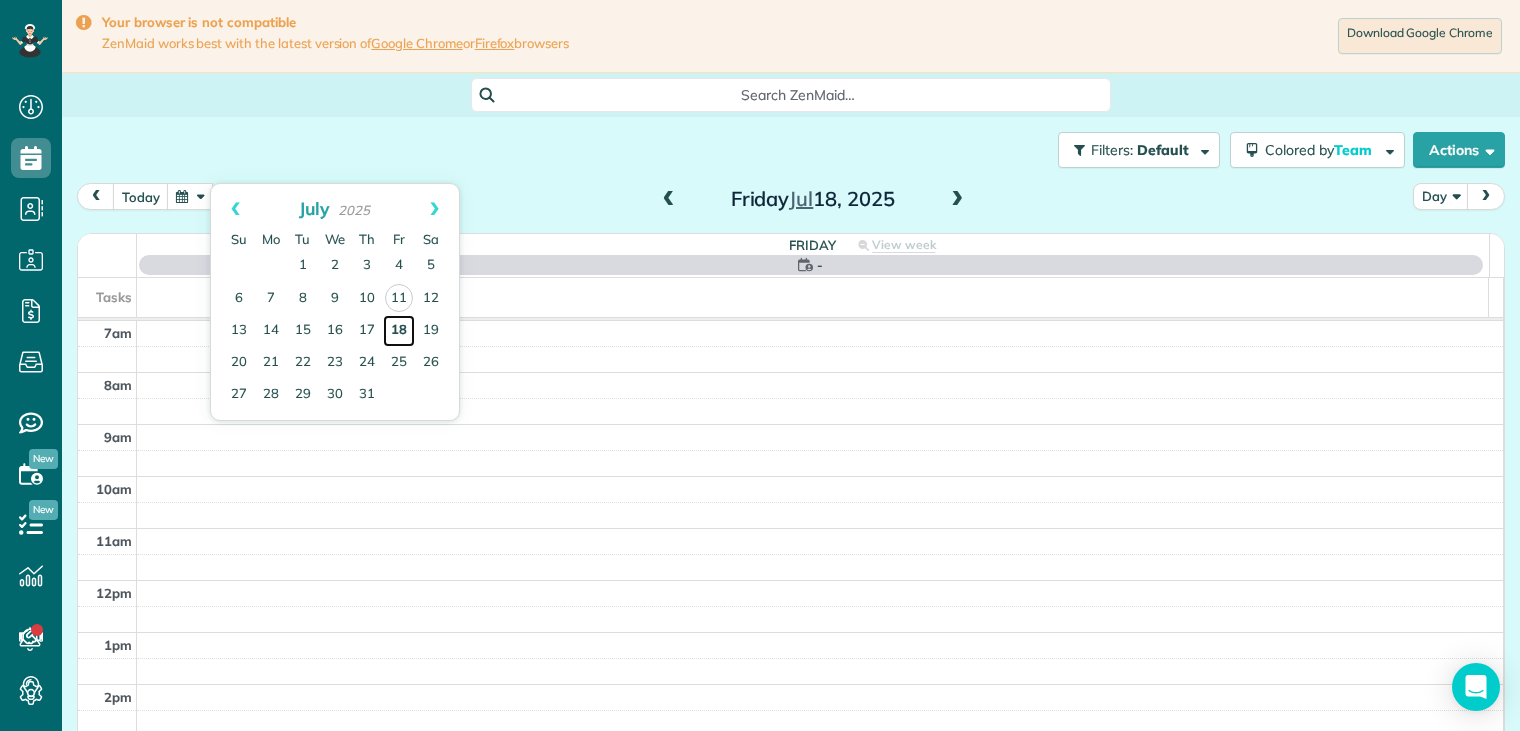click on "18" at bounding box center [399, 331] 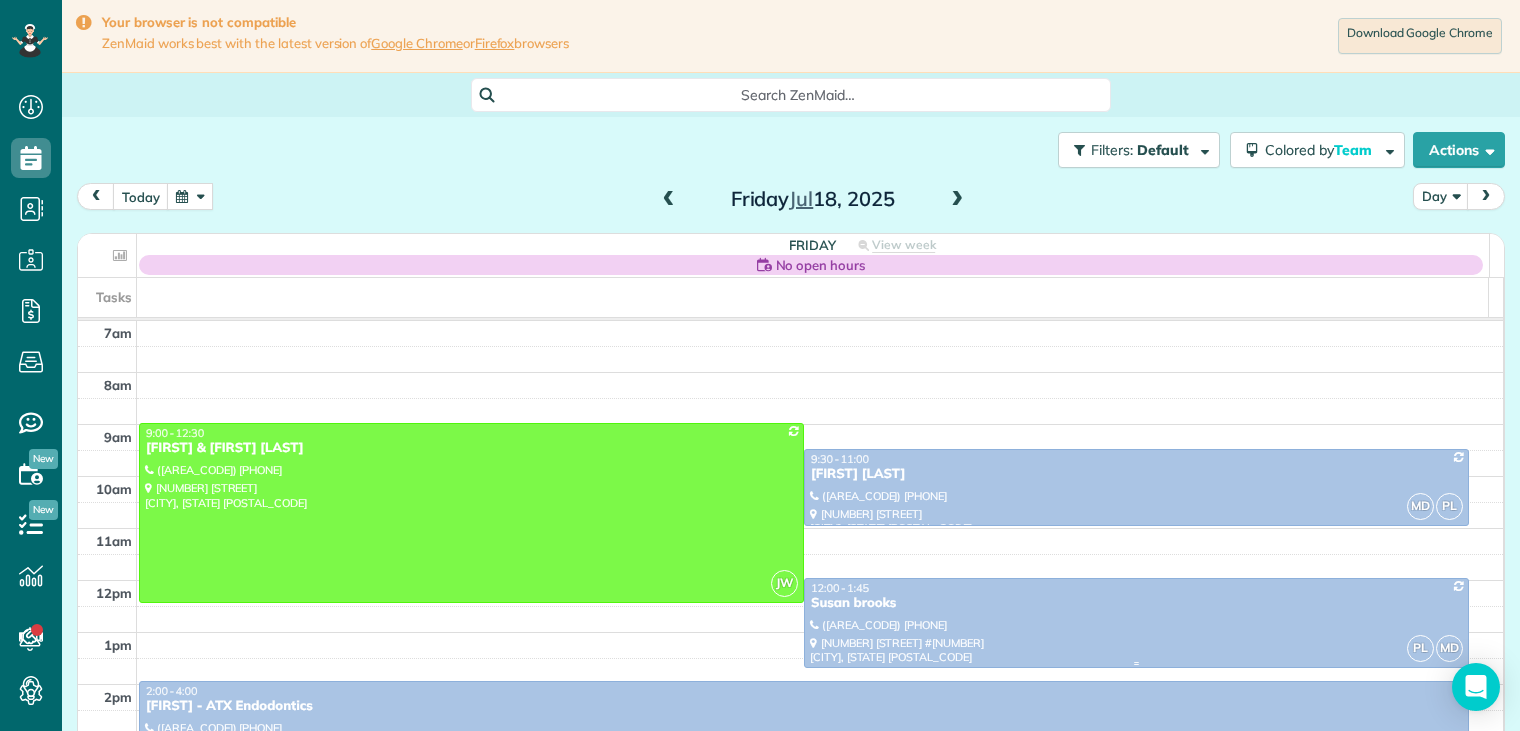 click on "Susan brooks" at bounding box center (1136, 603) 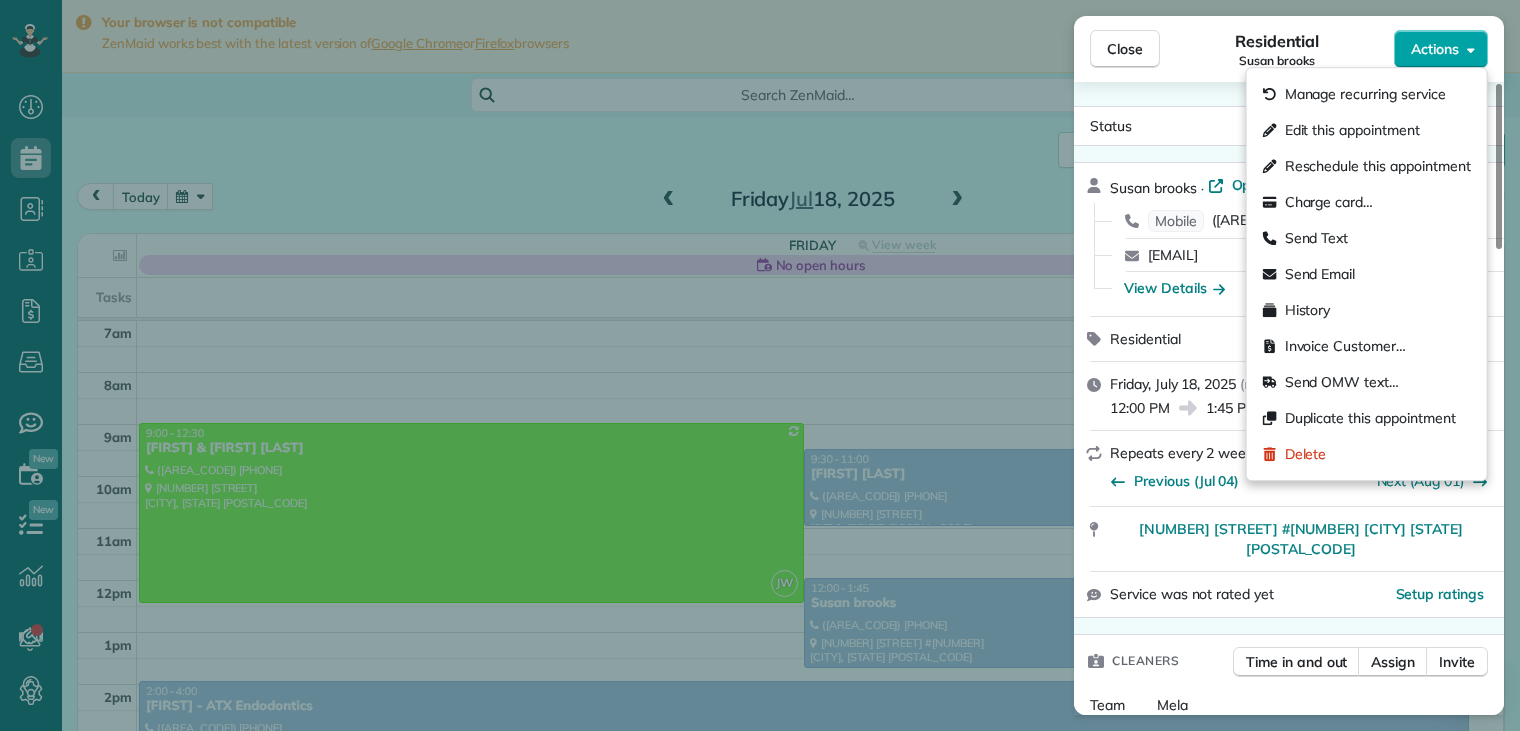 click on "Actions" at bounding box center (1435, 49) 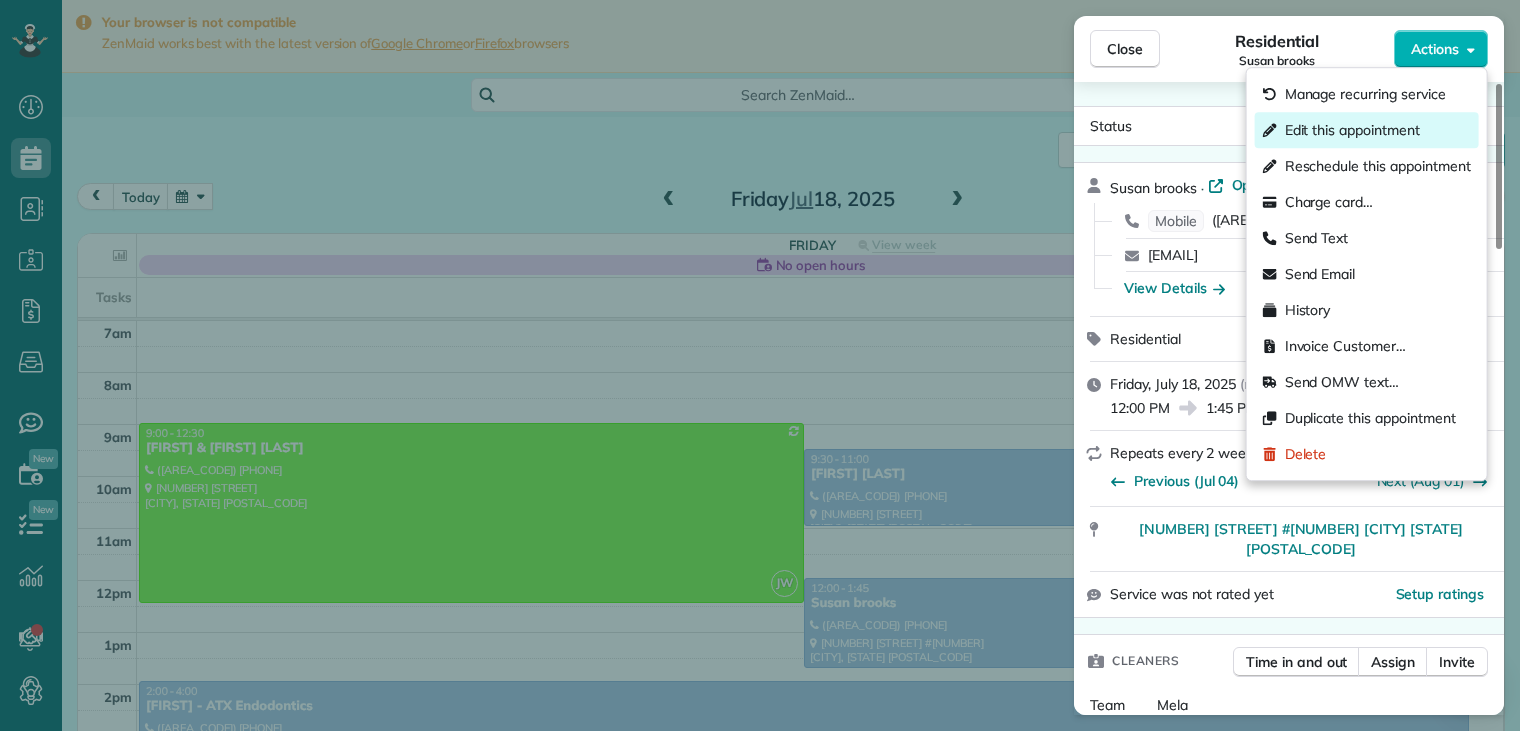 click on "Edit this appointment" at bounding box center [1352, 130] 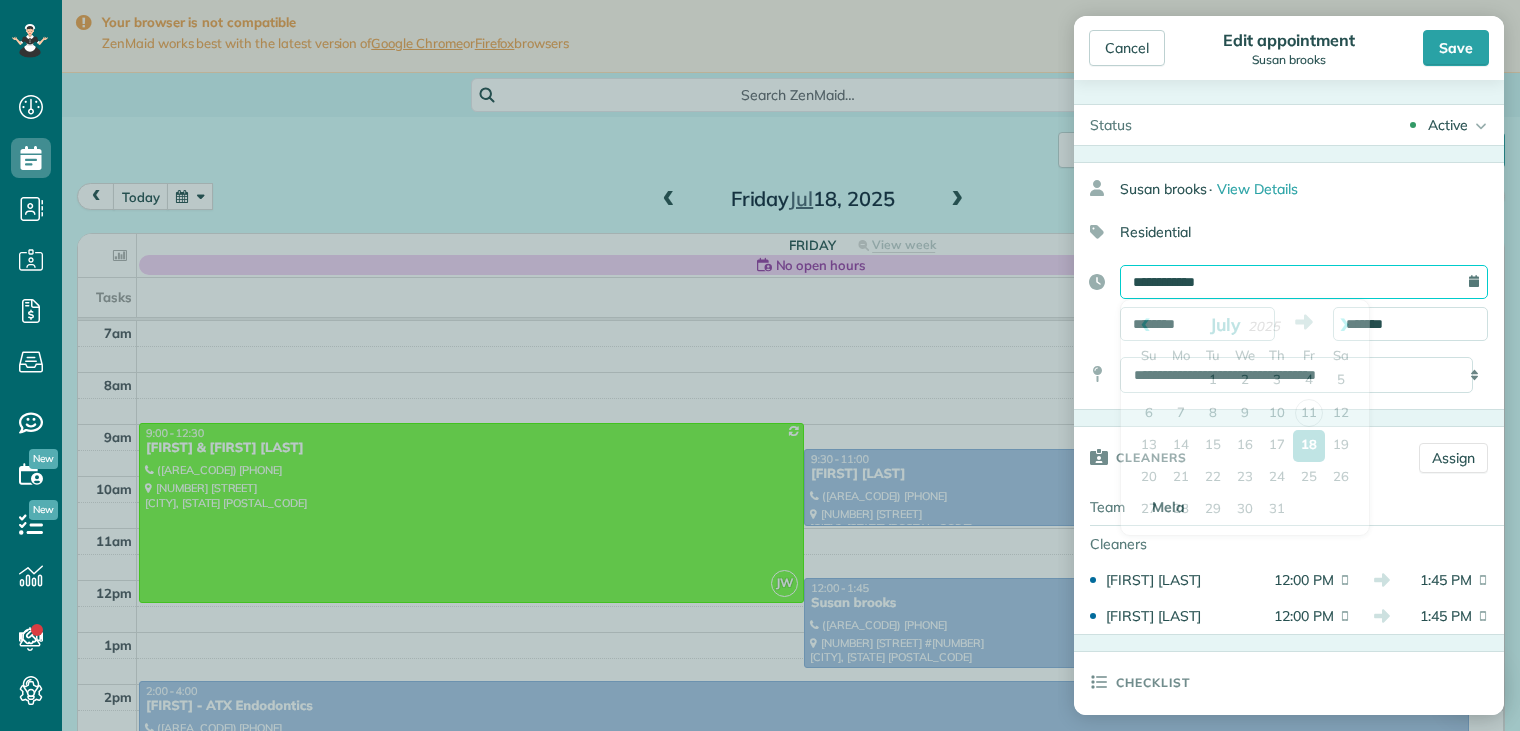 click on "**********" at bounding box center [1304, 282] 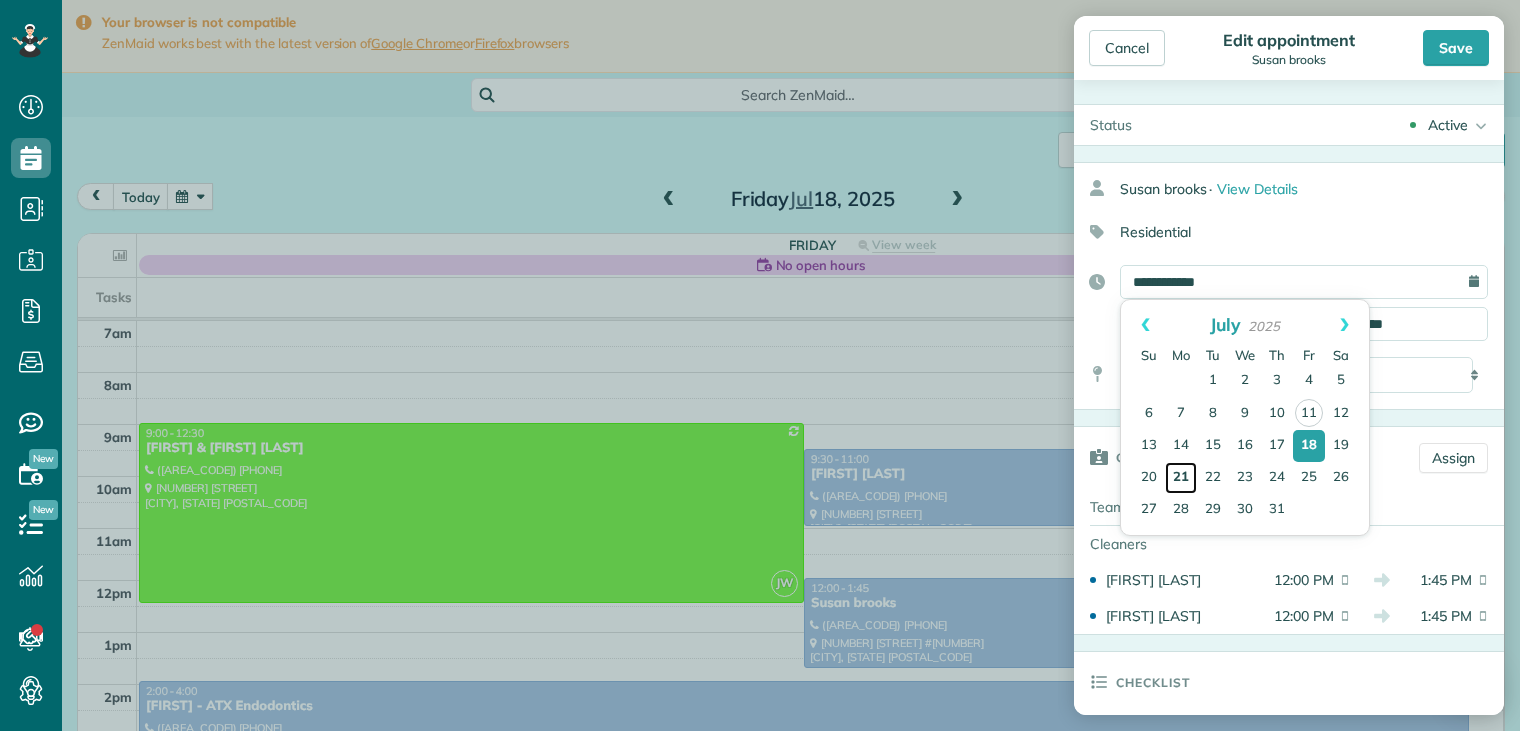 click on "21" at bounding box center [1181, 478] 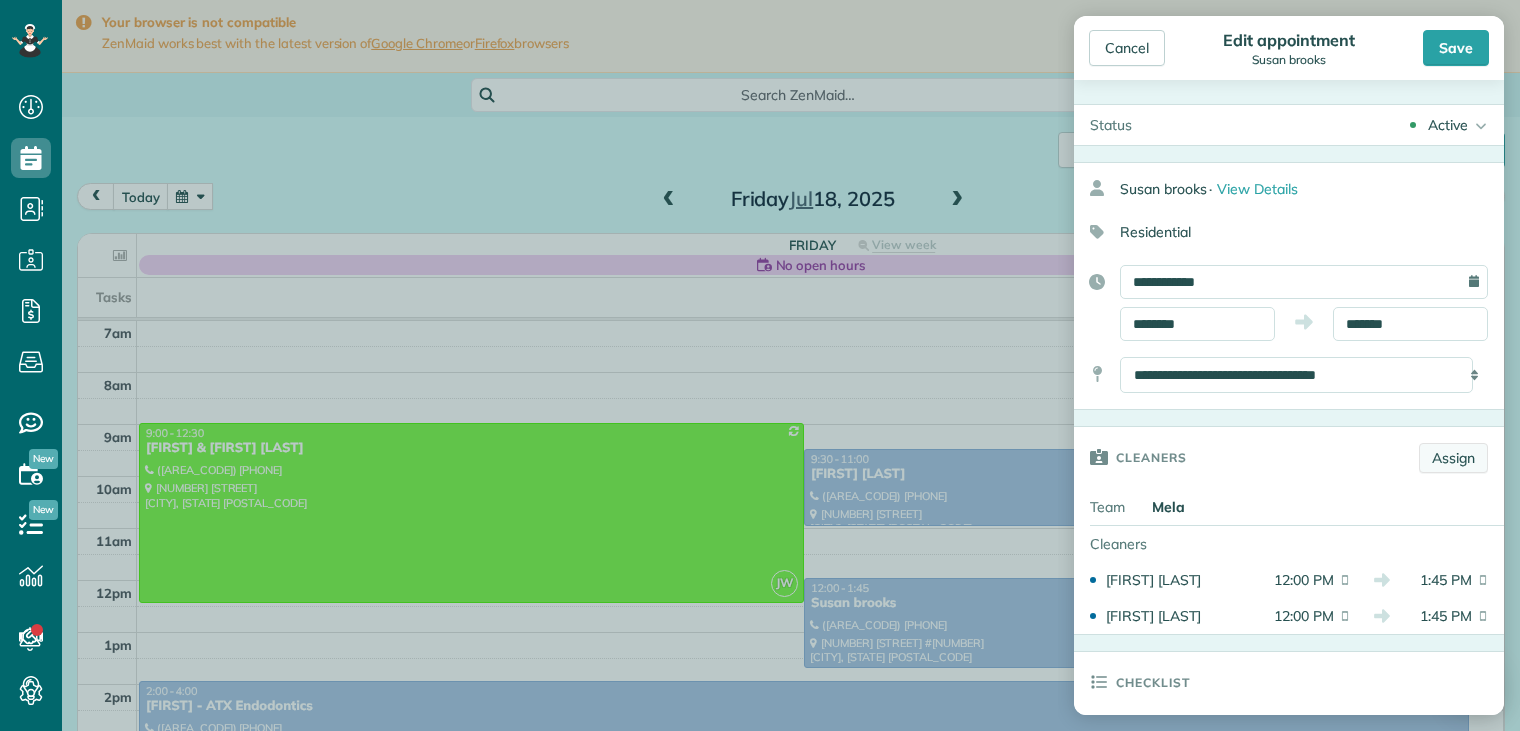 click on "Assign" at bounding box center (1453, 458) 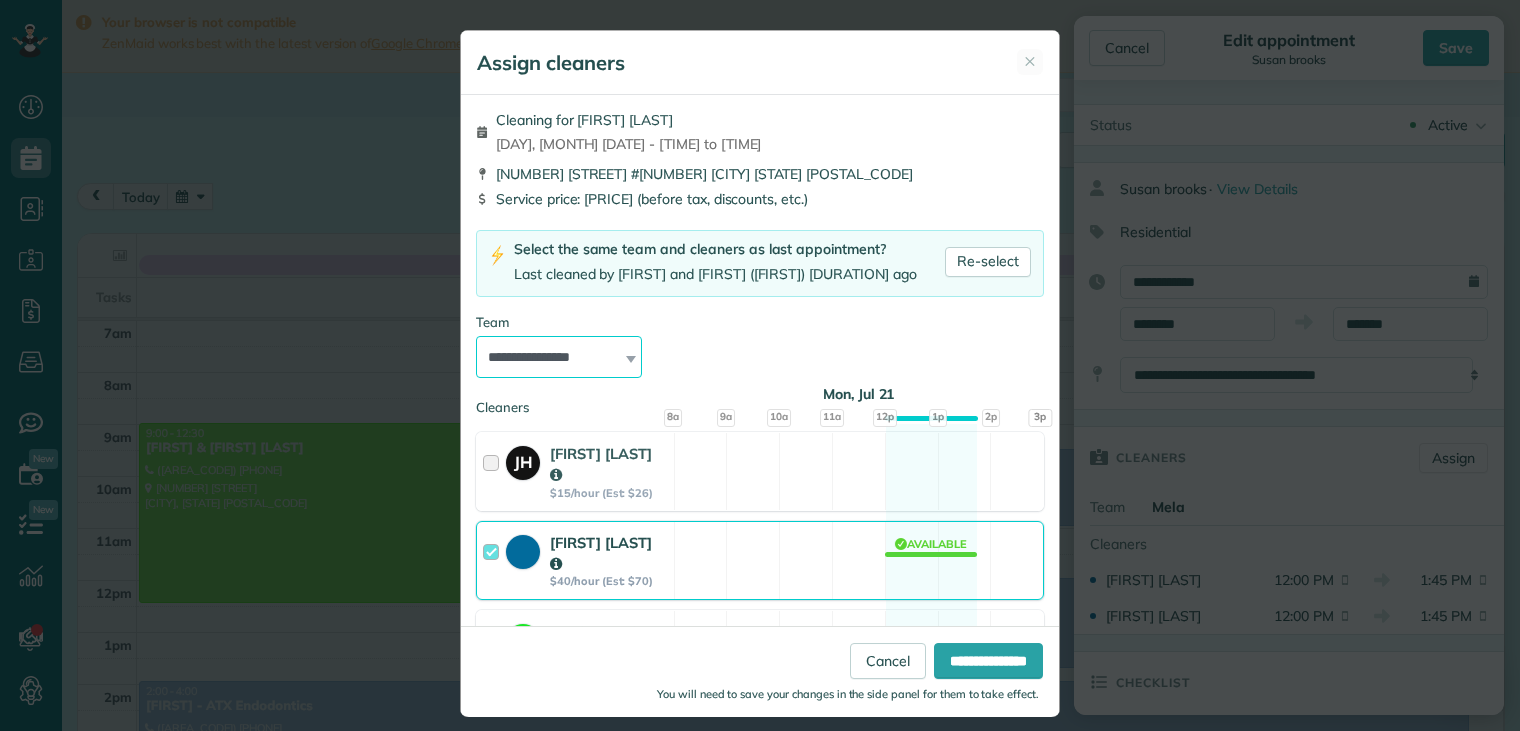 click on "**********" at bounding box center [559, 357] 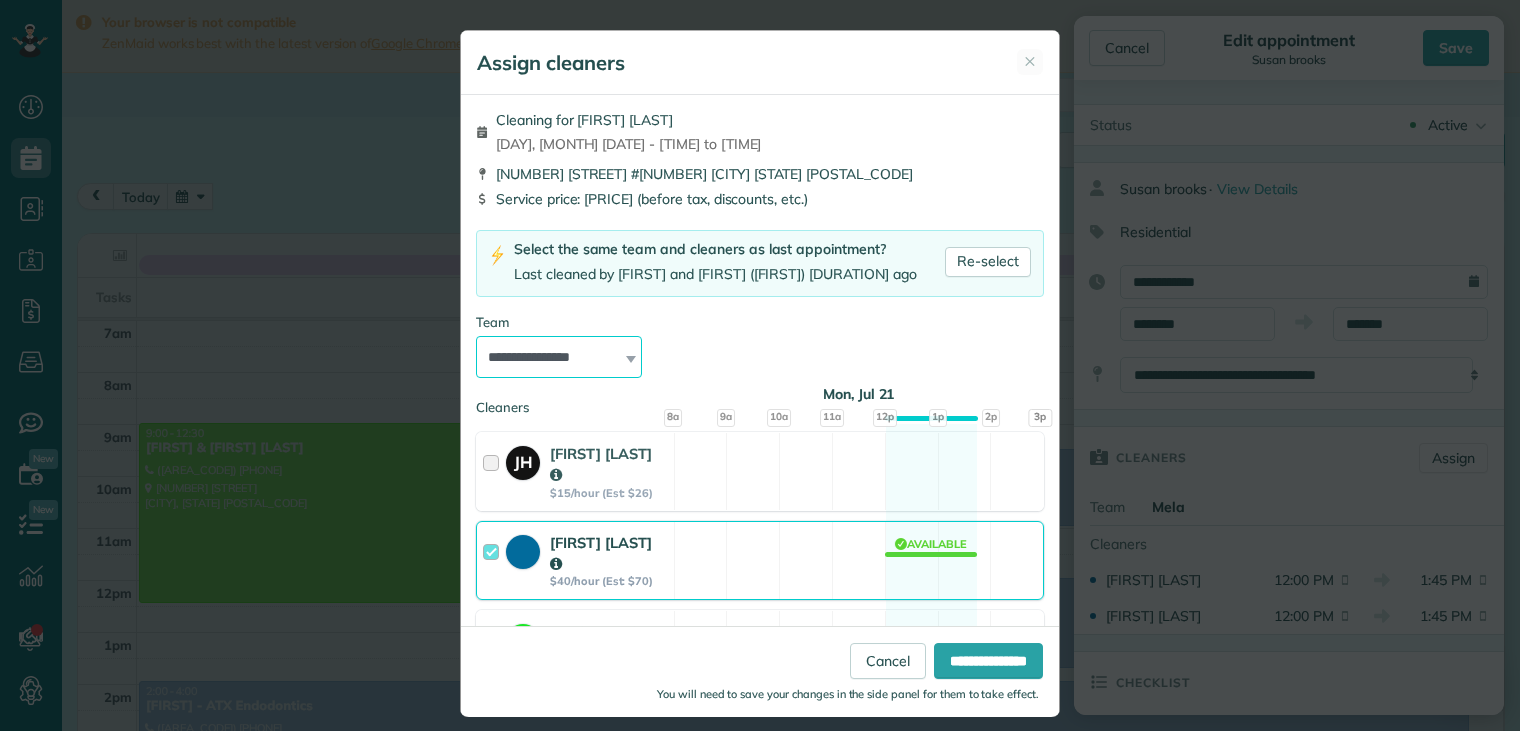 select on "*****" 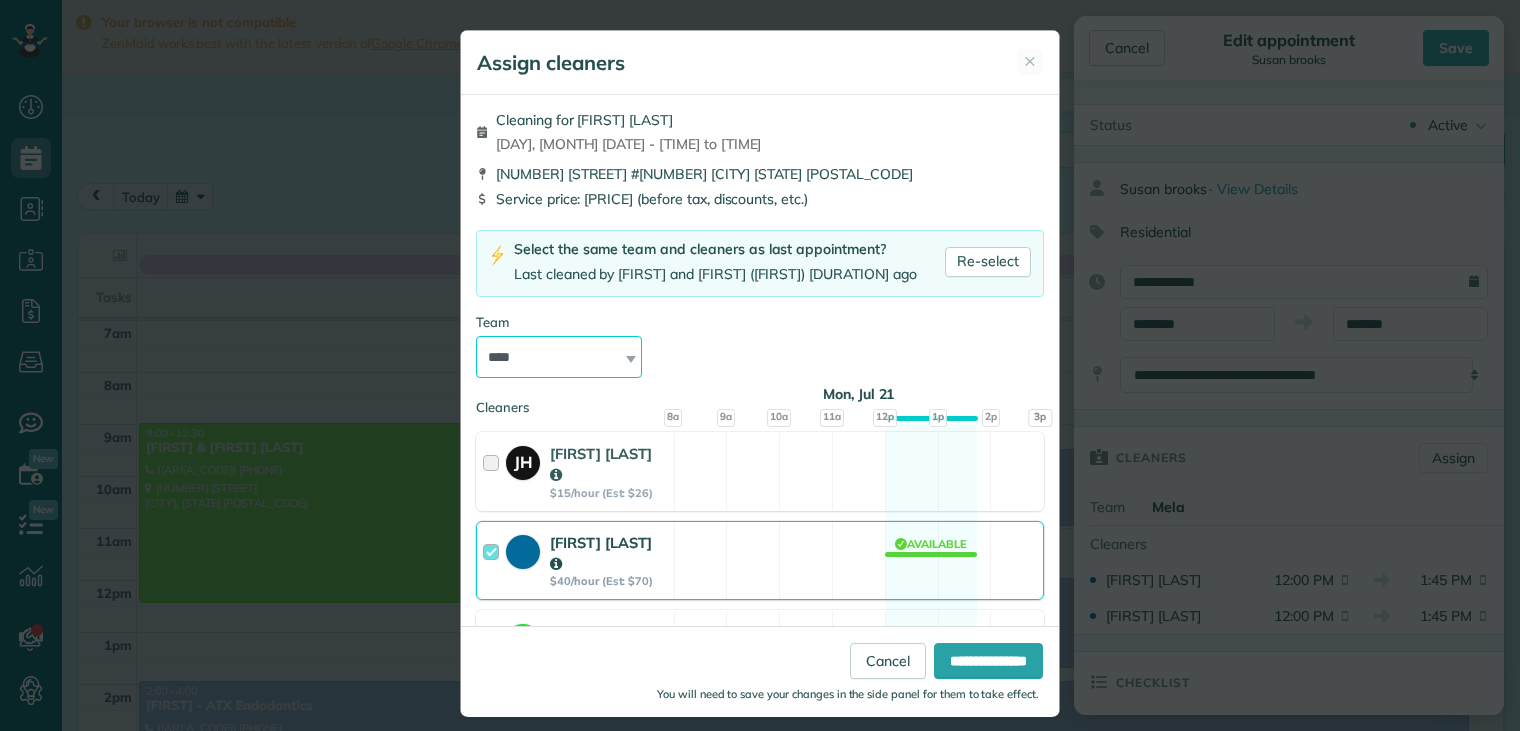 click on "**********" at bounding box center [559, 357] 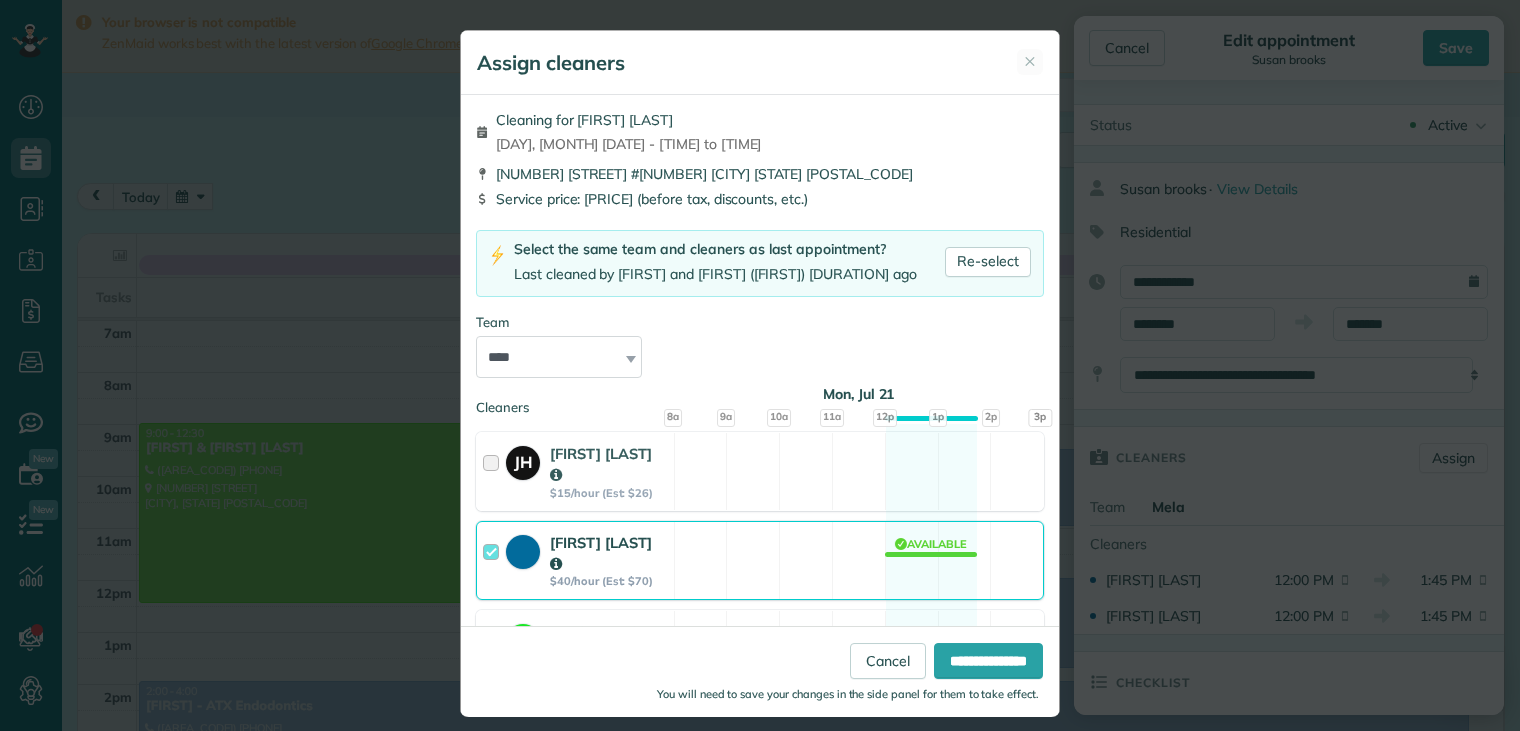 drag, startPoint x: 550, startPoint y: 379, endPoint x: 536, endPoint y: 424, distance: 47.127487 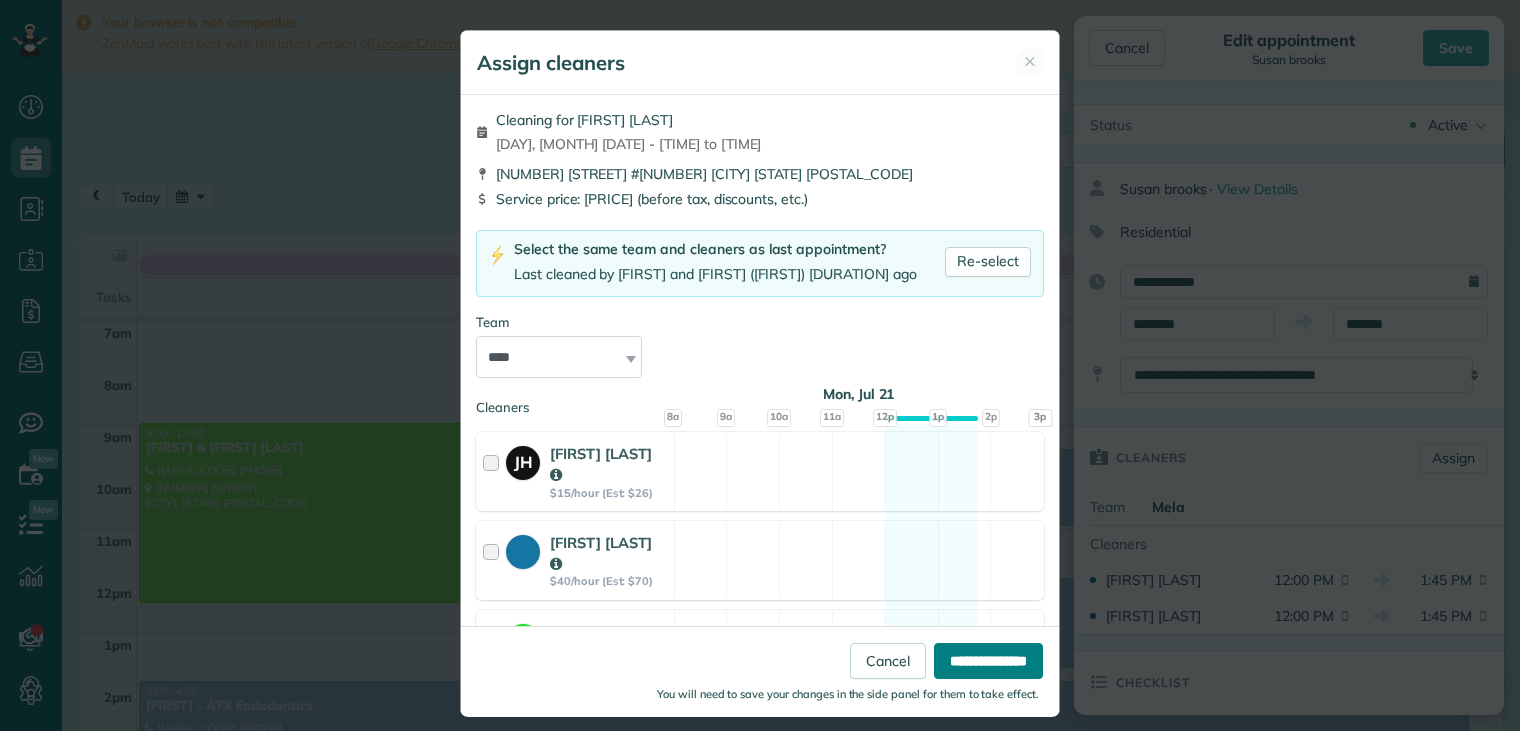 click on "**********" at bounding box center (988, 661) 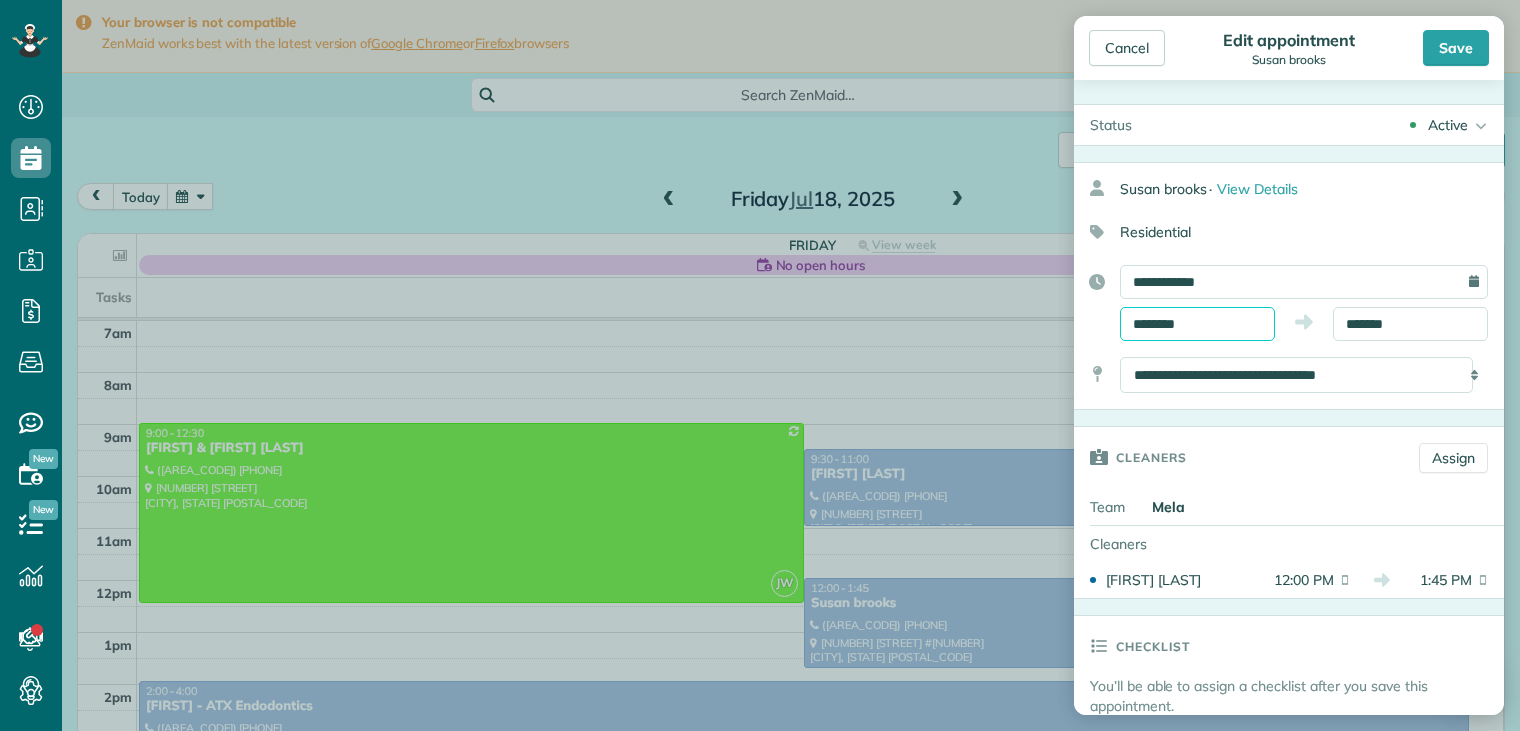 click on "********" at bounding box center [1197, 324] 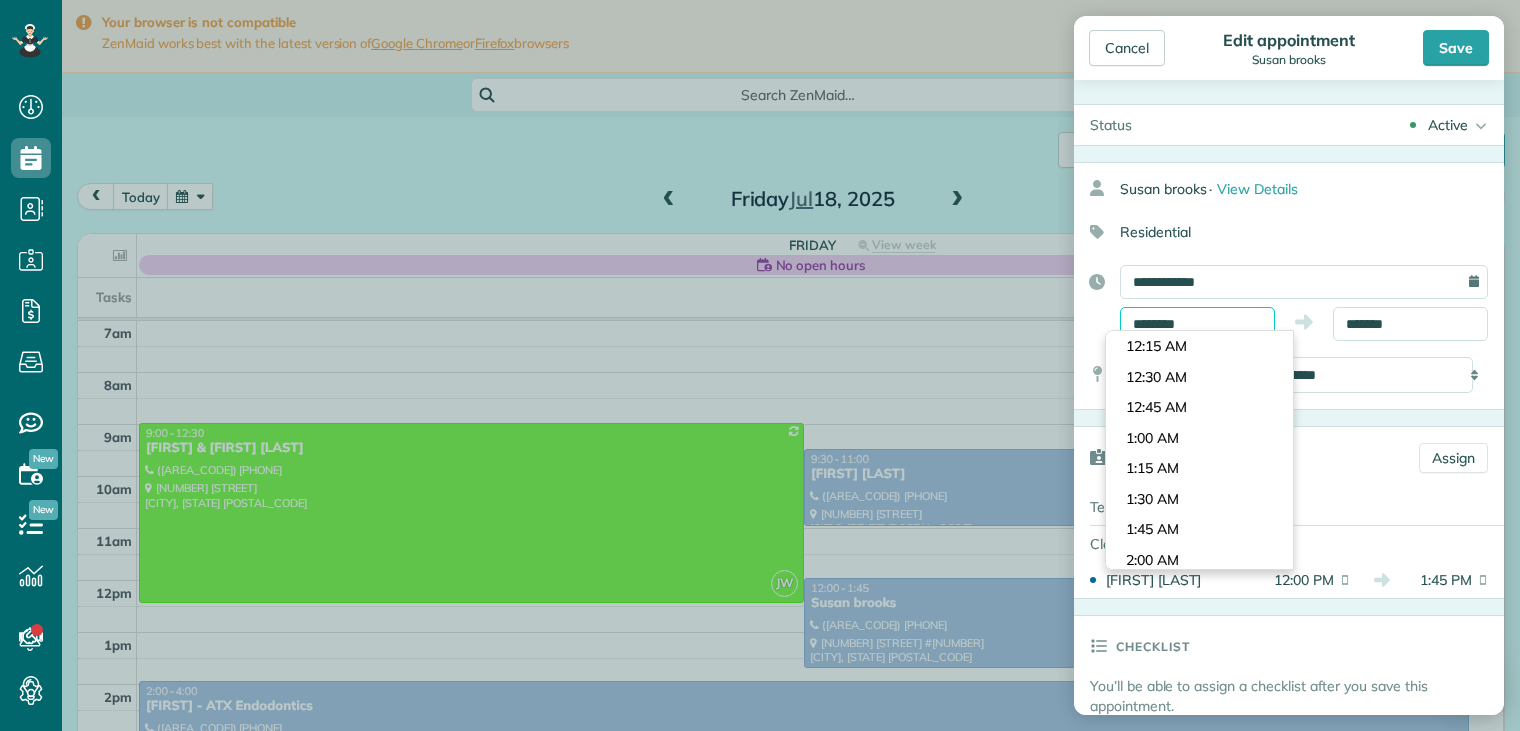 click on "********" at bounding box center [1197, 324] 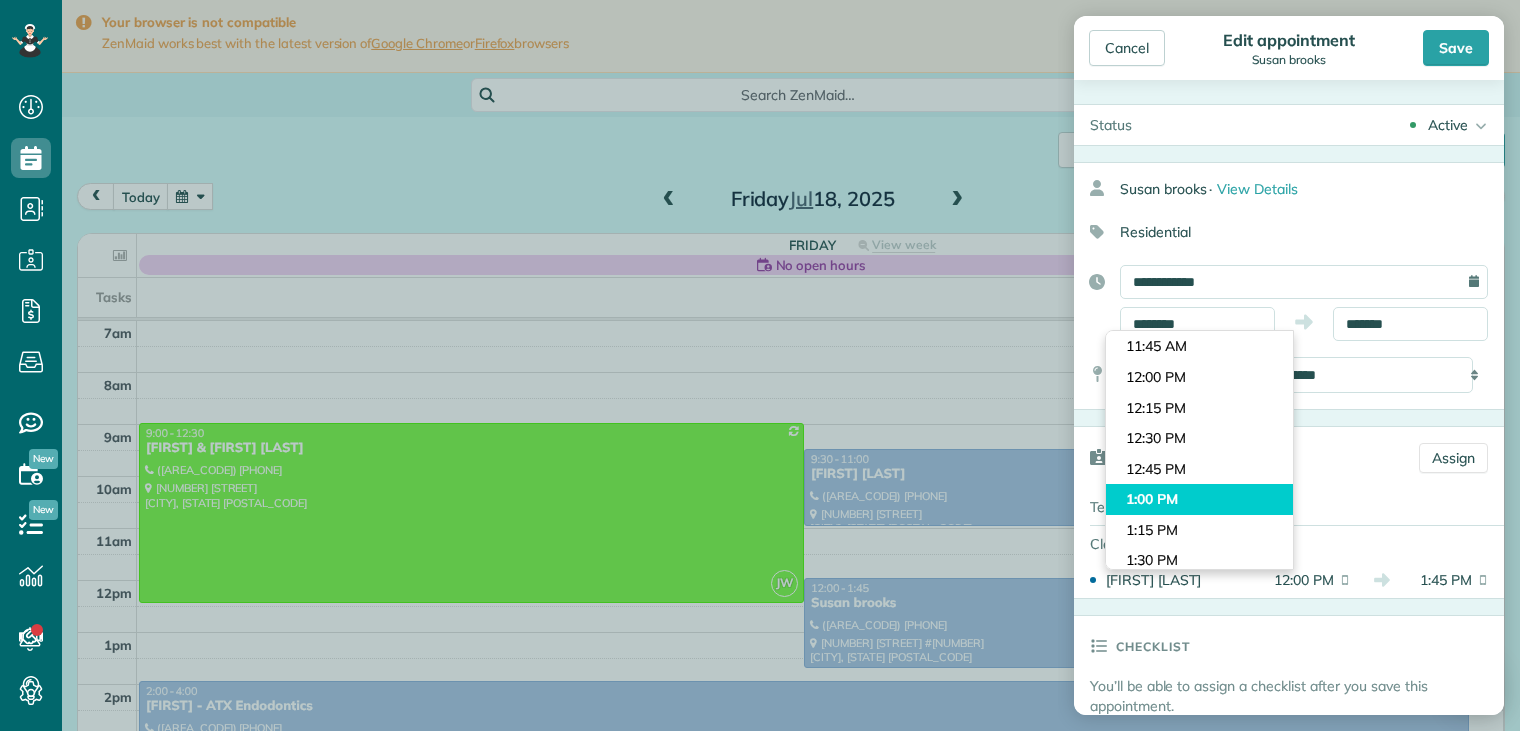 type on "*******" 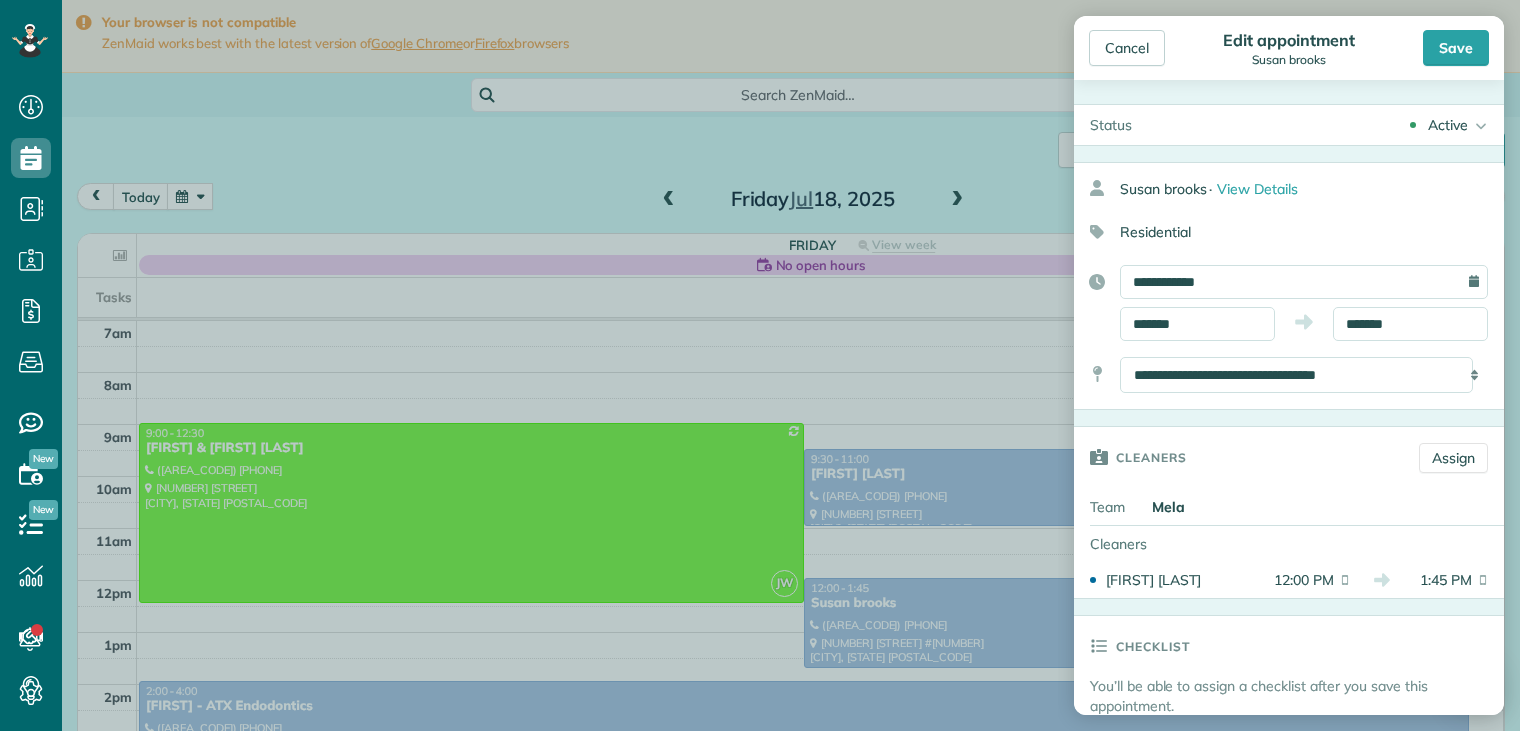 click on "Dashboard
Scheduling
Calendar View
List View
Dispatch View - Weekly scheduling (Beta)" at bounding box center [760, 365] 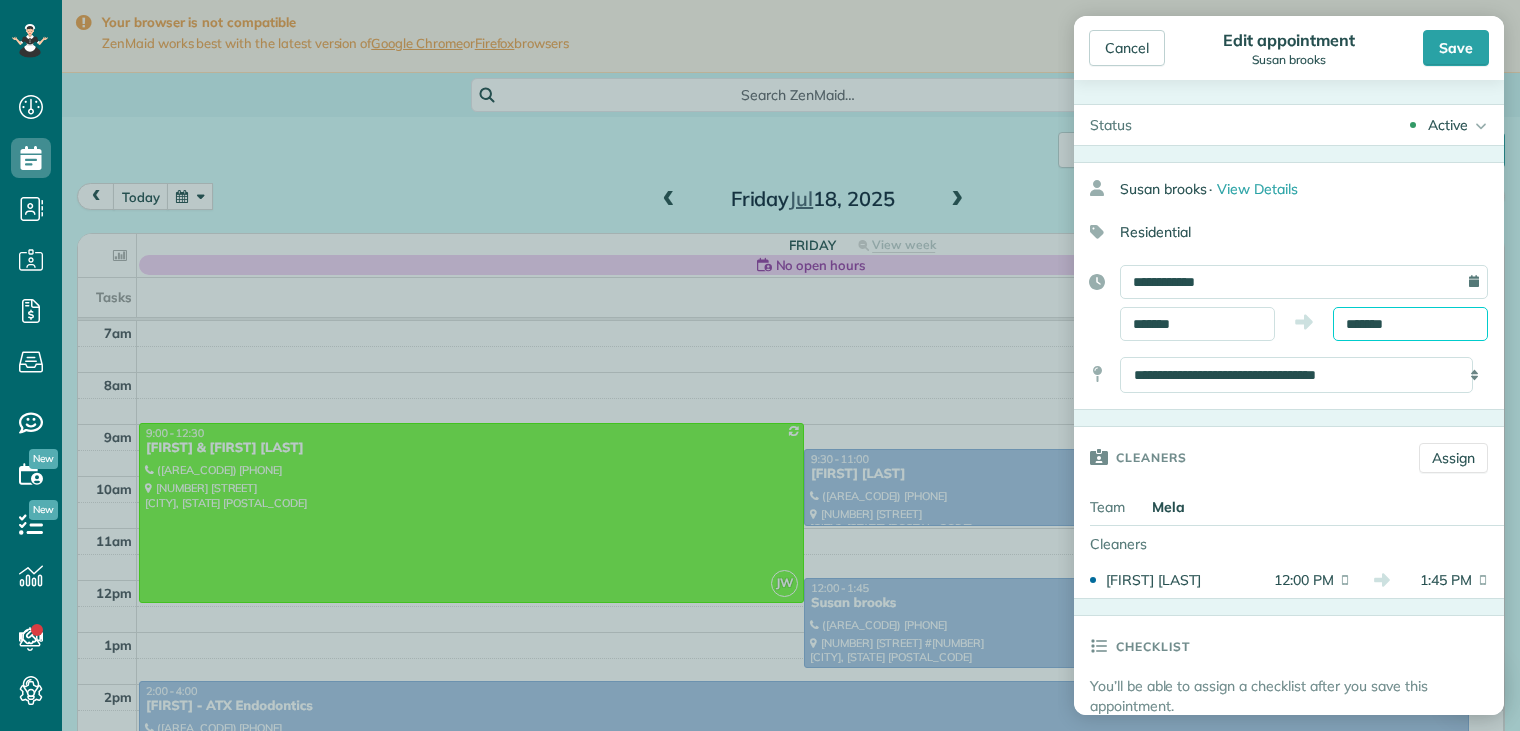 click on "*******" at bounding box center [1410, 324] 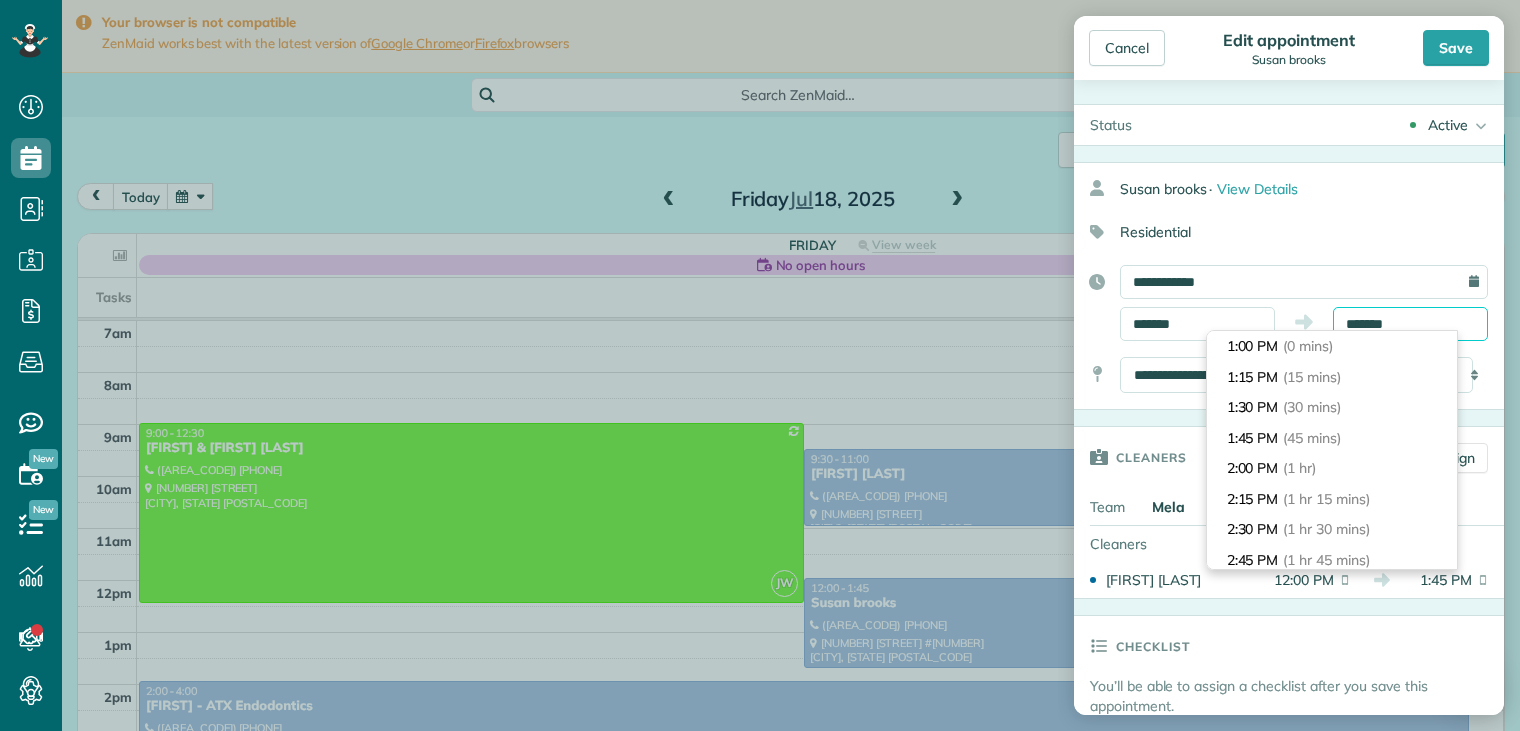click on "*******" at bounding box center (1410, 324) 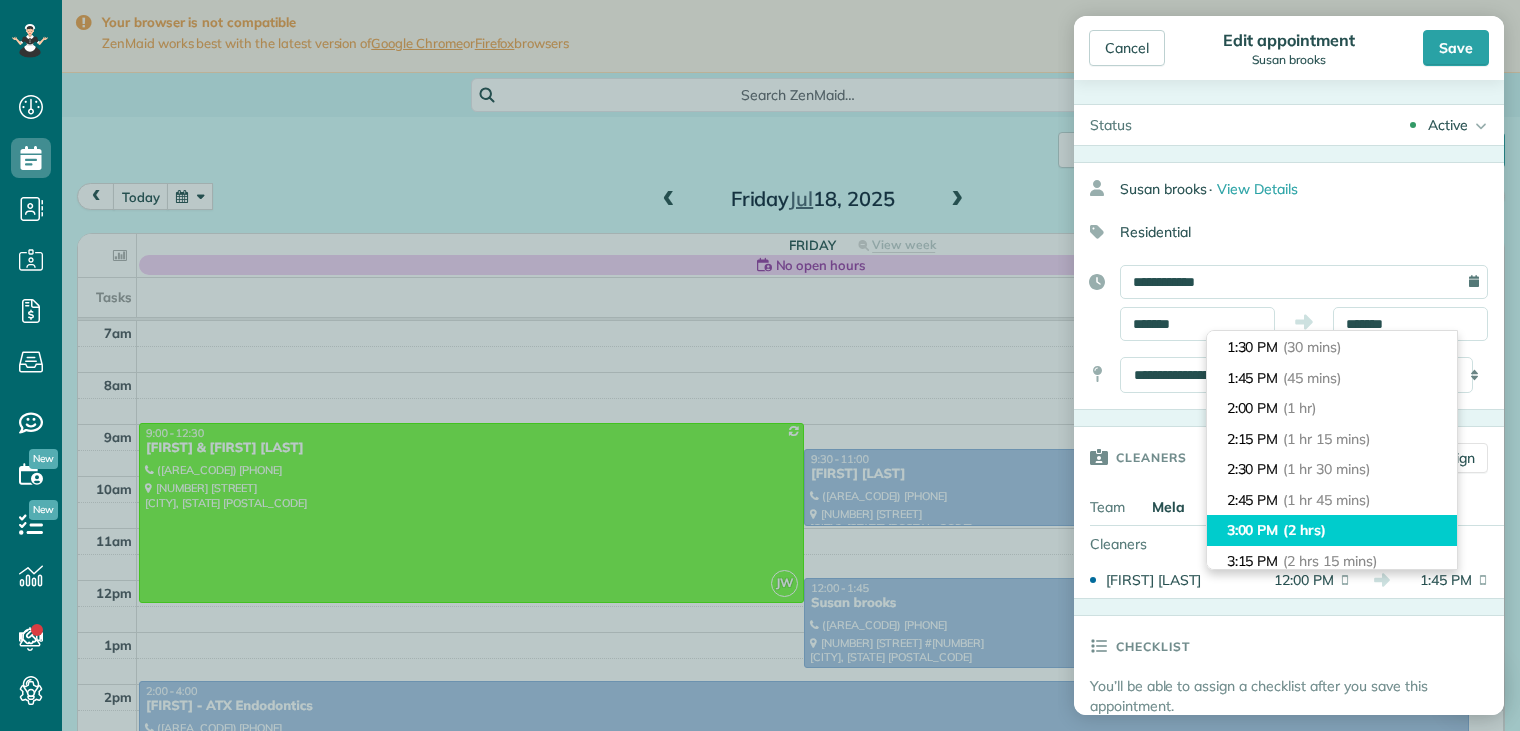 type on "*******" 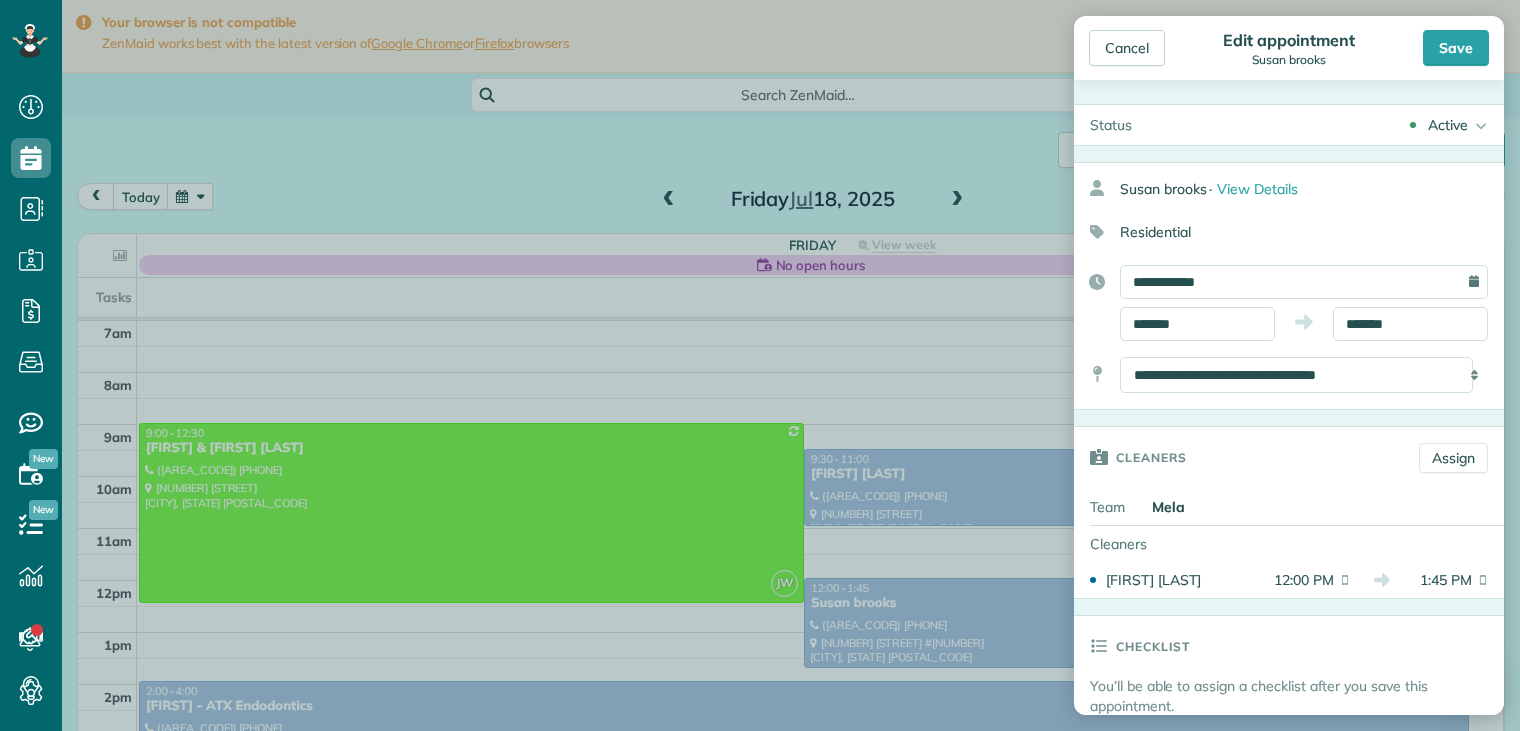 click on "Mela" at bounding box center (1324, 507) 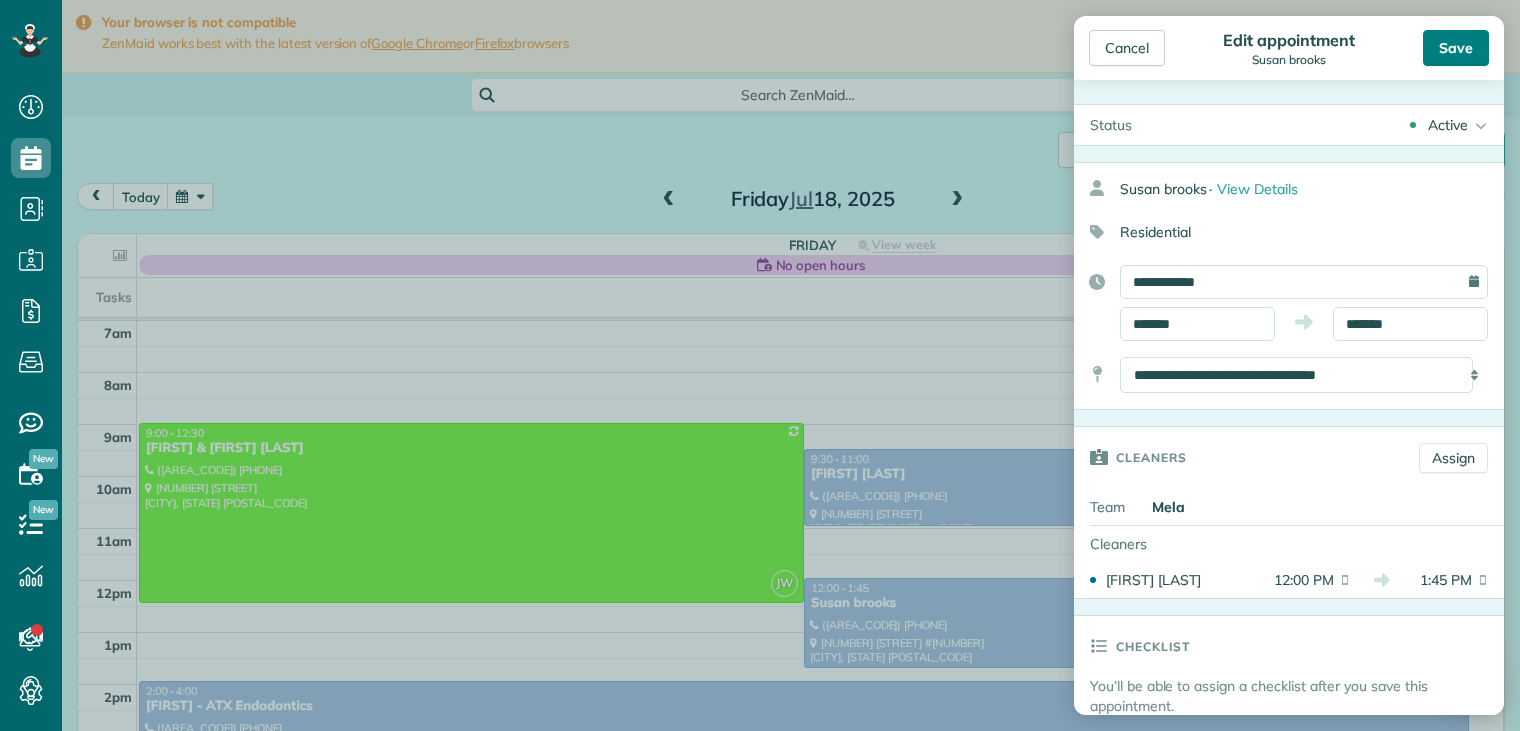 click on "Save" at bounding box center (1456, 48) 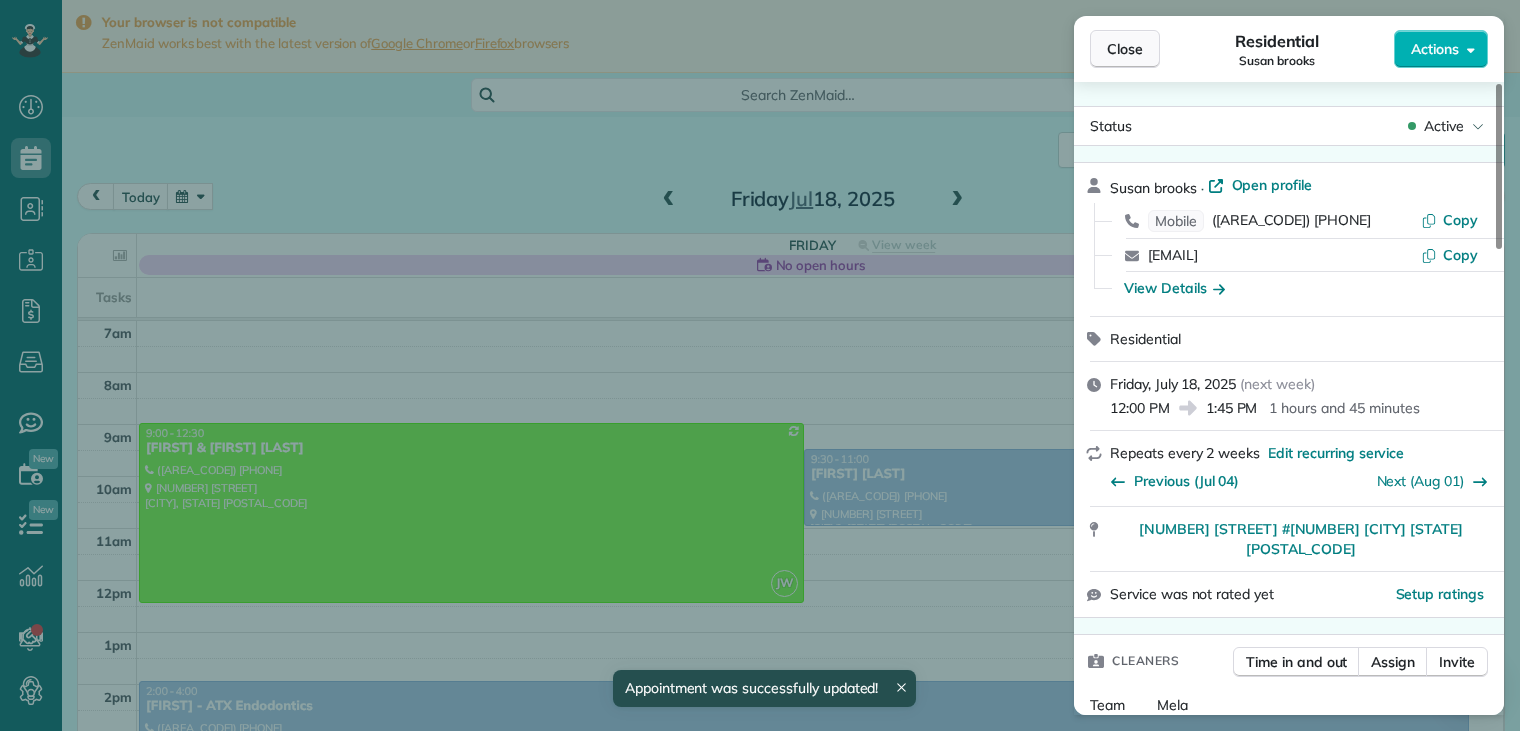 click on "Close" at bounding box center [1125, 49] 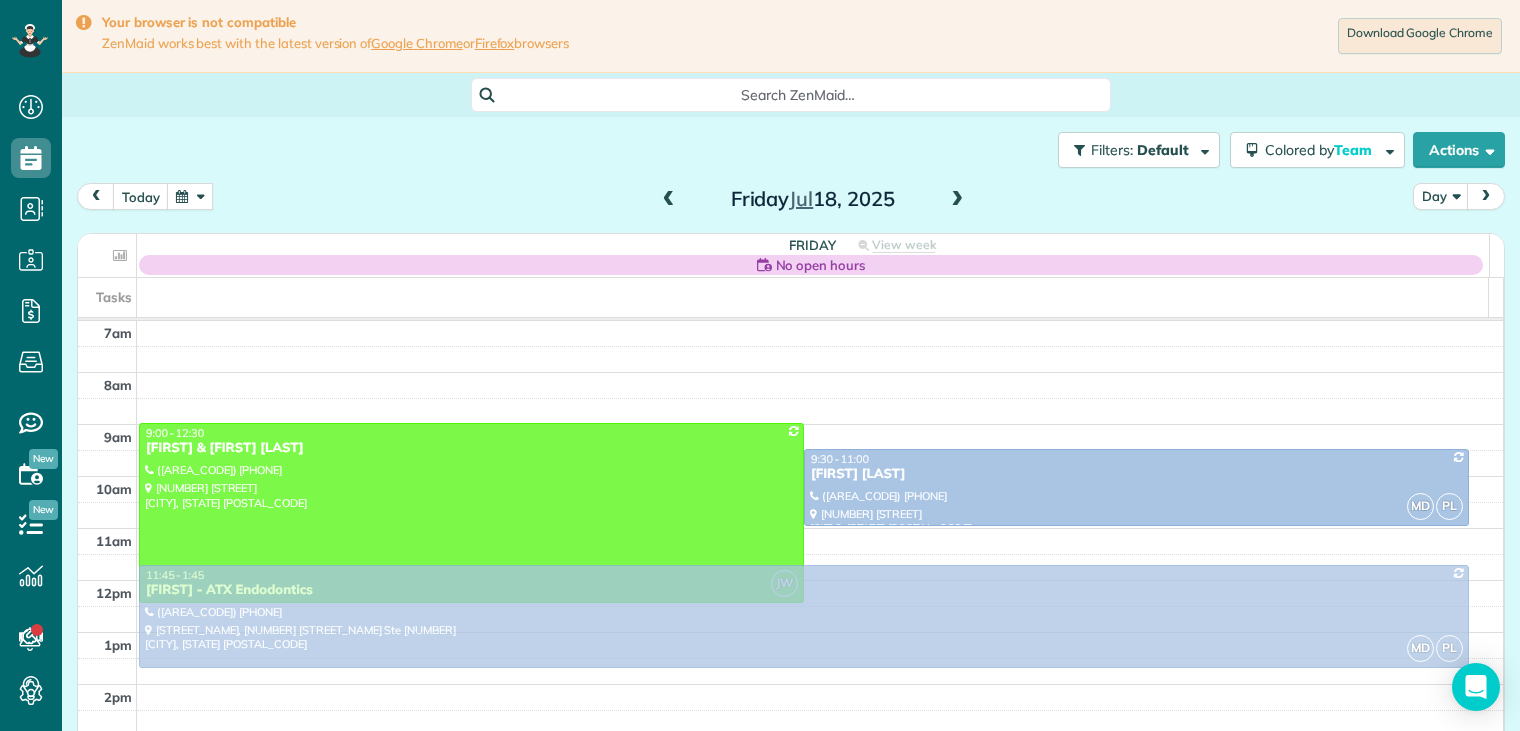 drag, startPoint x: 473, startPoint y: 699, endPoint x: 512, endPoint y: 581, distance: 124.277916 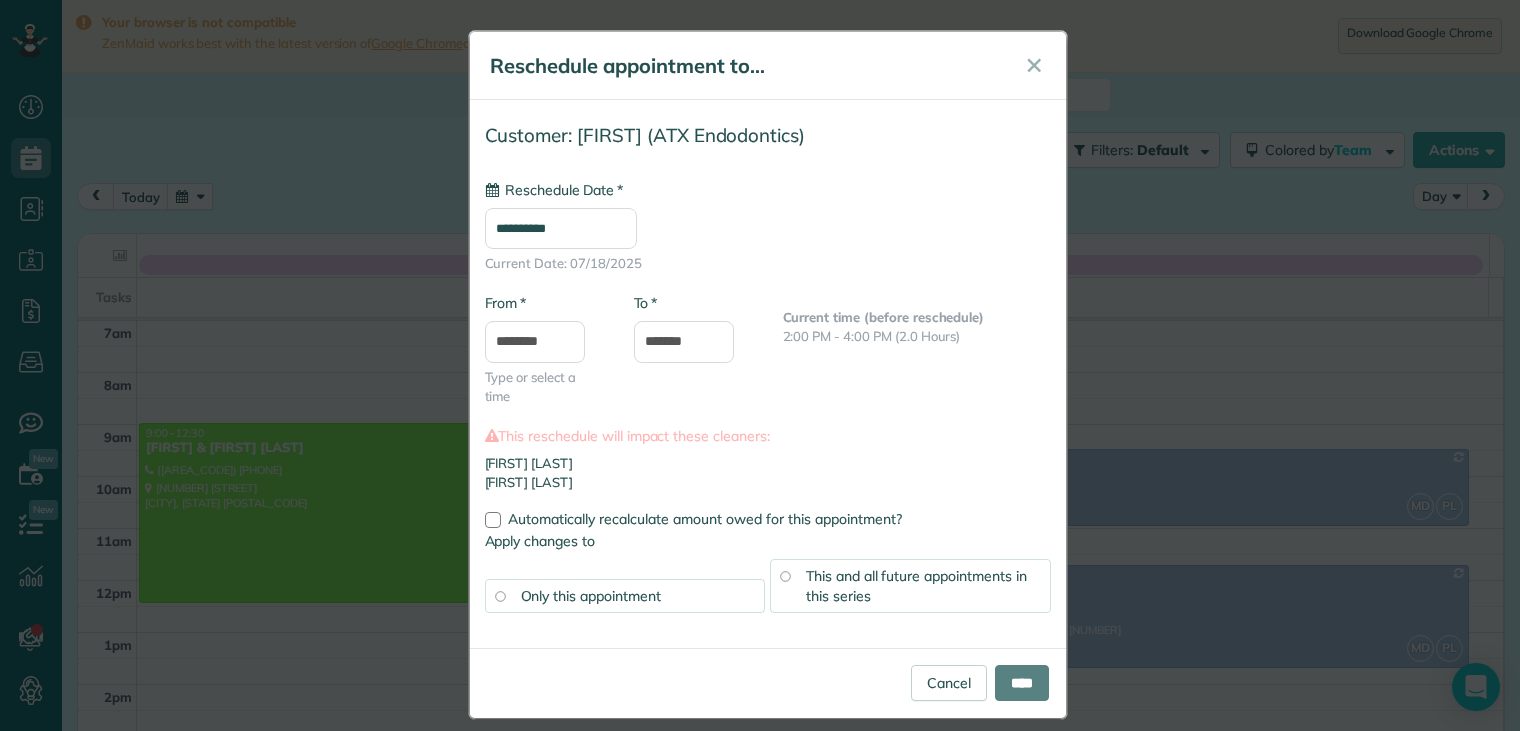 type on "**********" 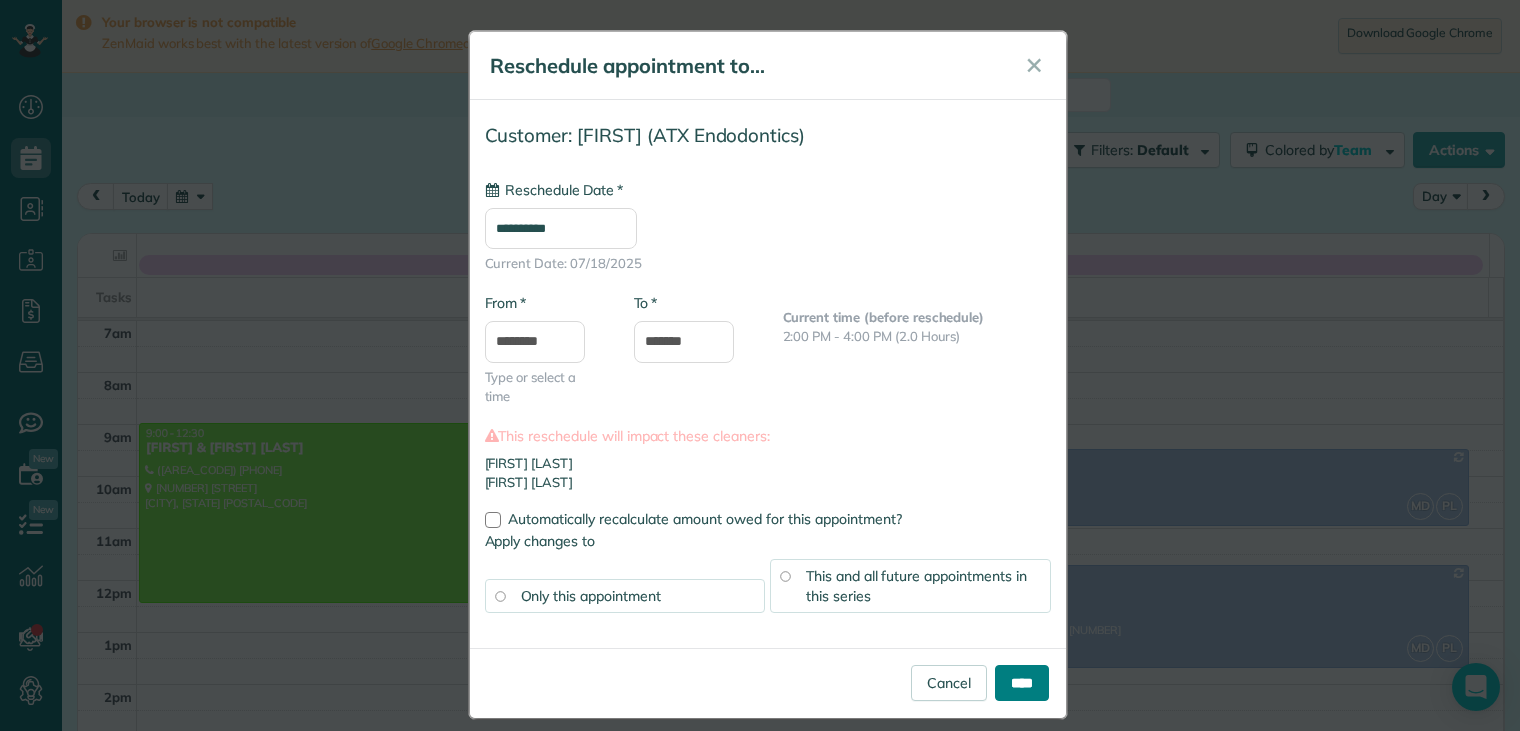 click on "****" at bounding box center [1022, 683] 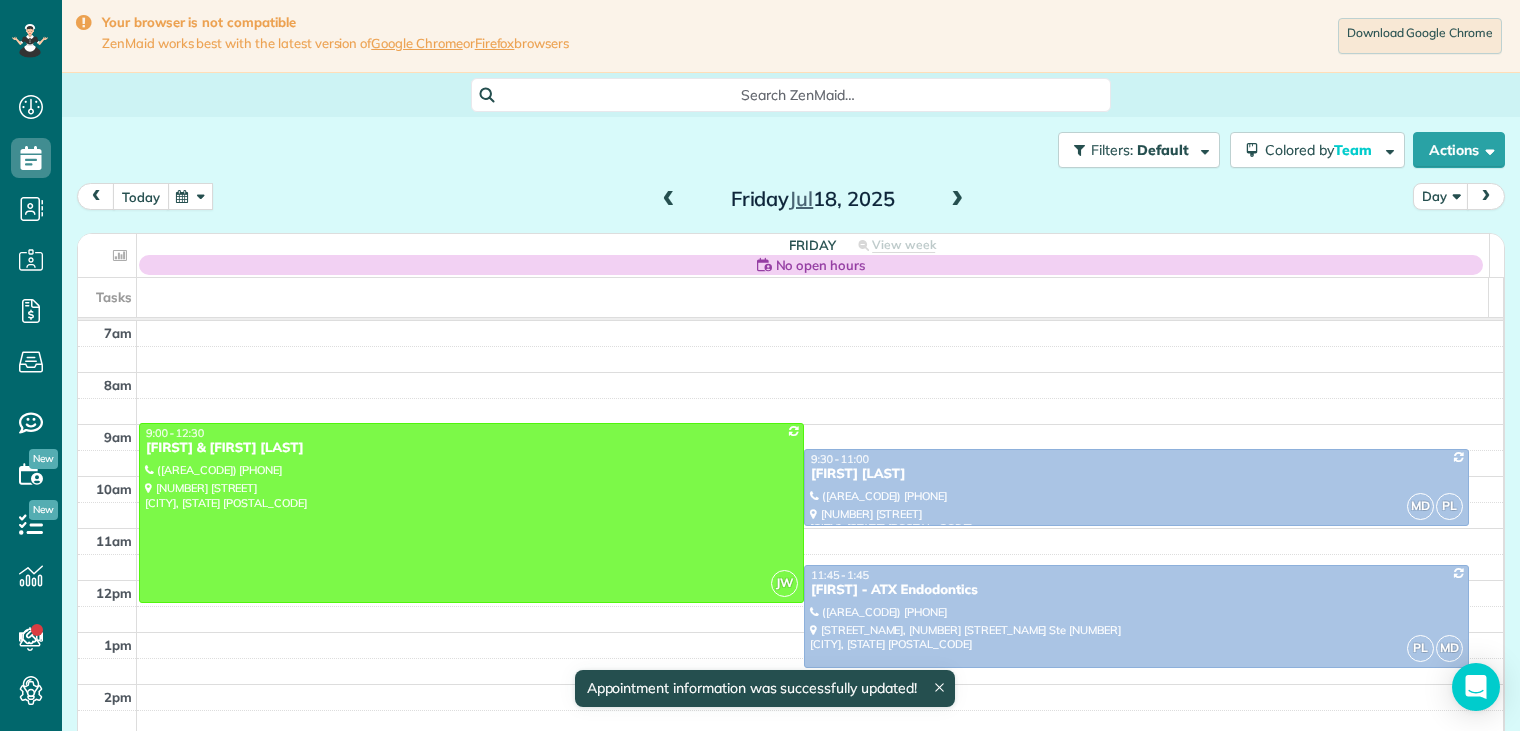 click on "today" at bounding box center (141, 196) 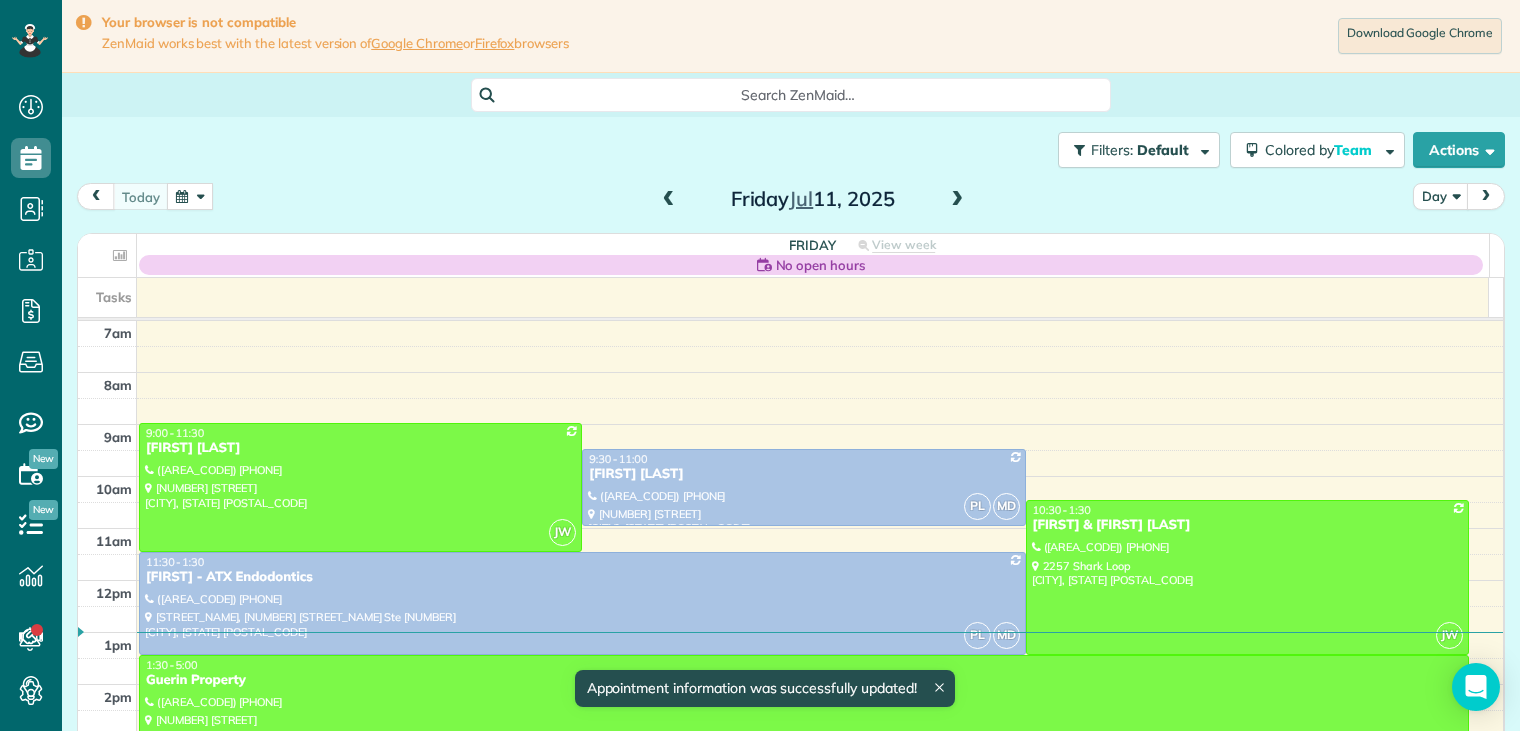 click at bounding box center [957, 200] 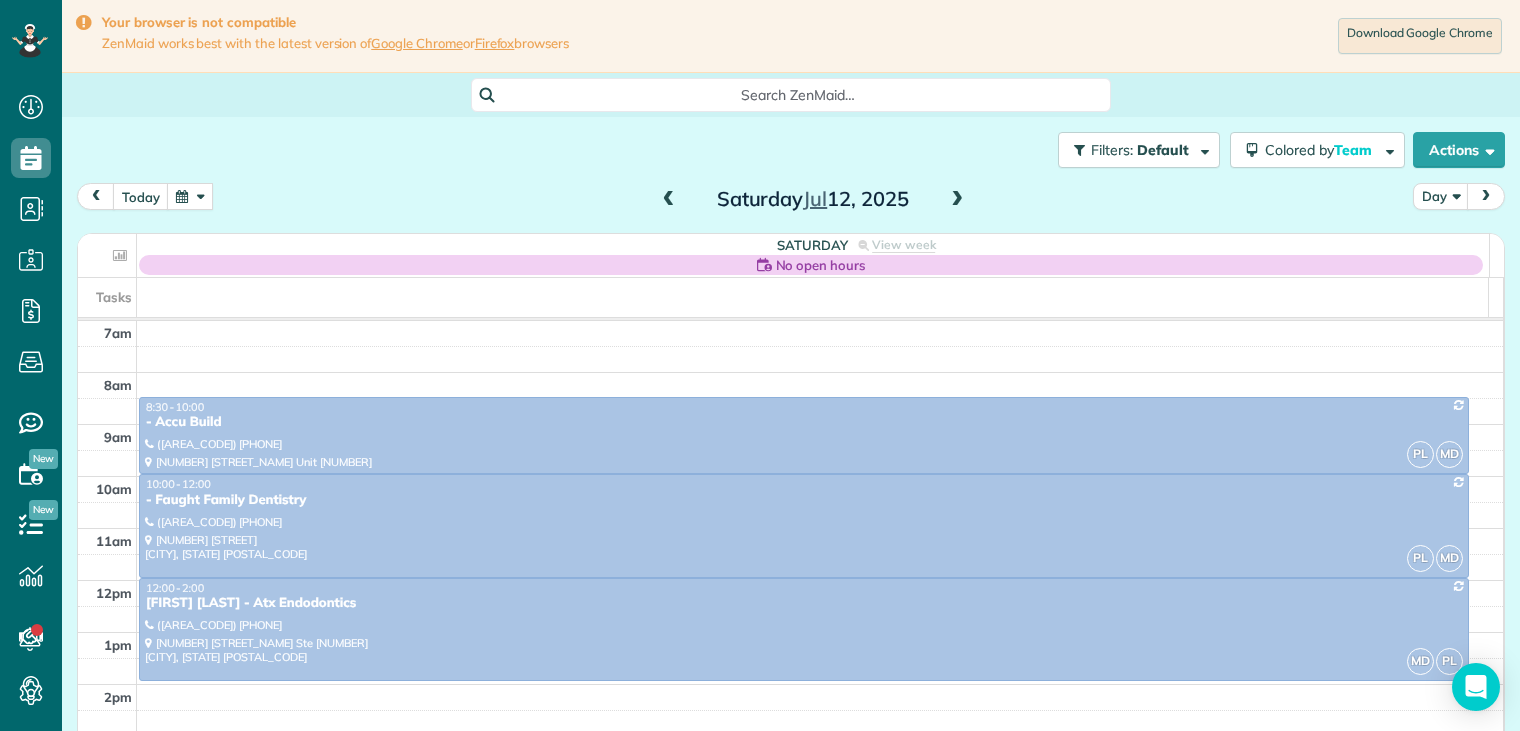 click at bounding box center (957, 200) 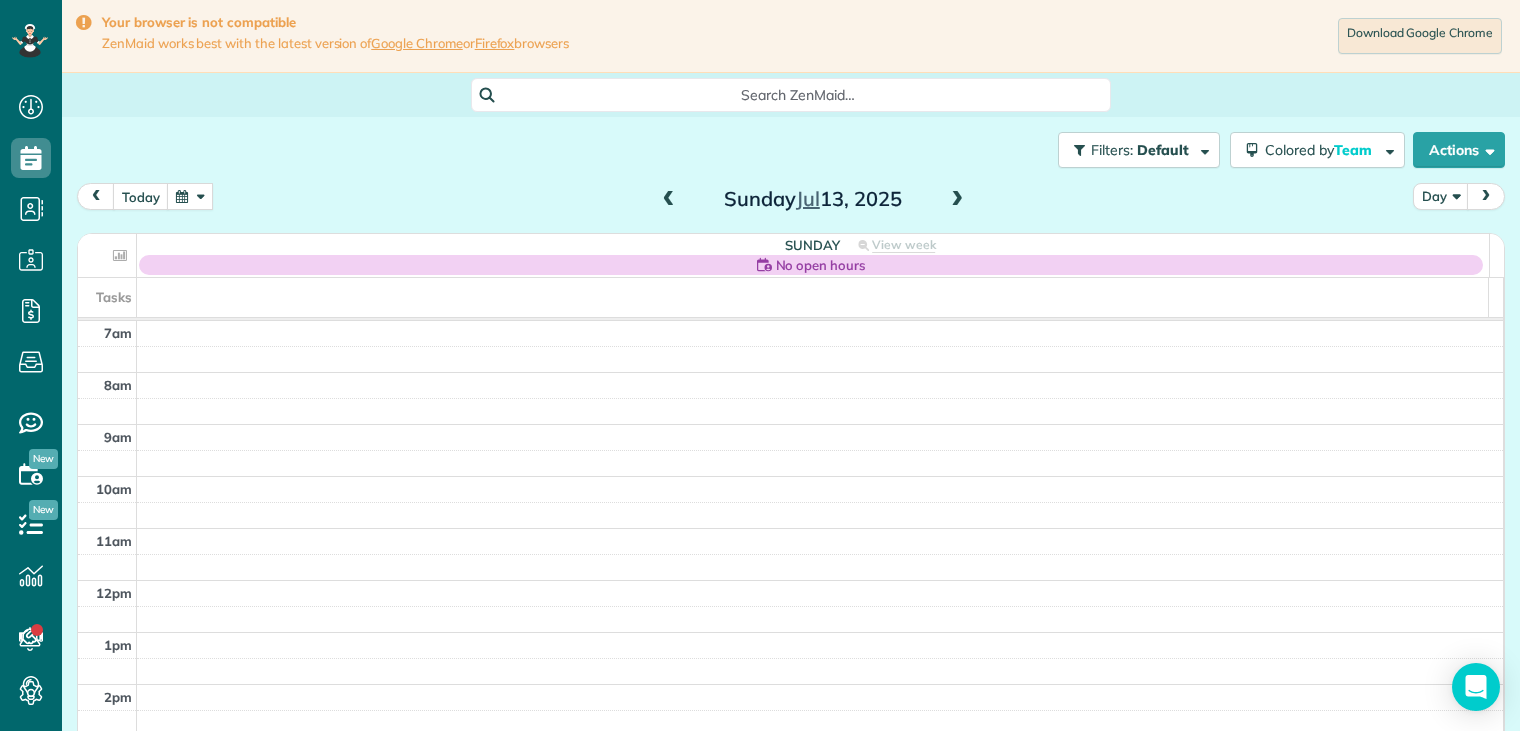 click at bounding box center [957, 200] 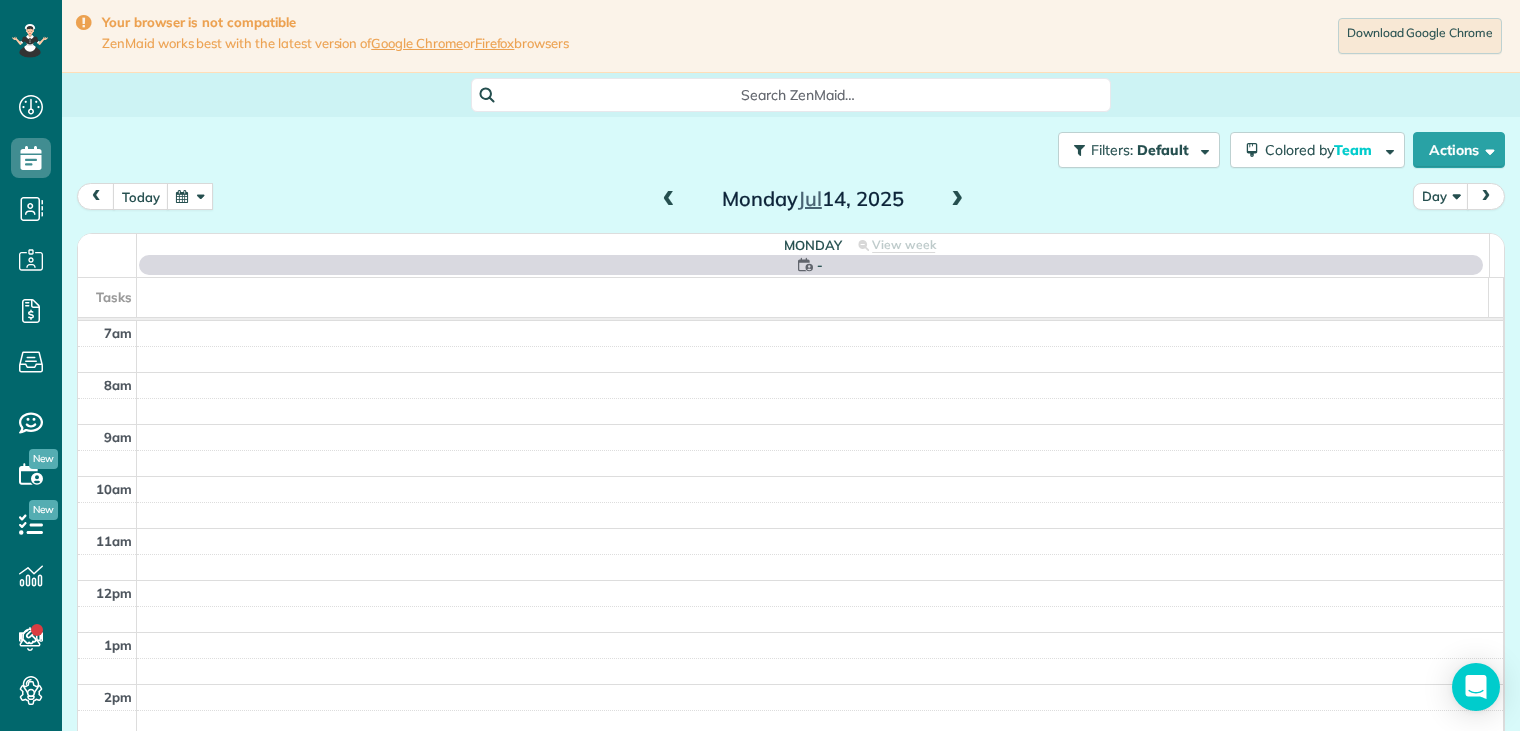 click at bounding box center (957, 200) 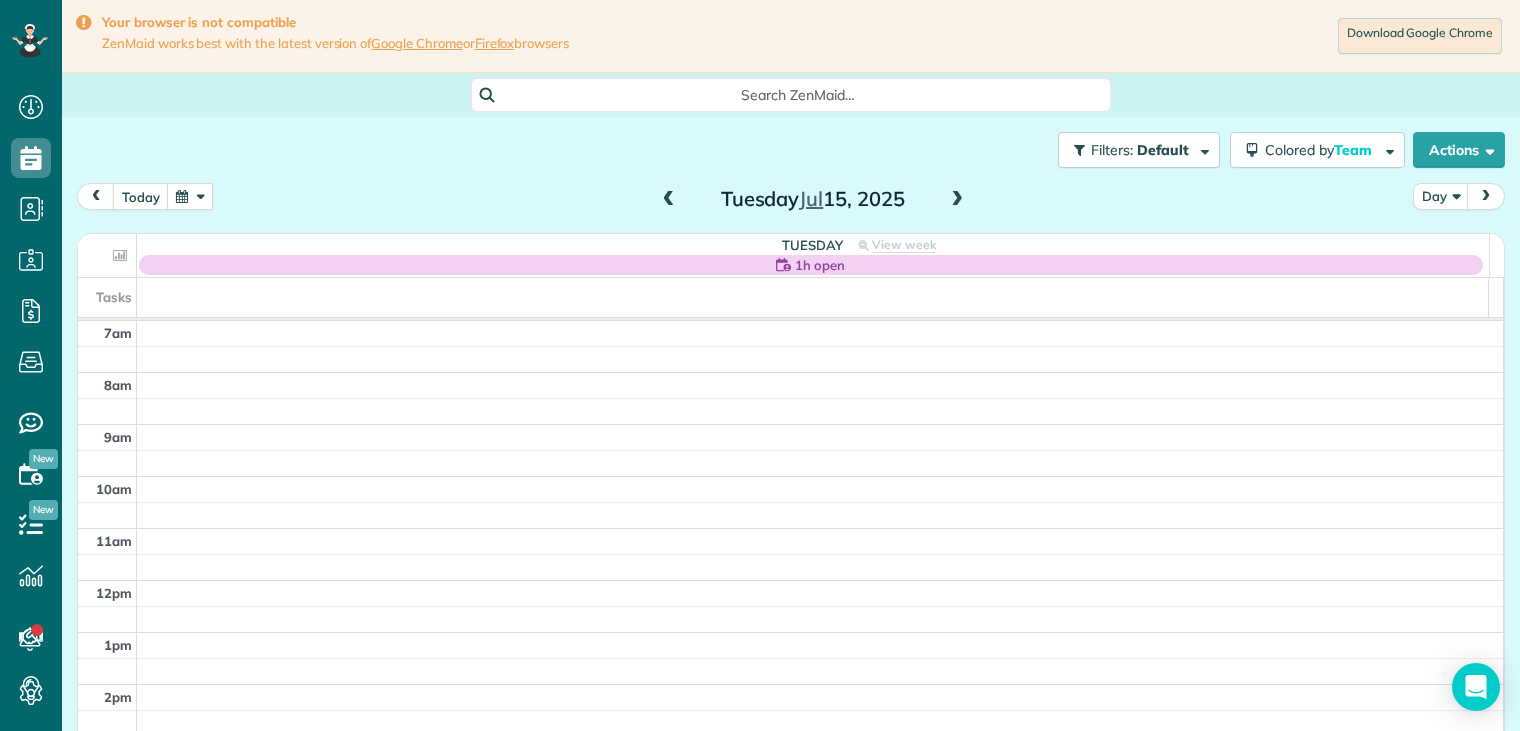click at bounding box center [669, 200] 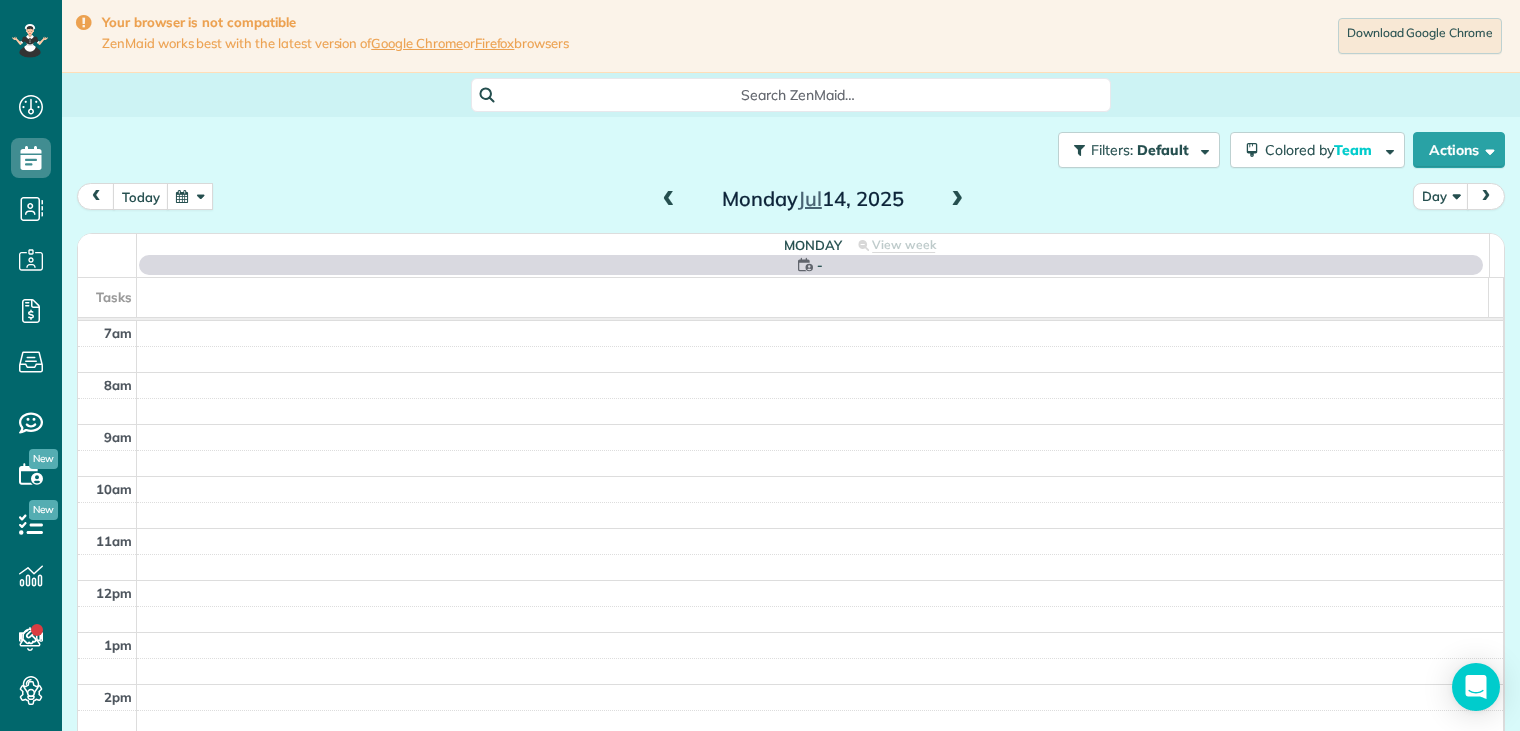 click at bounding box center (669, 200) 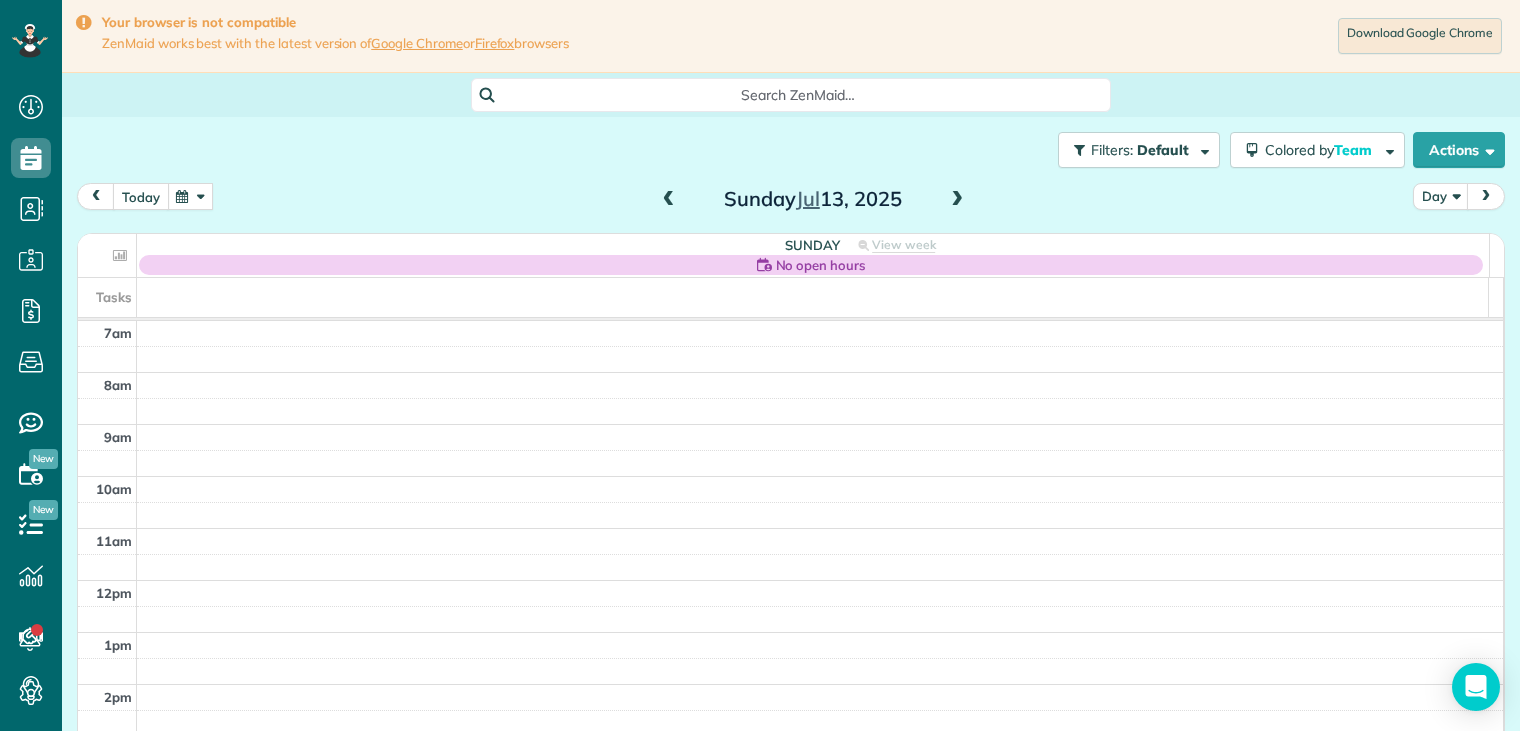 click on "today" at bounding box center [141, 196] 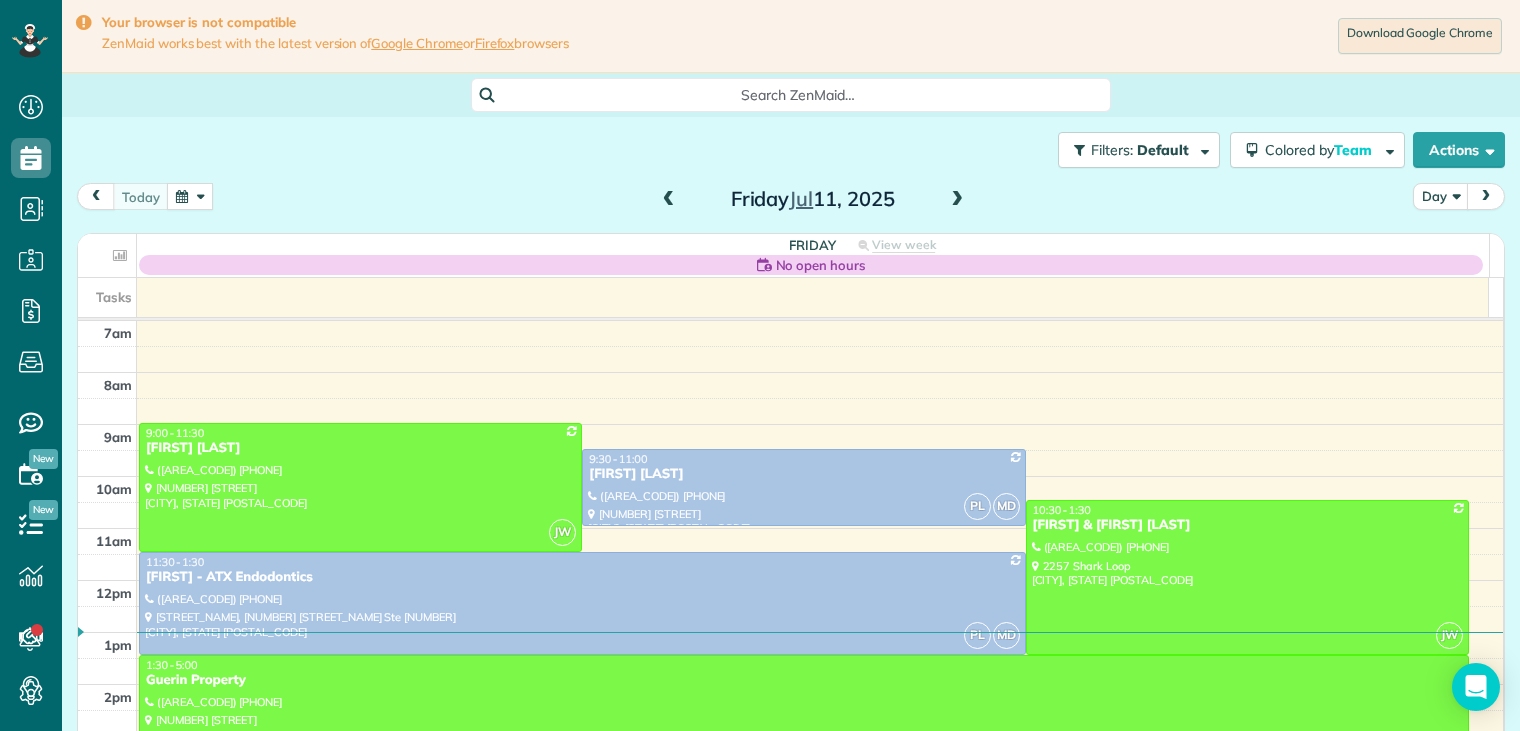 click at bounding box center [957, 200] 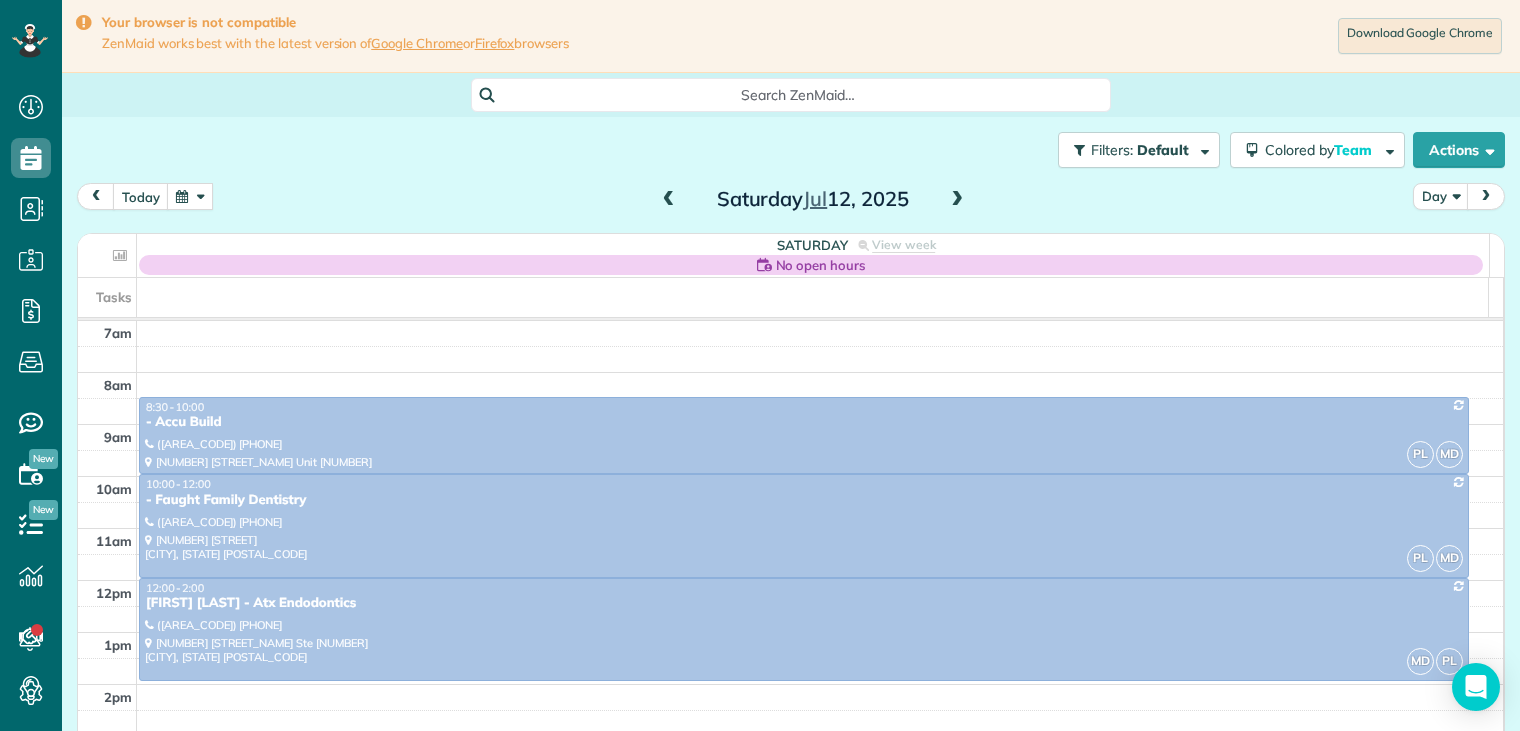 click at bounding box center [957, 200] 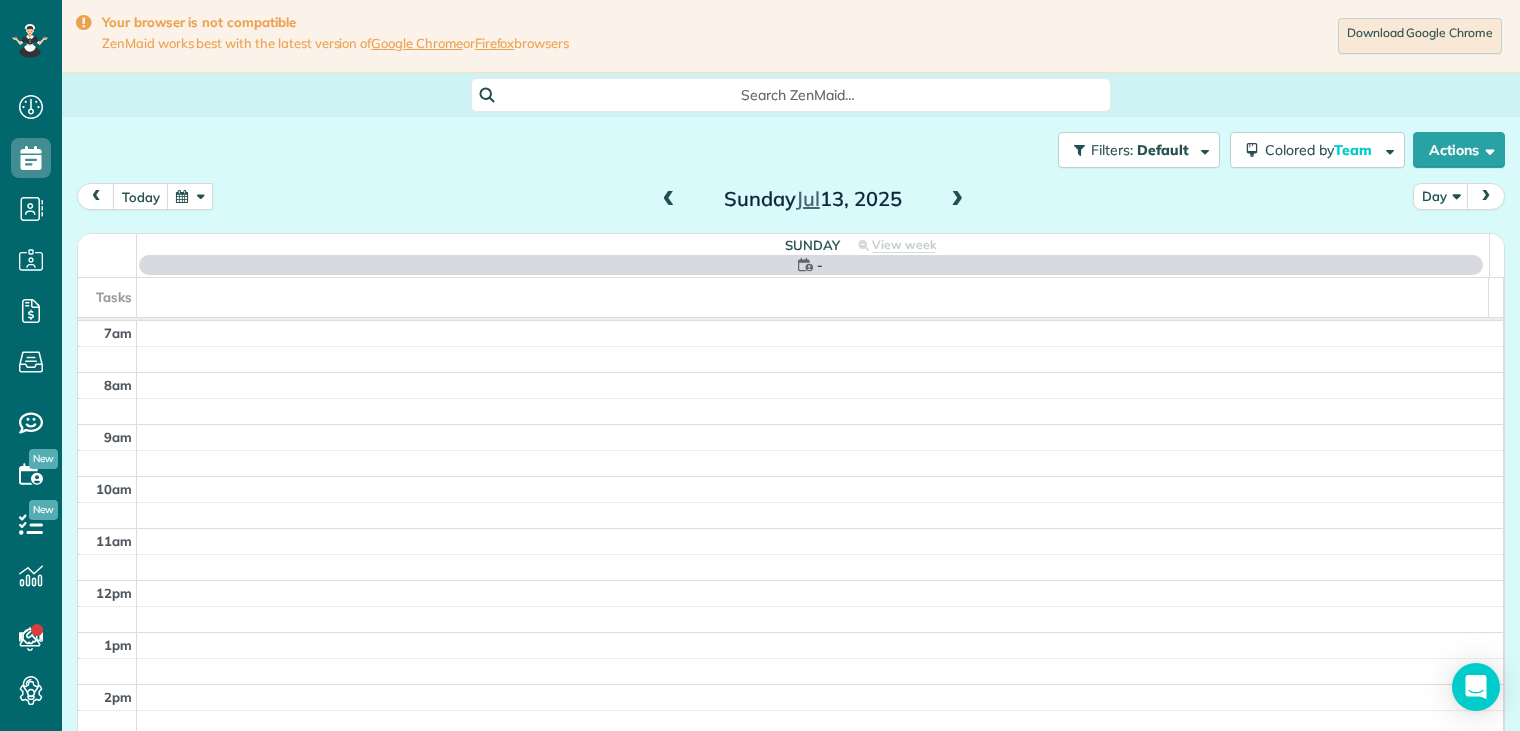 click at bounding box center (957, 200) 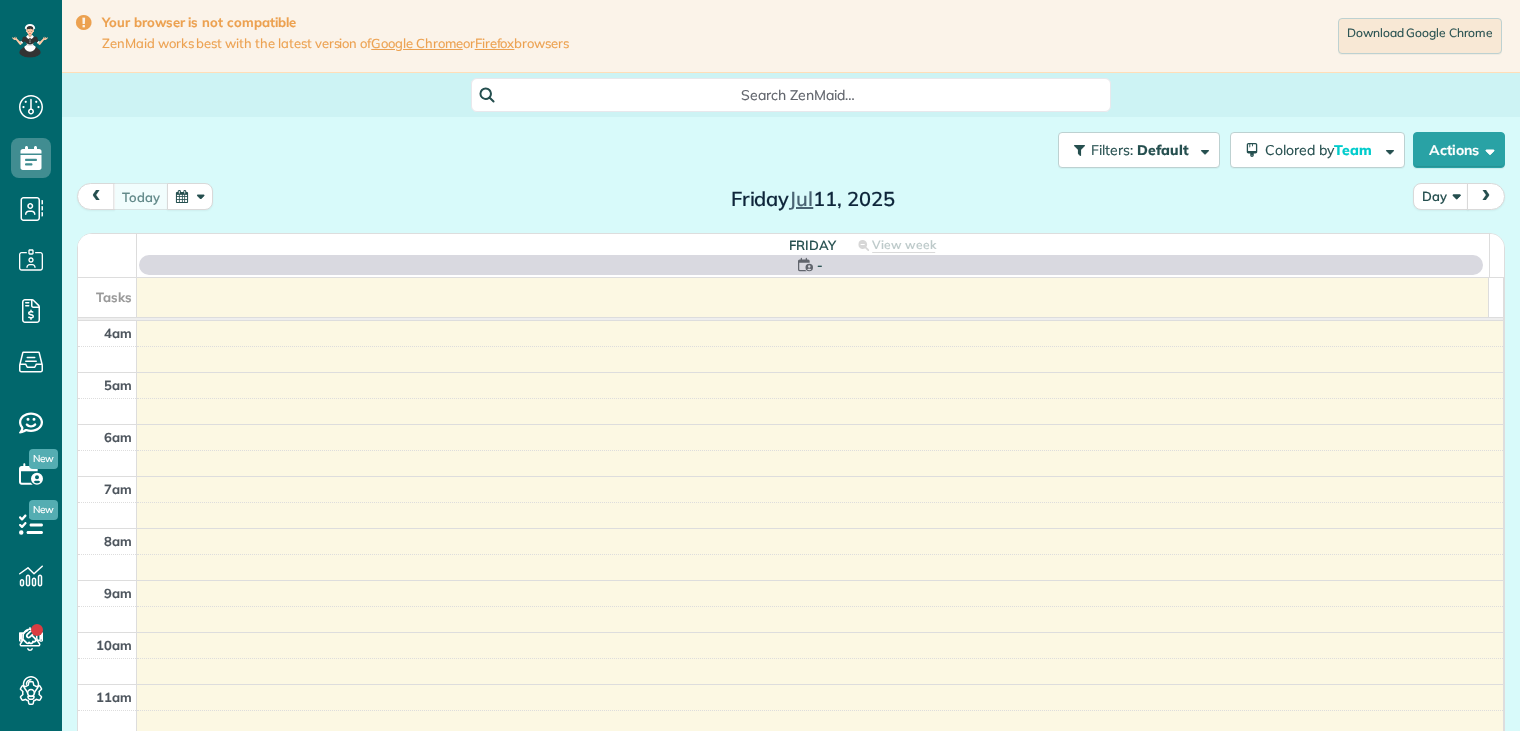 scroll, scrollTop: 0, scrollLeft: 0, axis: both 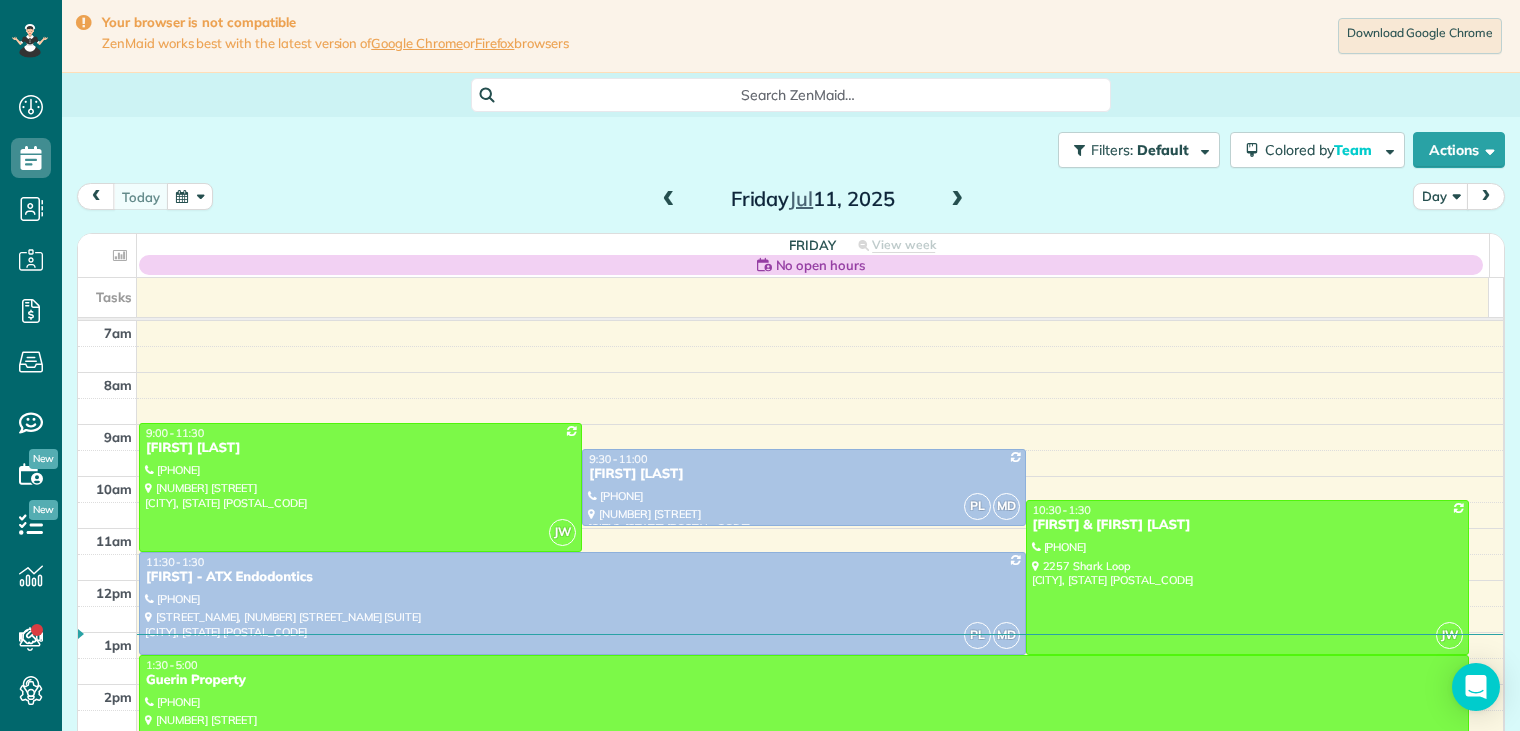 click at bounding box center [957, 200] 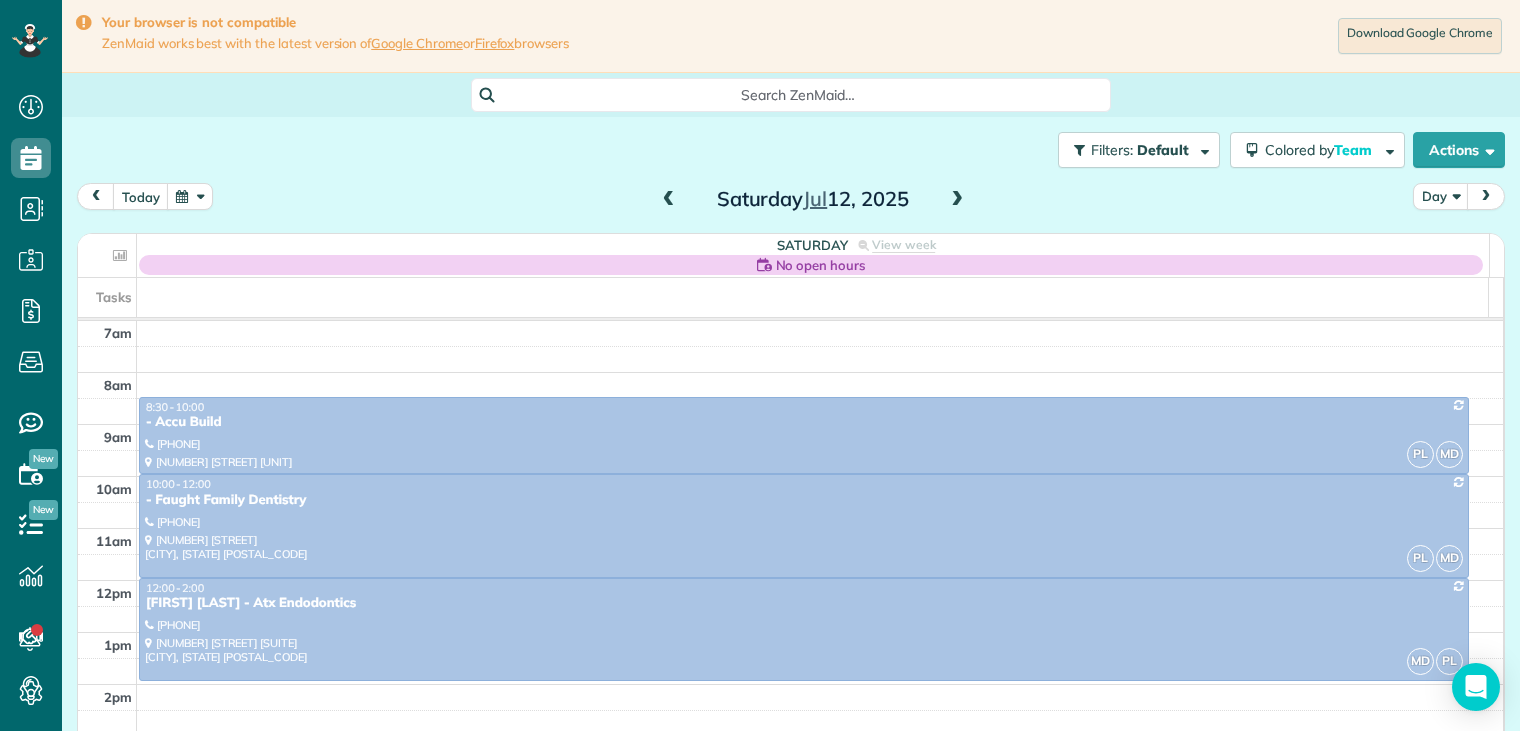 click at bounding box center (957, 200) 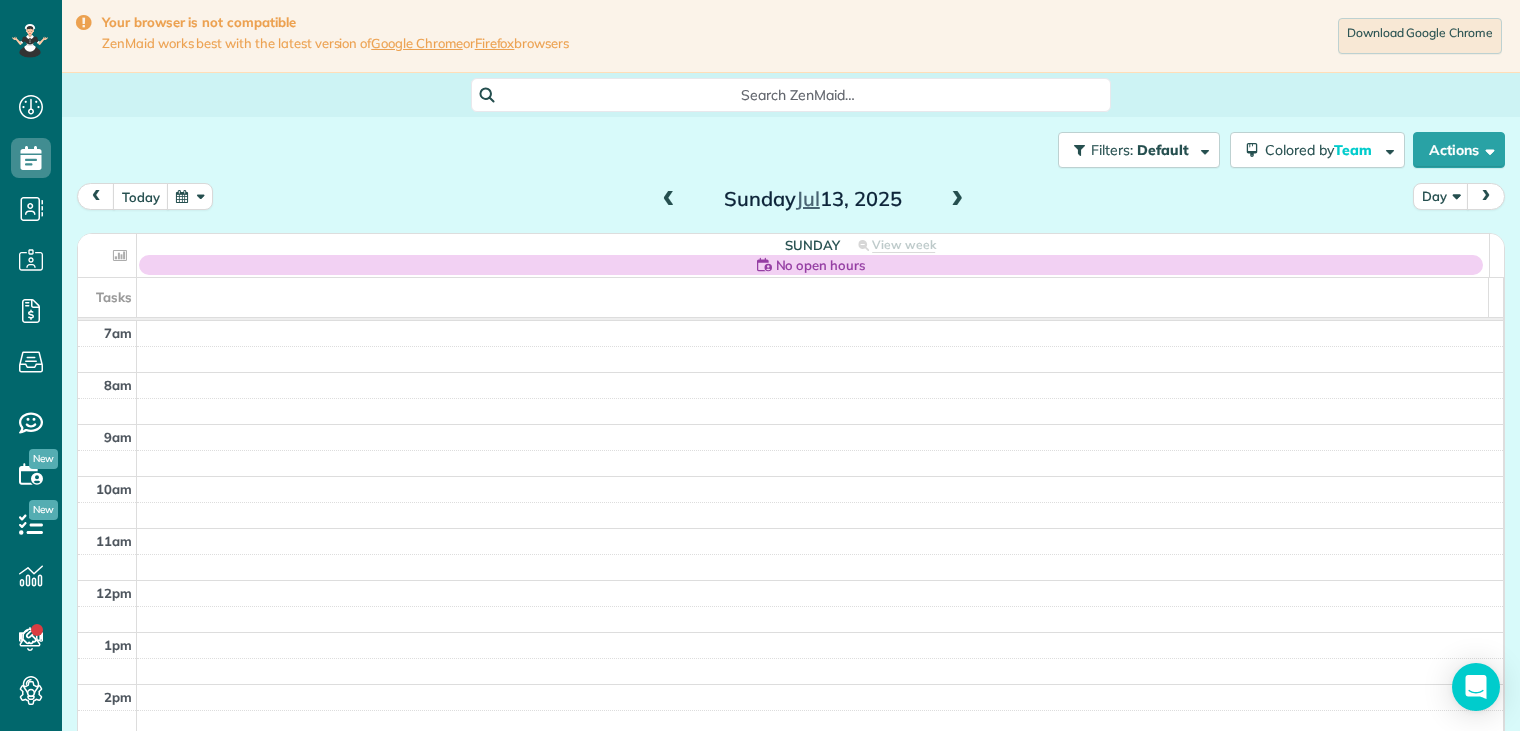 click at bounding box center [957, 200] 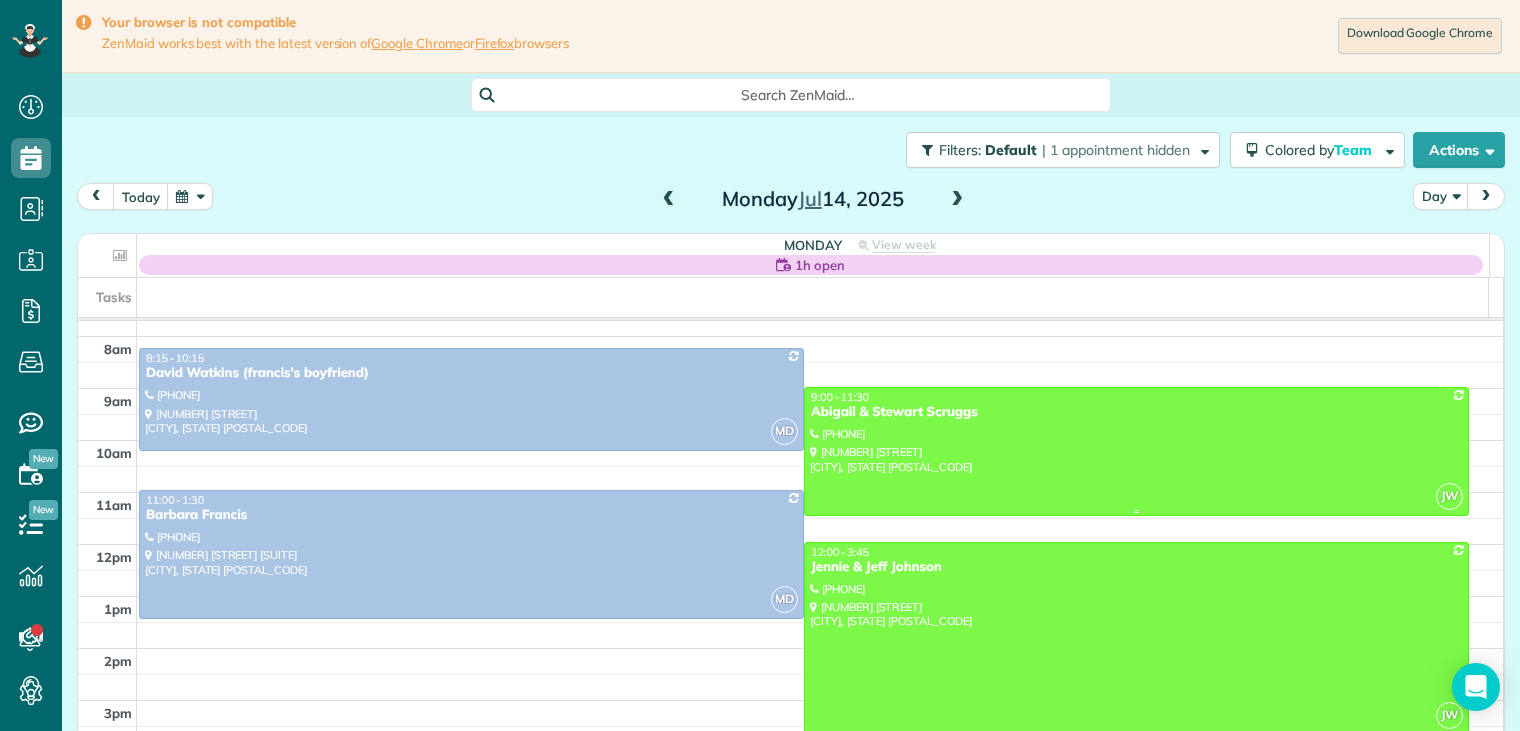 scroll, scrollTop: 212, scrollLeft: 0, axis: vertical 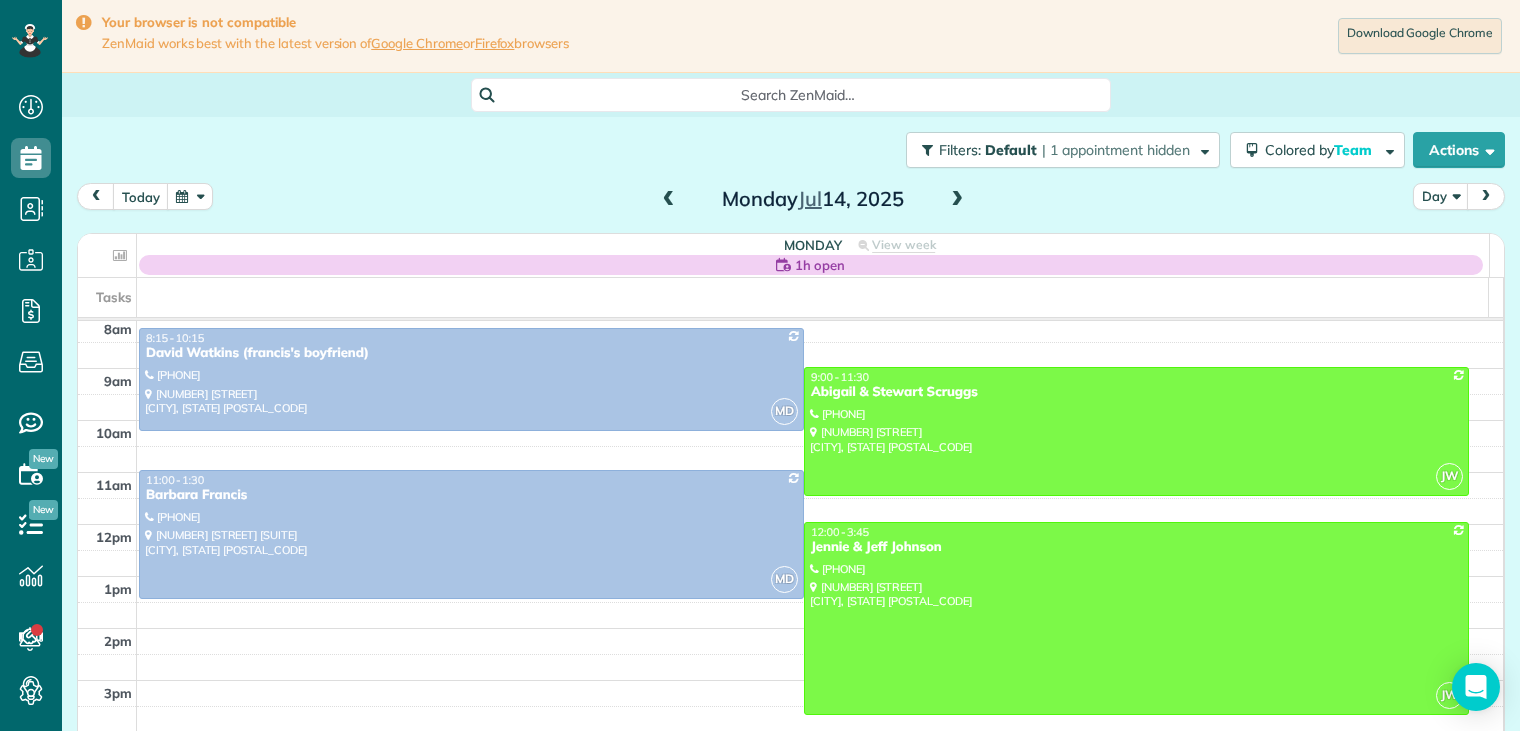 click at bounding box center [957, 200] 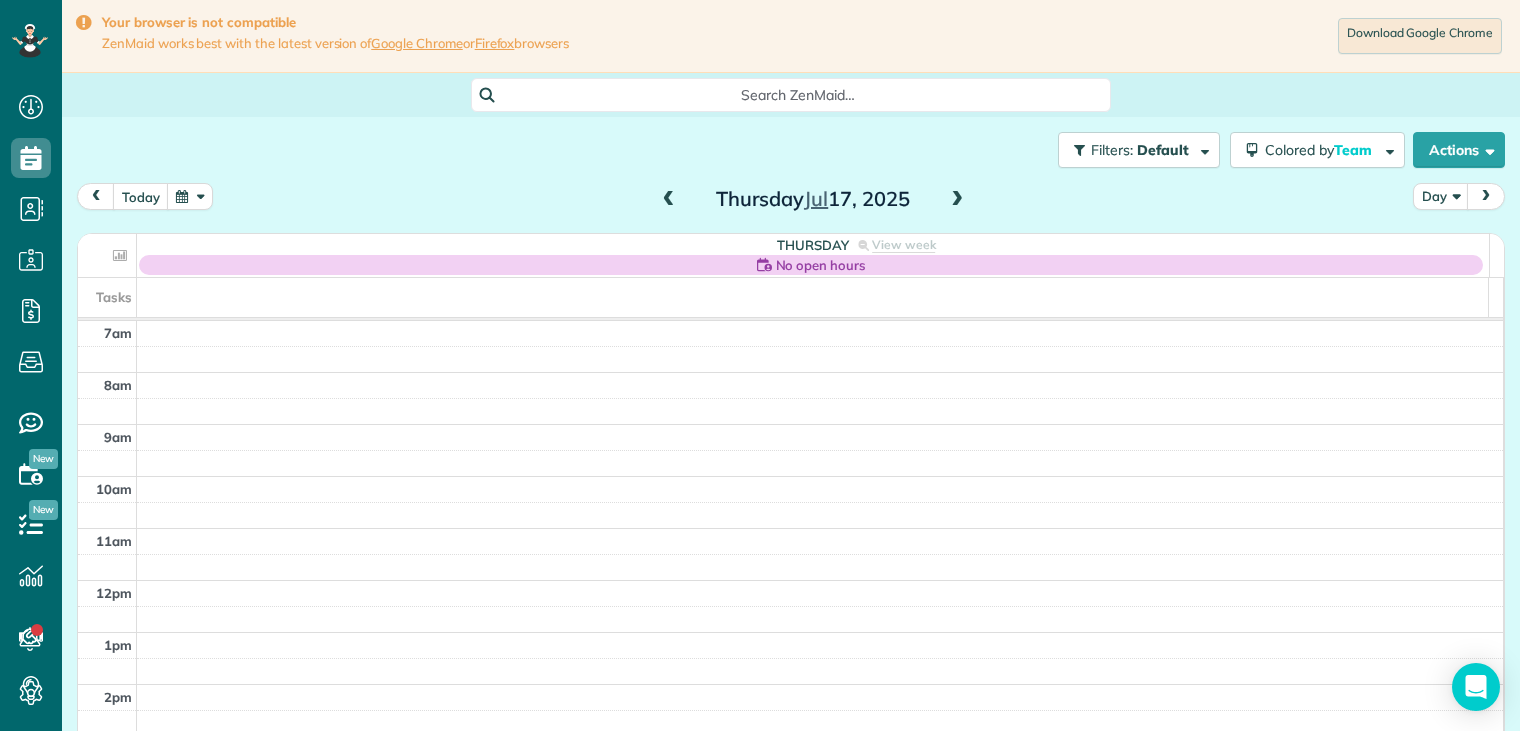 click at bounding box center [957, 200] 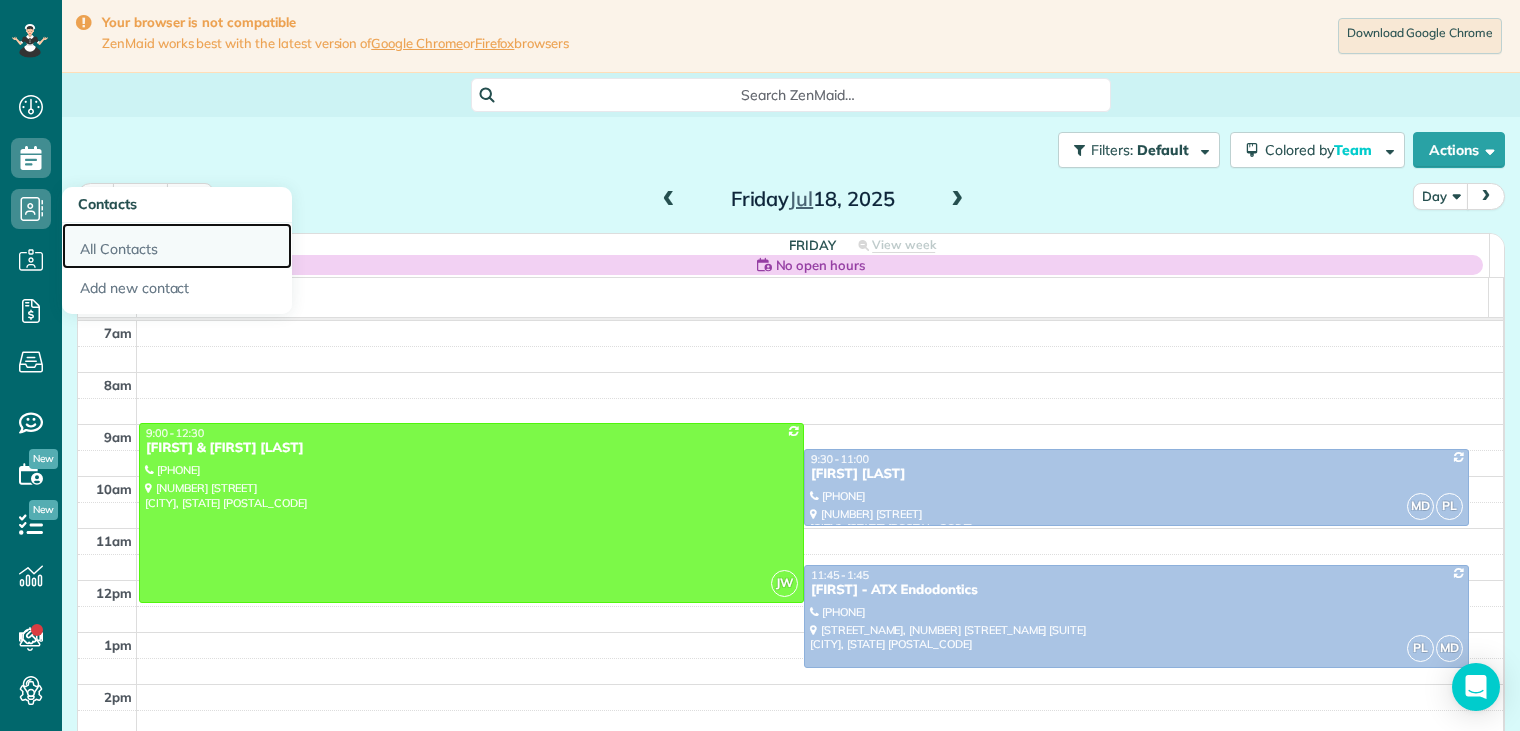click on "All Contacts" at bounding box center [177, 246] 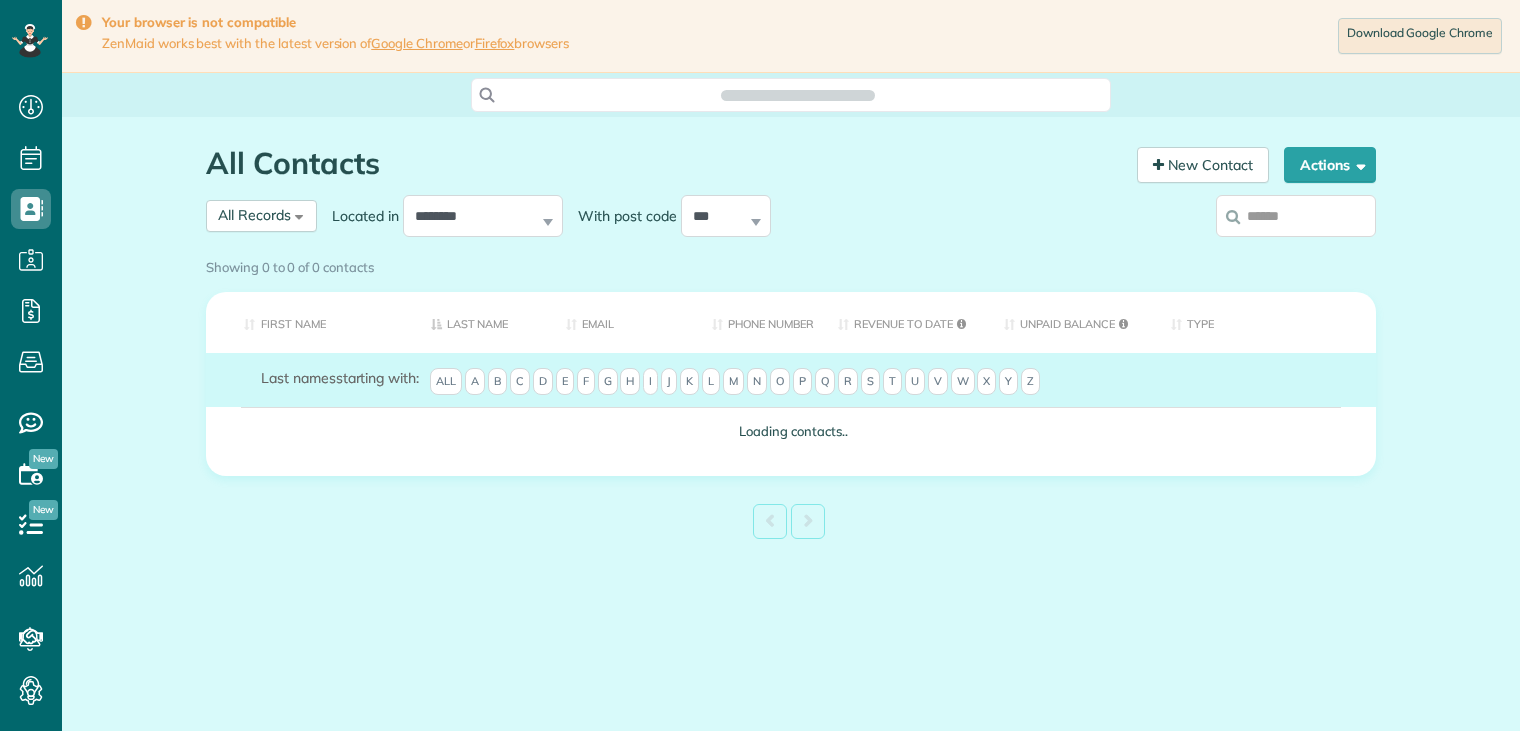 scroll, scrollTop: 0, scrollLeft: 0, axis: both 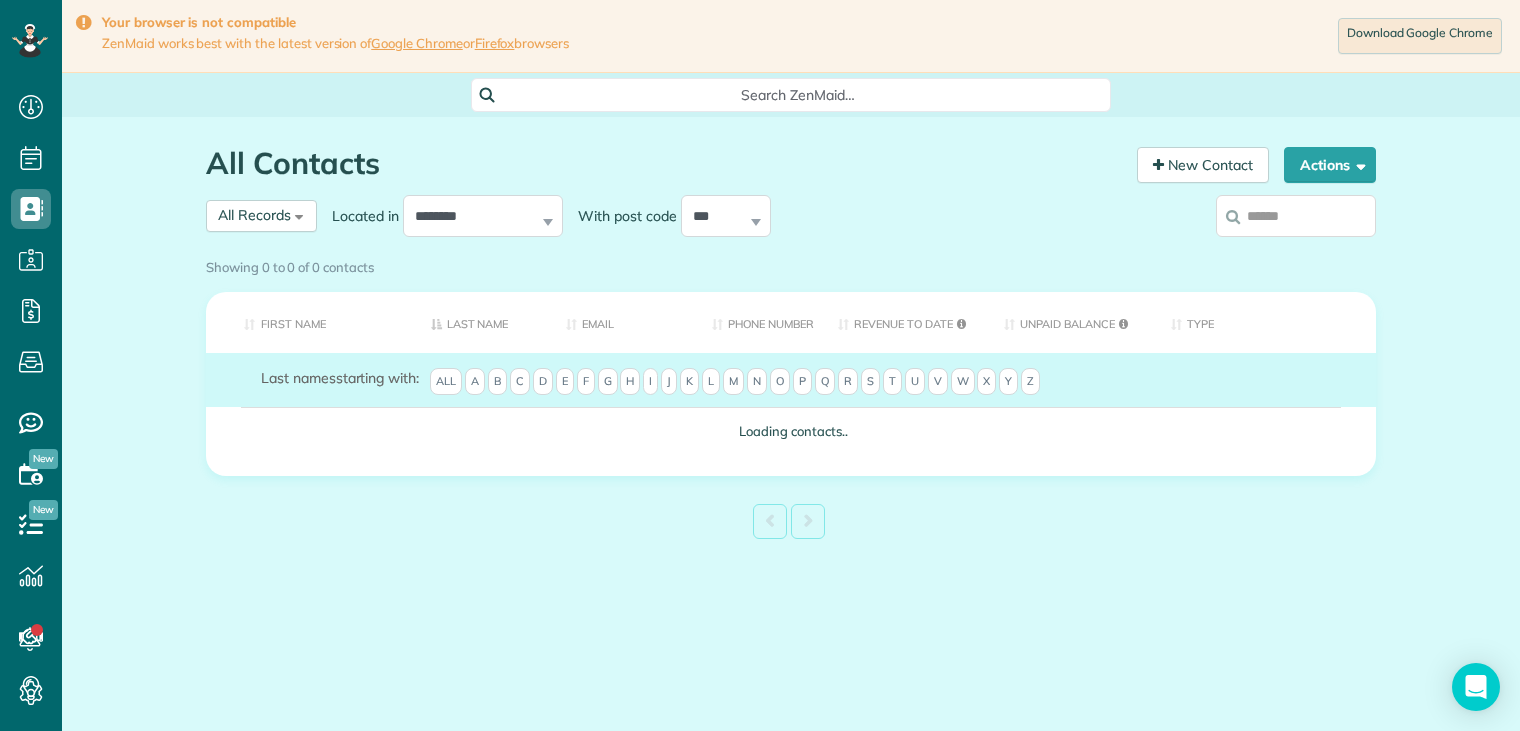 click at bounding box center (1296, 216) 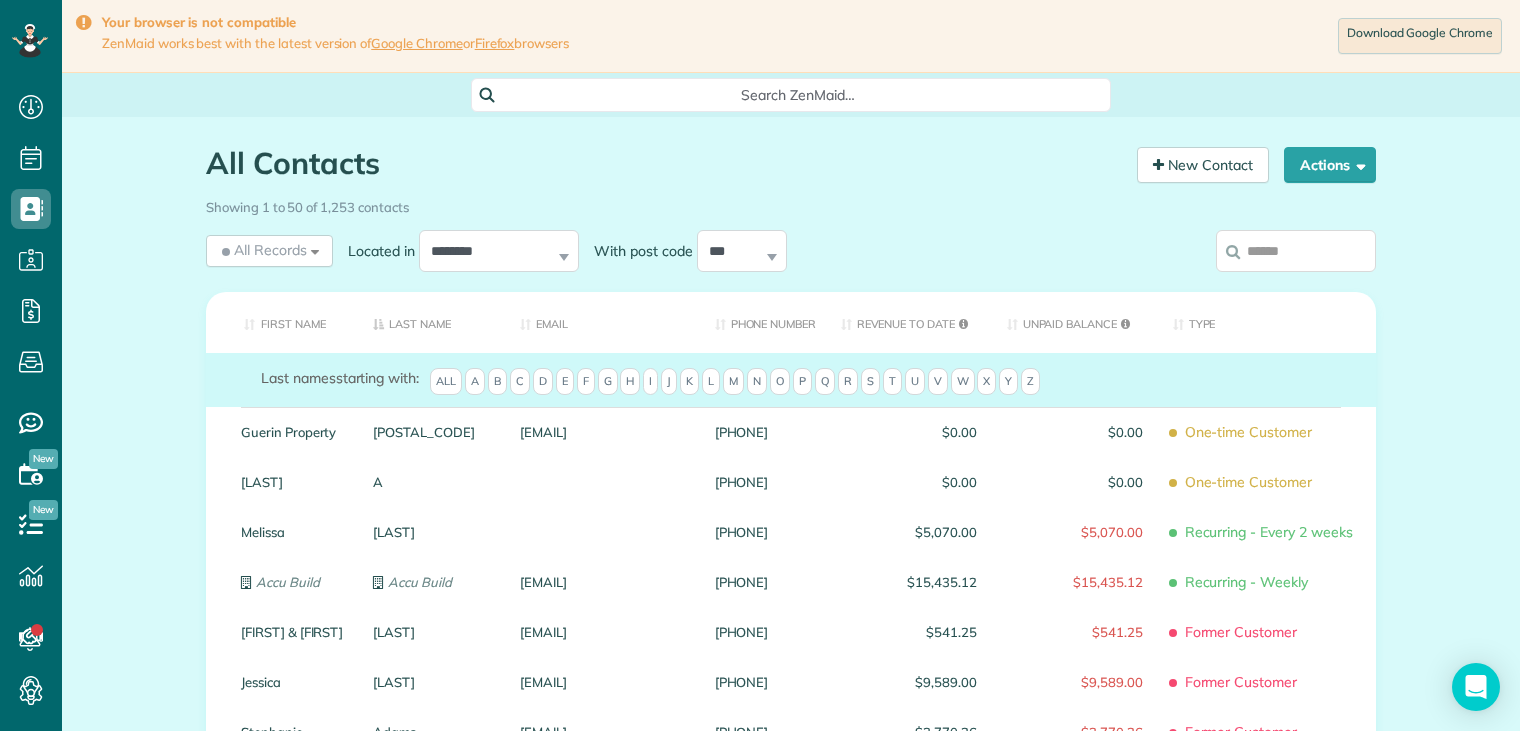 click at bounding box center (1296, 251) 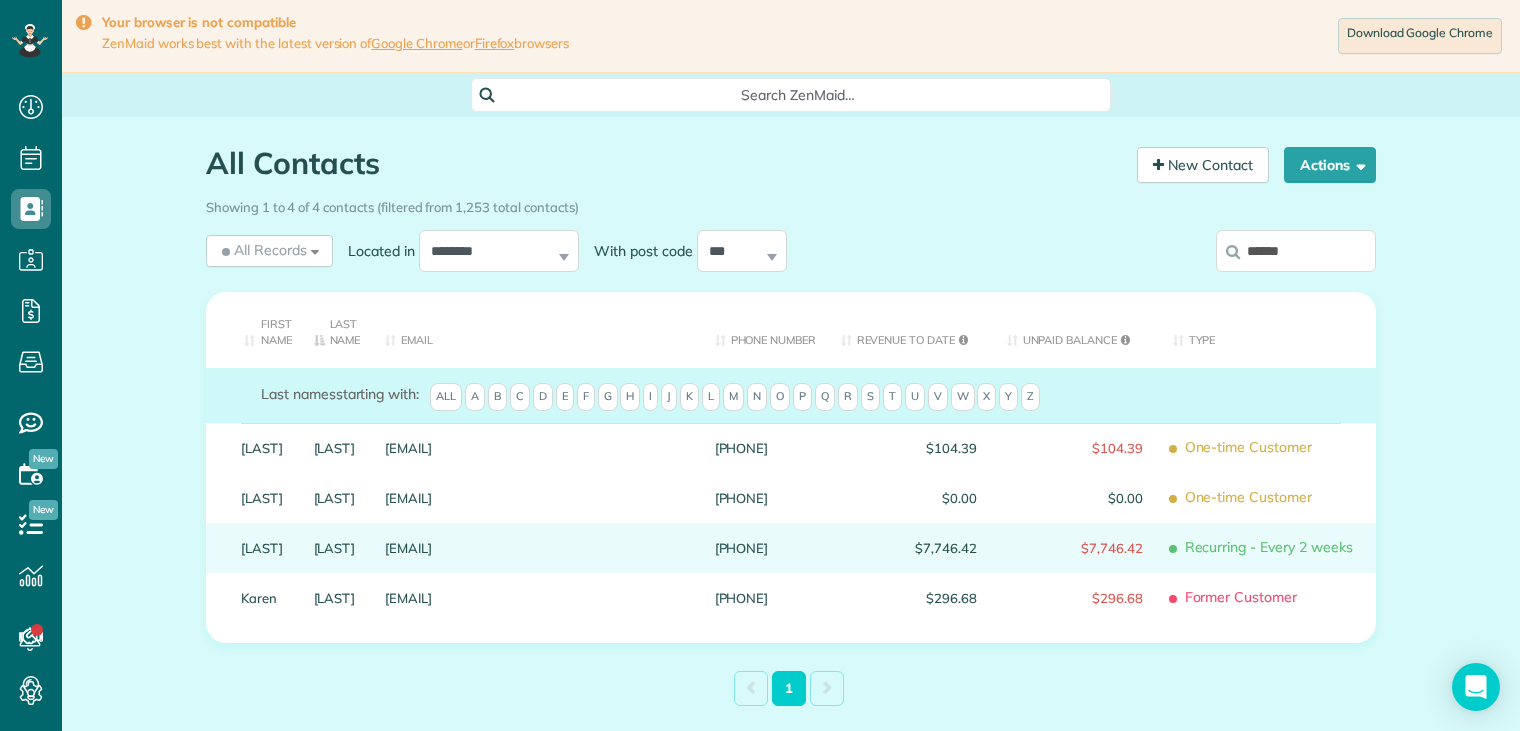 type on "******" 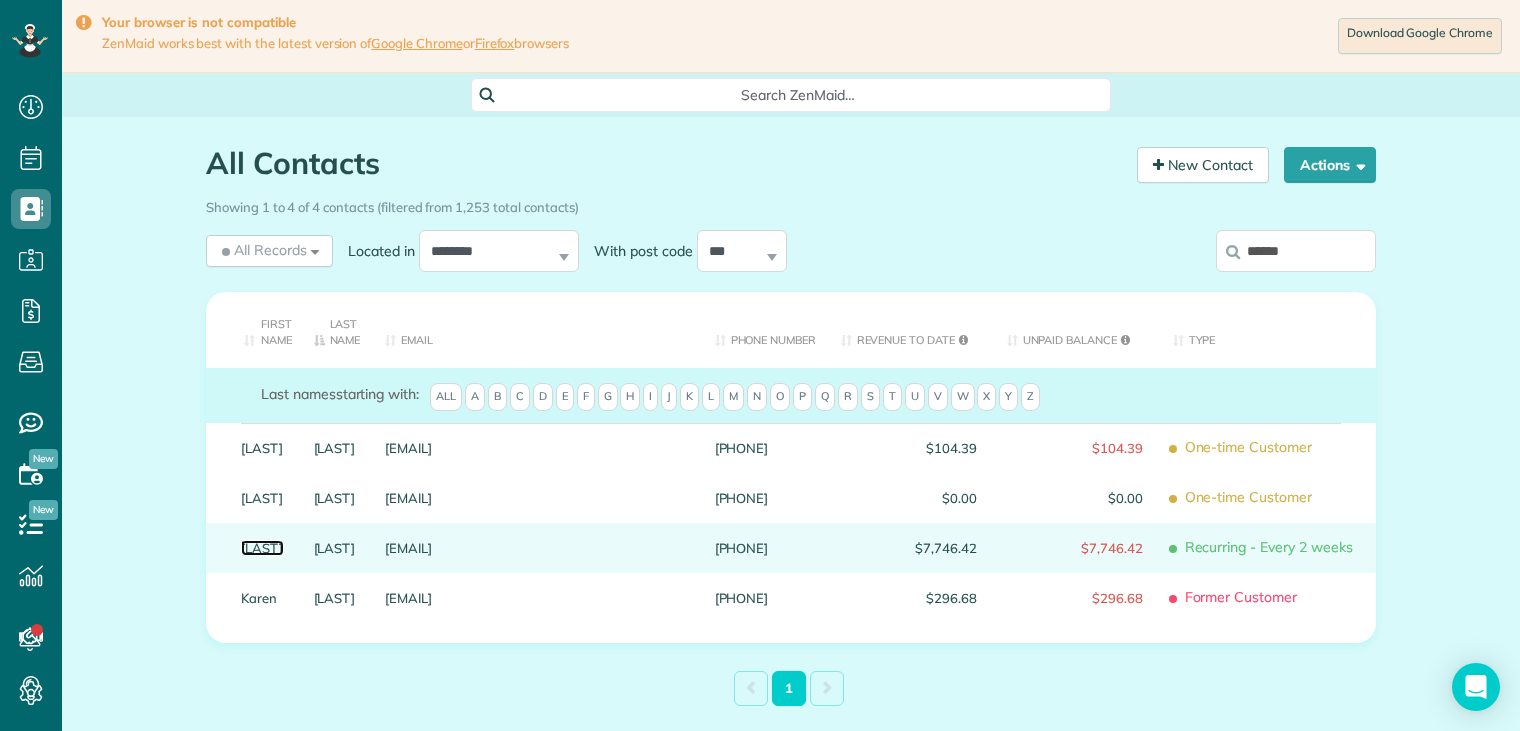 click on "[LAST]" at bounding box center (262, 548) 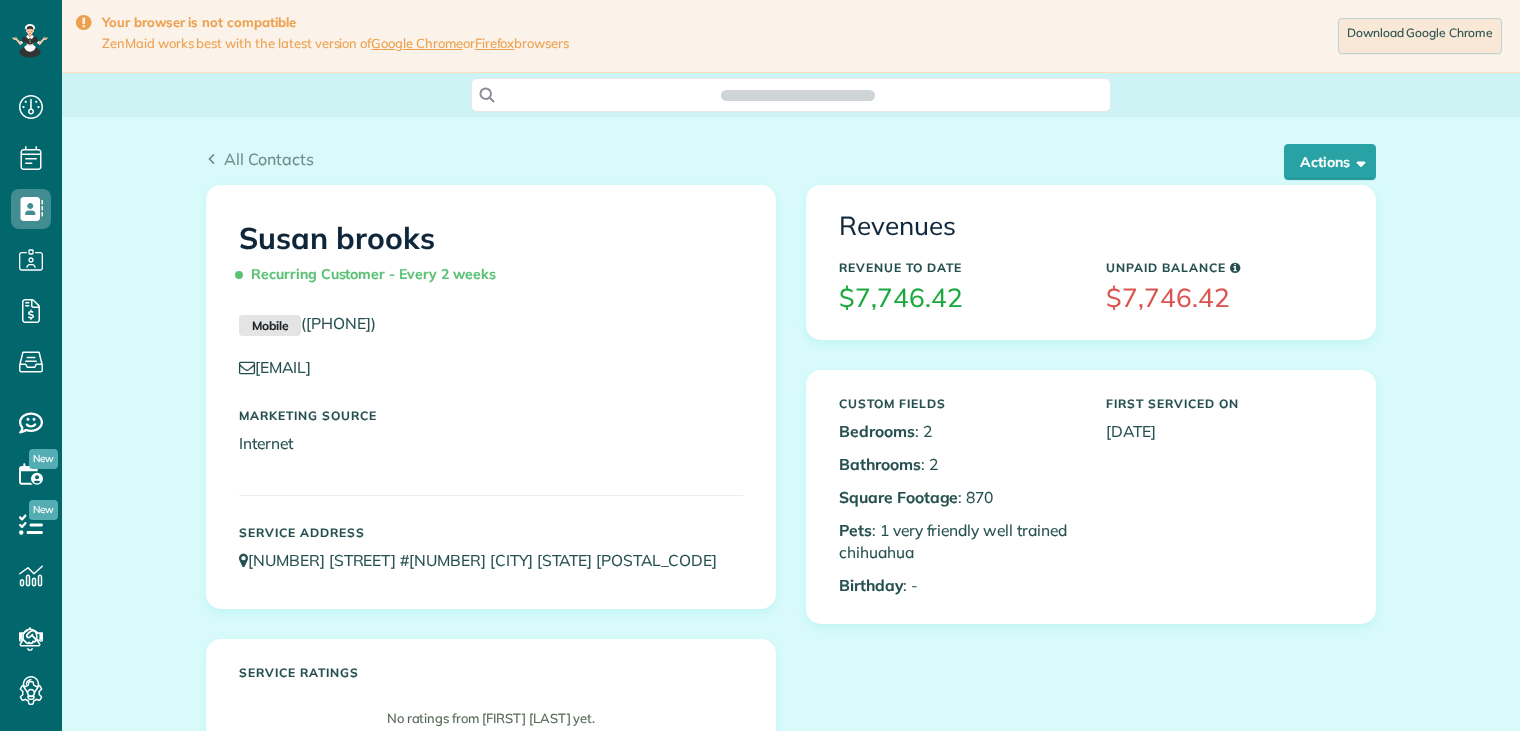 scroll, scrollTop: 0, scrollLeft: 0, axis: both 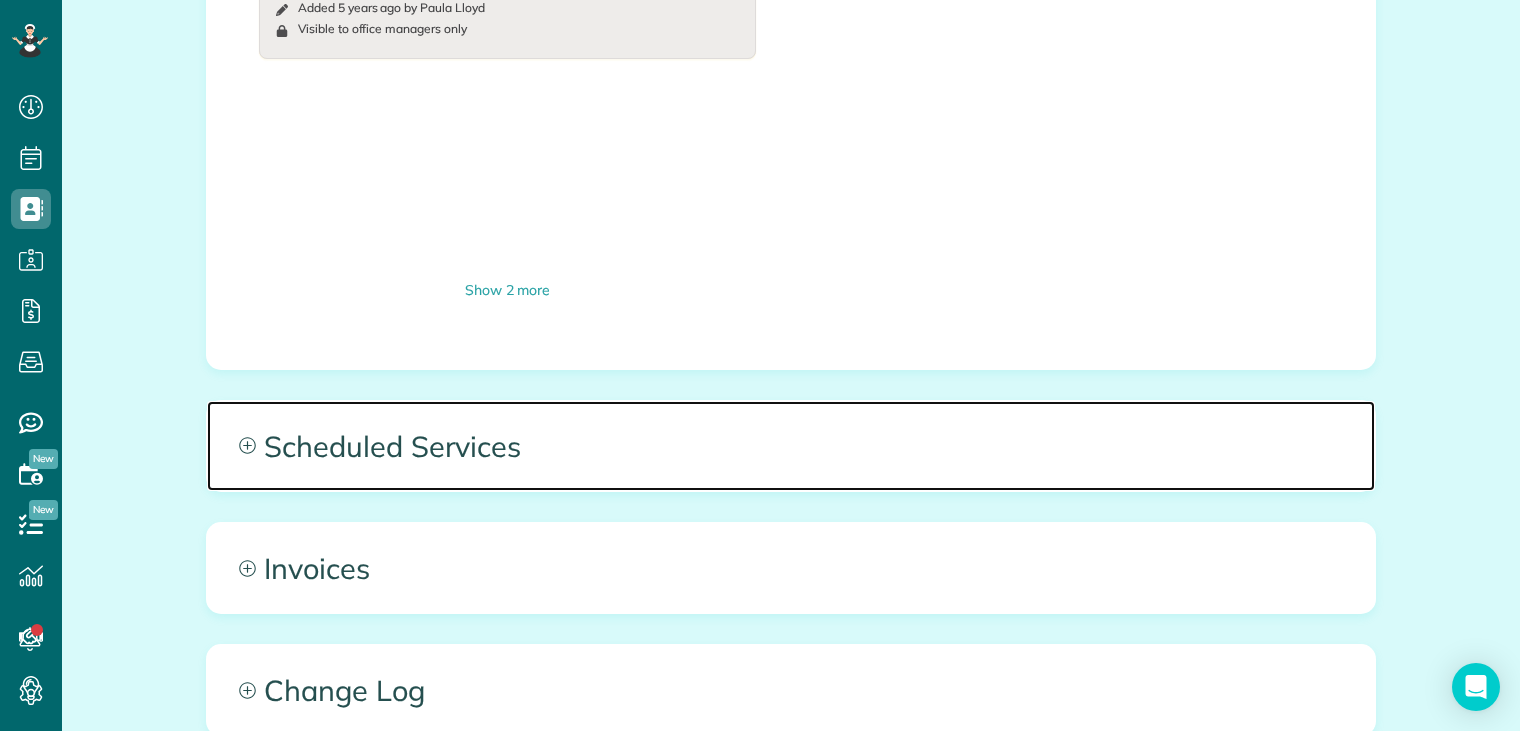 click on "Scheduled Services" at bounding box center [791, 446] 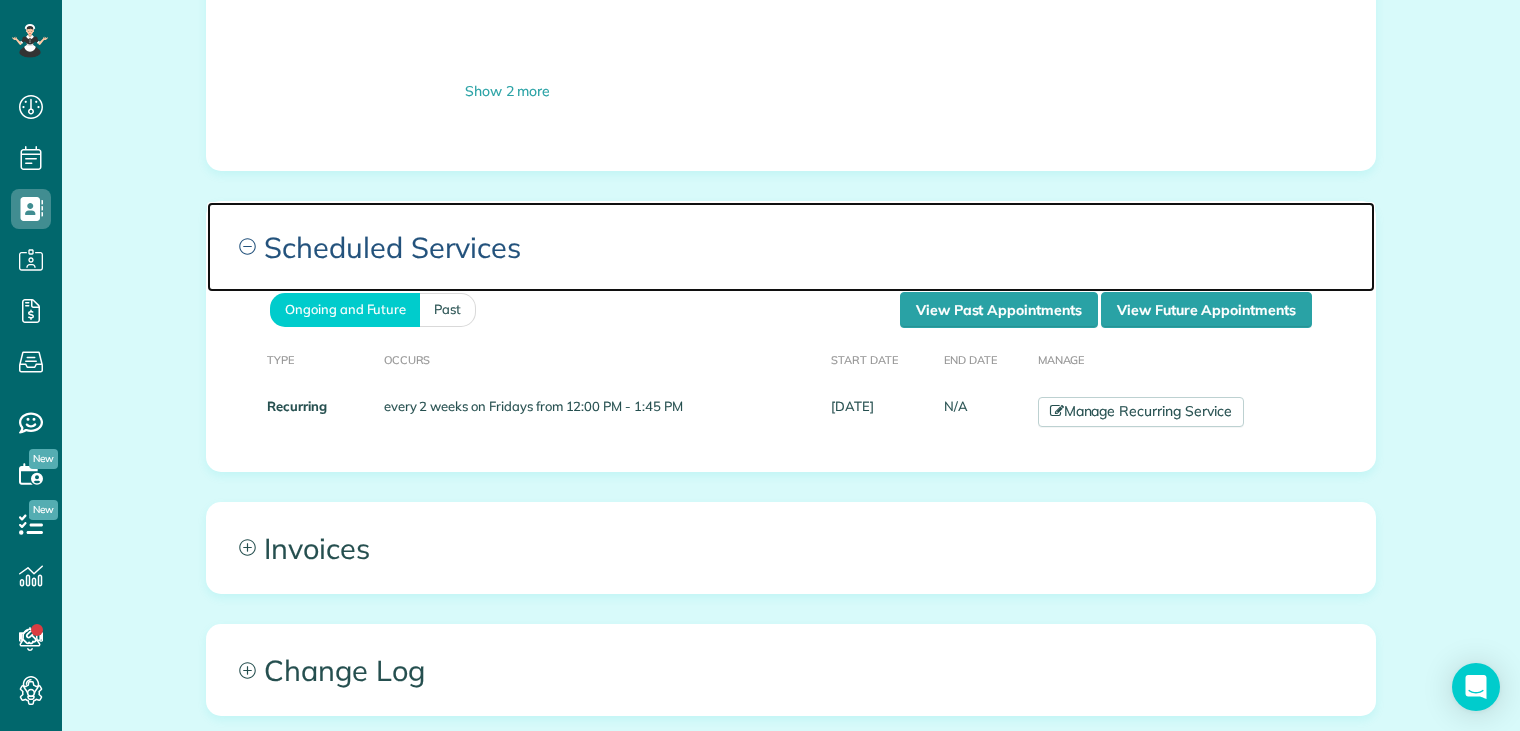 scroll, scrollTop: 1500, scrollLeft: 0, axis: vertical 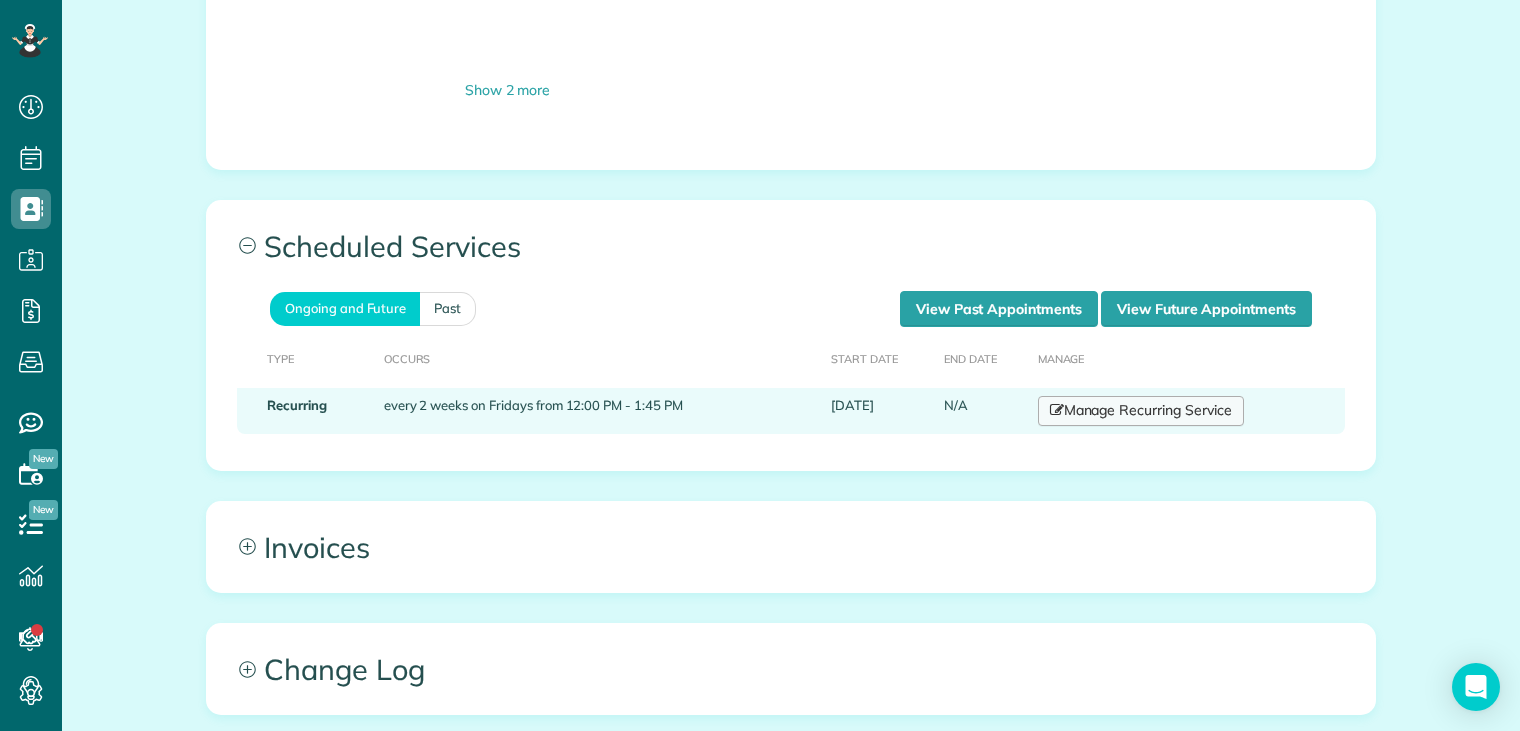 click on "Manage Recurring Service" at bounding box center [1141, 411] 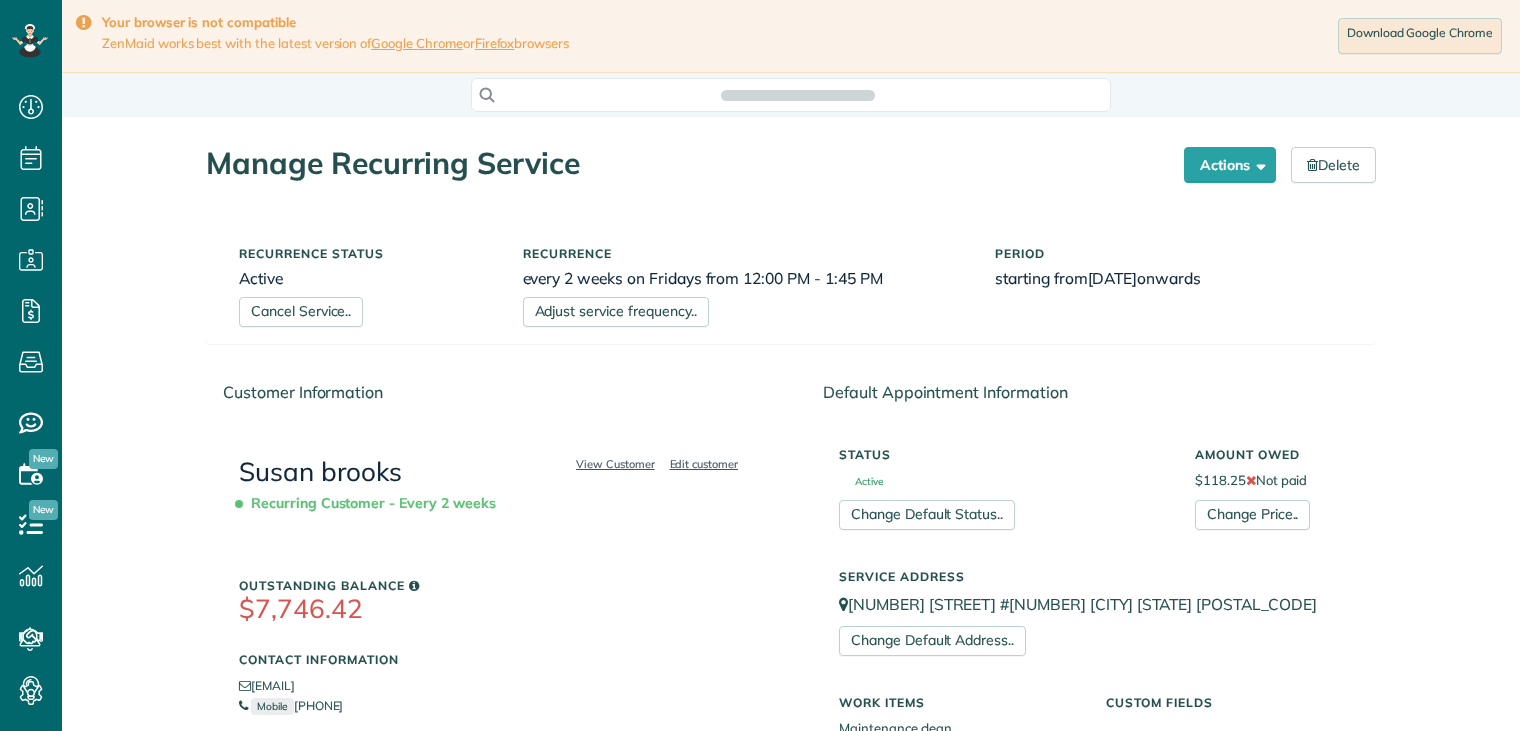 scroll, scrollTop: 0, scrollLeft: 0, axis: both 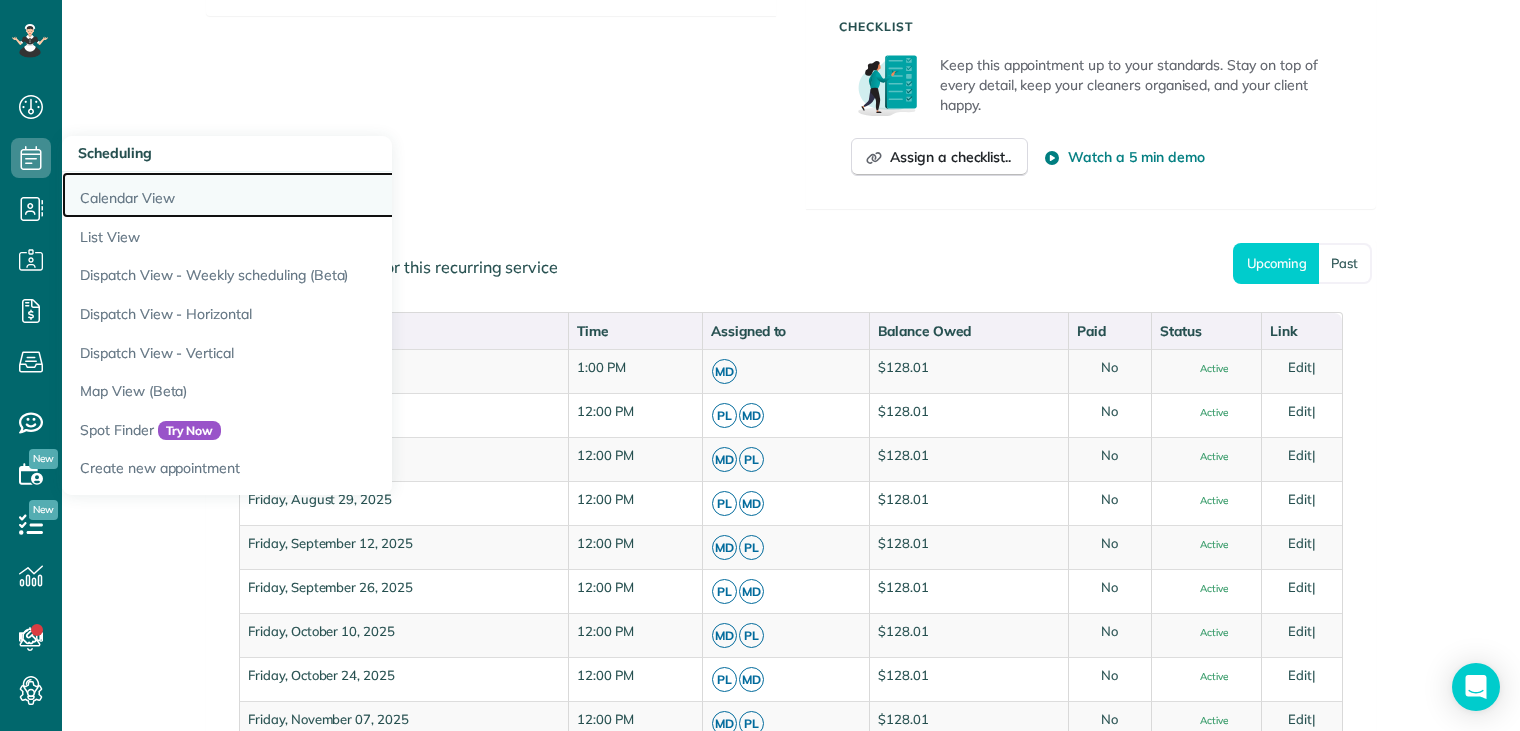 click on "Calendar View" at bounding box center [312, 195] 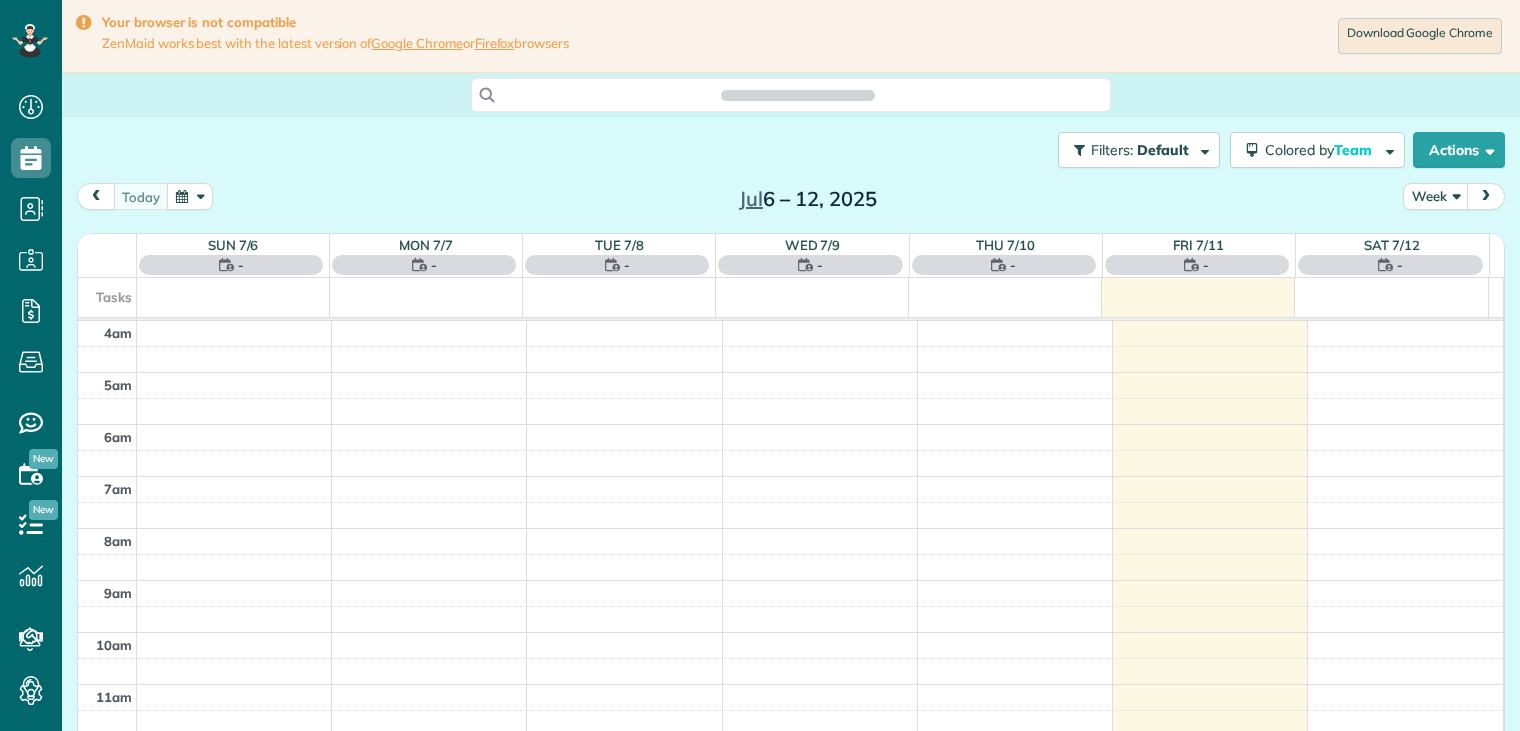 scroll, scrollTop: 0, scrollLeft: 0, axis: both 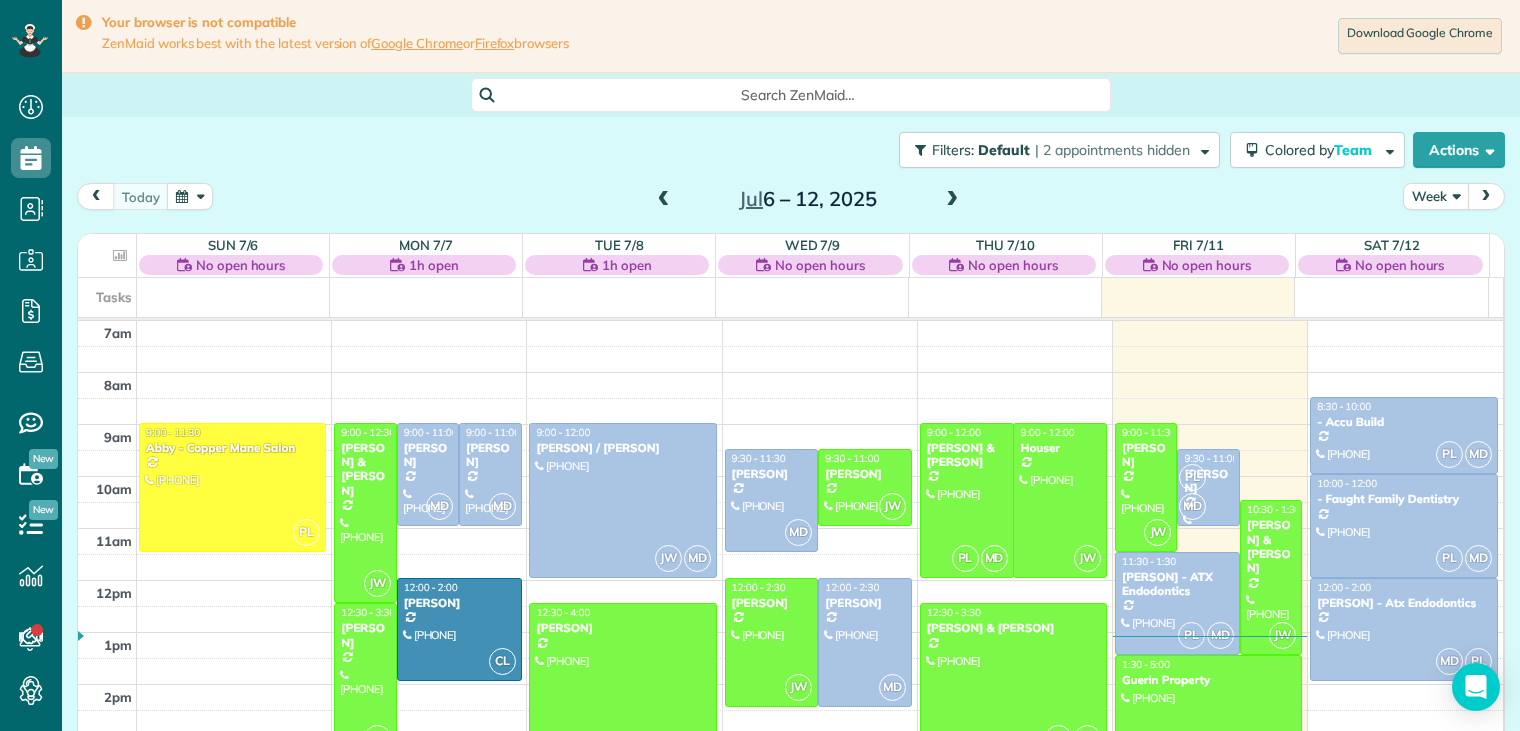 click on "Week" at bounding box center (1436, 196) 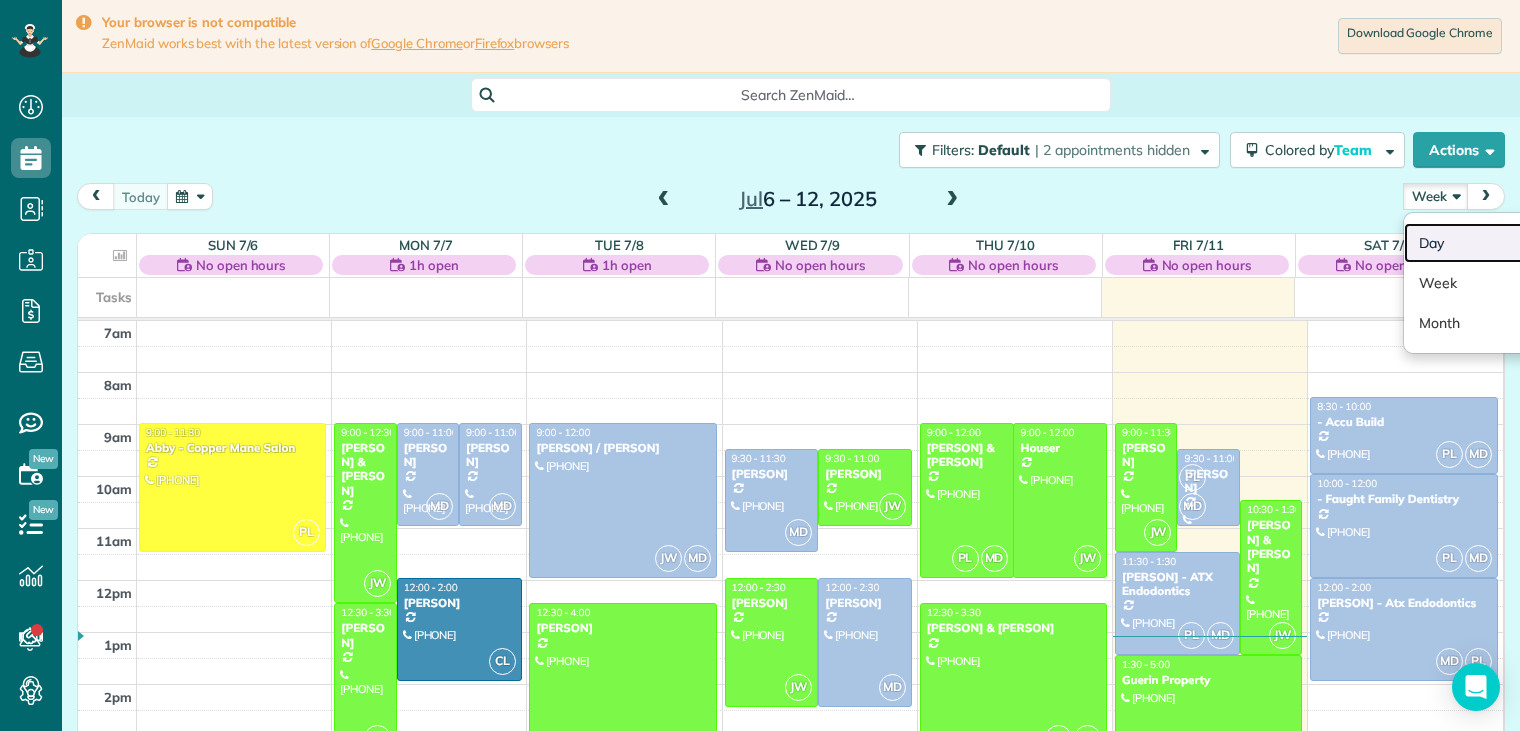 click on "Day" at bounding box center (1483, 243) 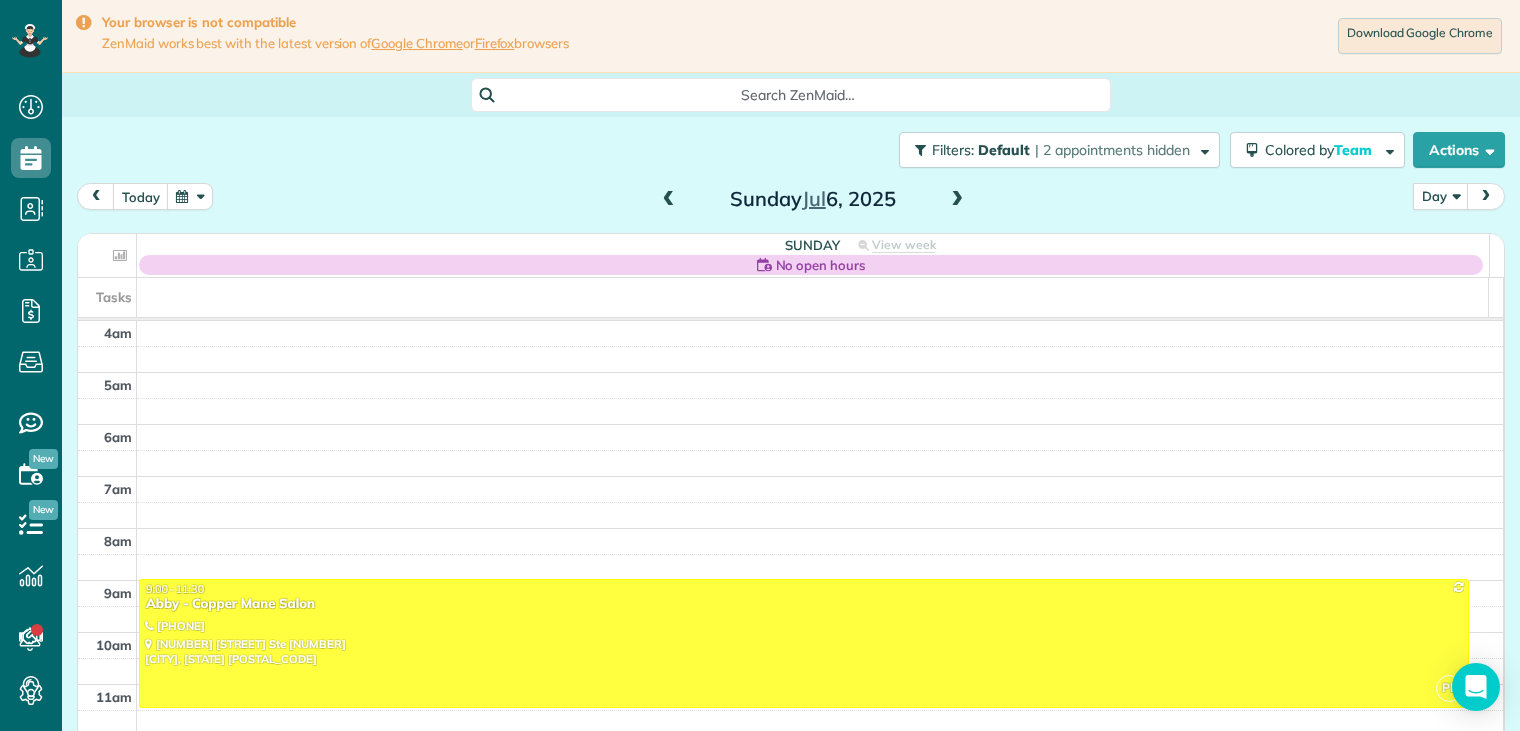 scroll, scrollTop: 156, scrollLeft: 0, axis: vertical 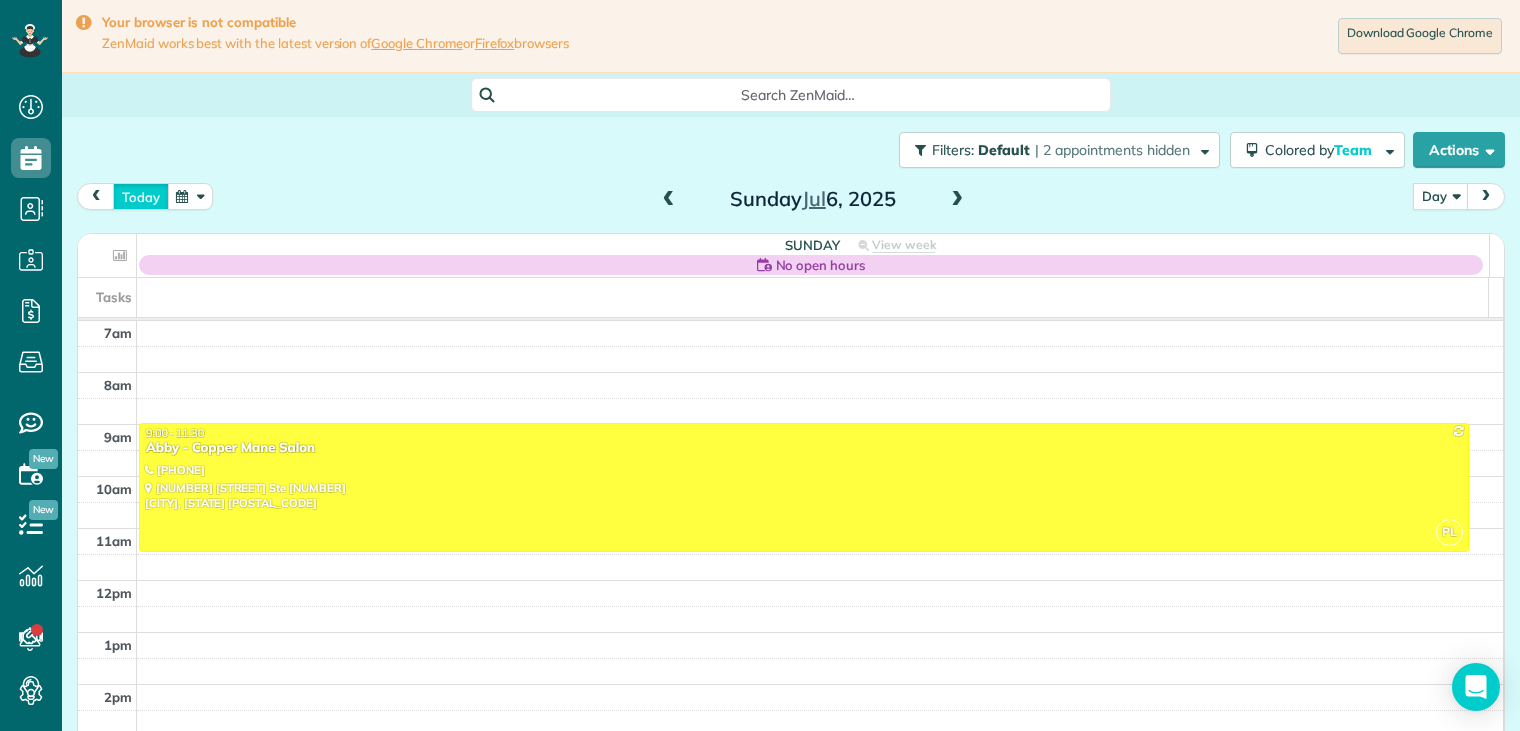click on "today" at bounding box center [141, 196] 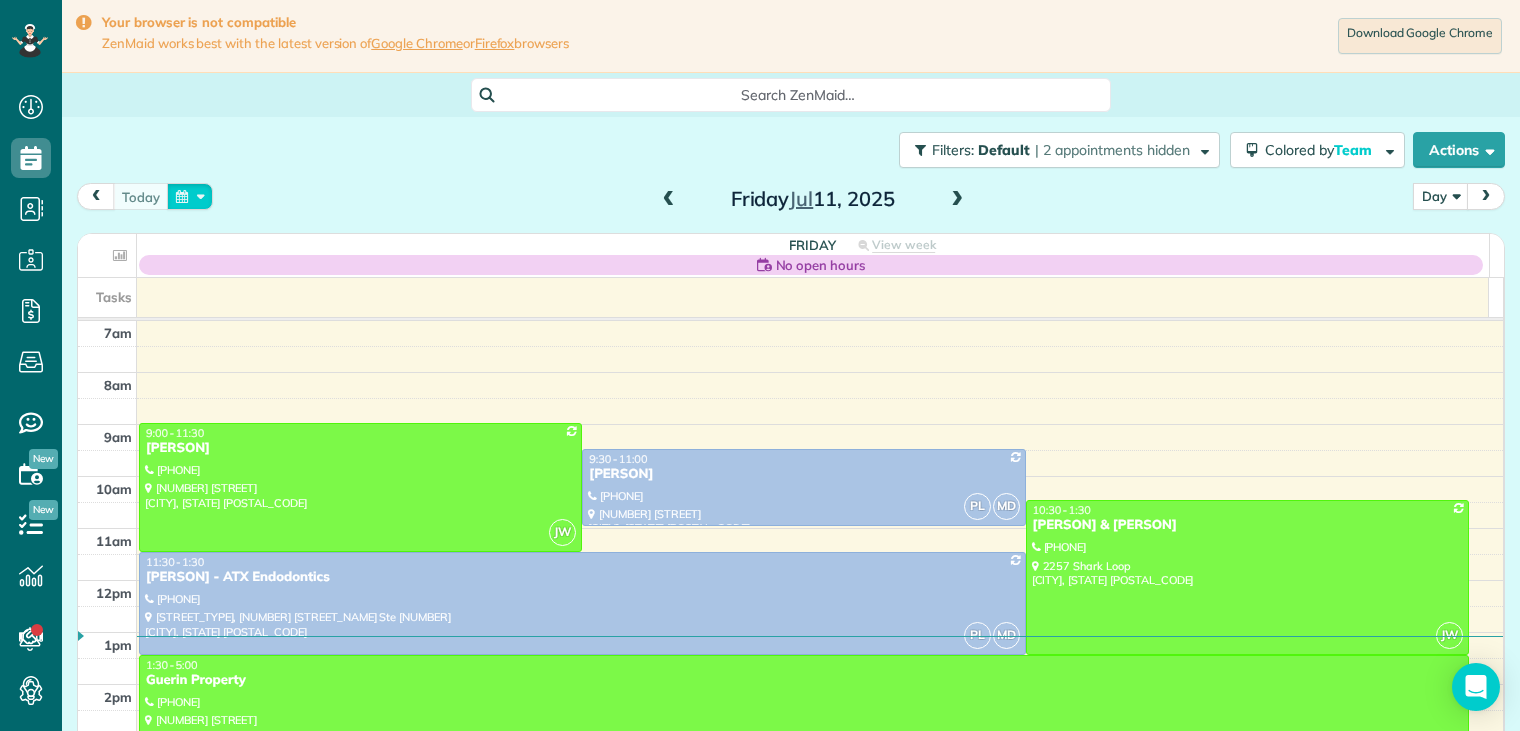 click at bounding box center (190, 196) 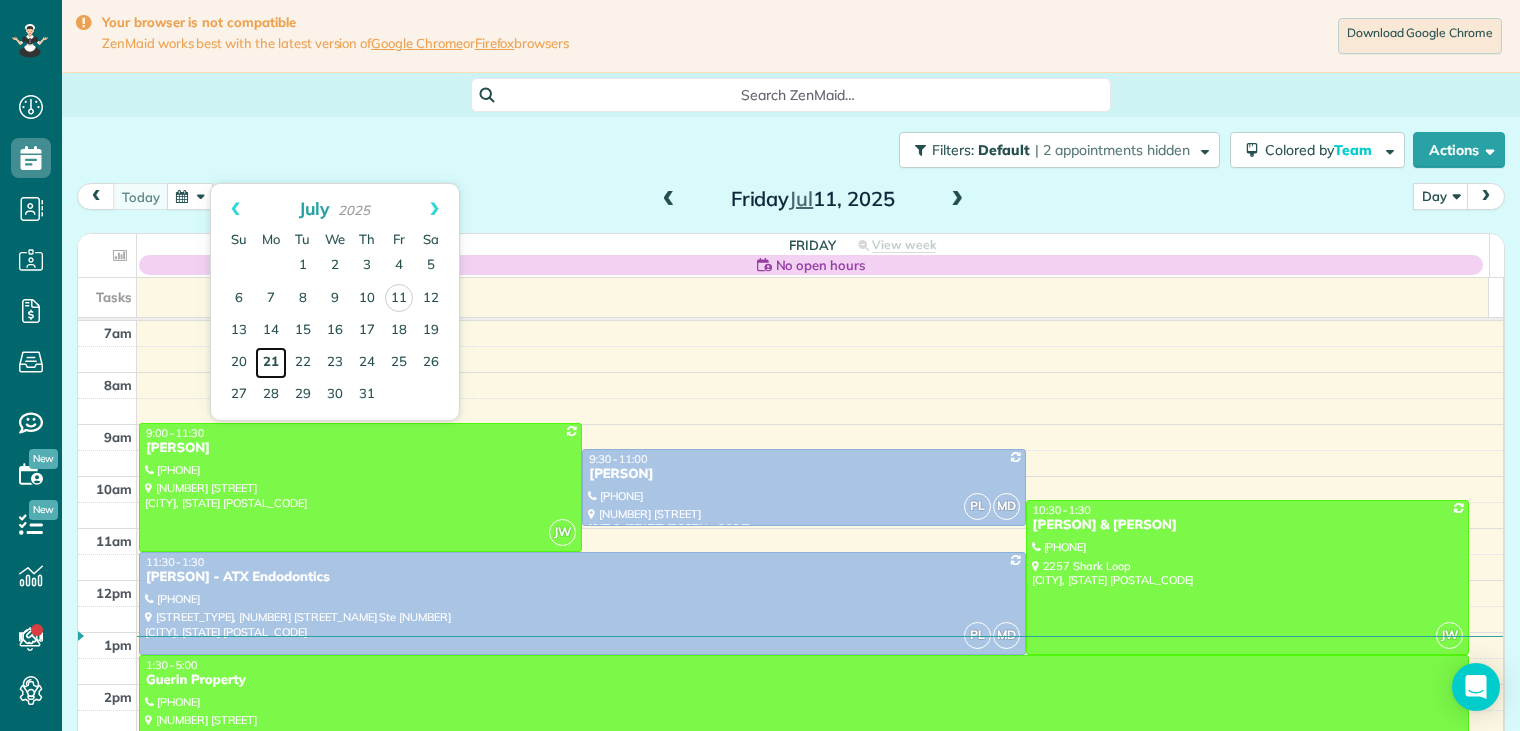 click on "21" at bounding box center (271, 363) 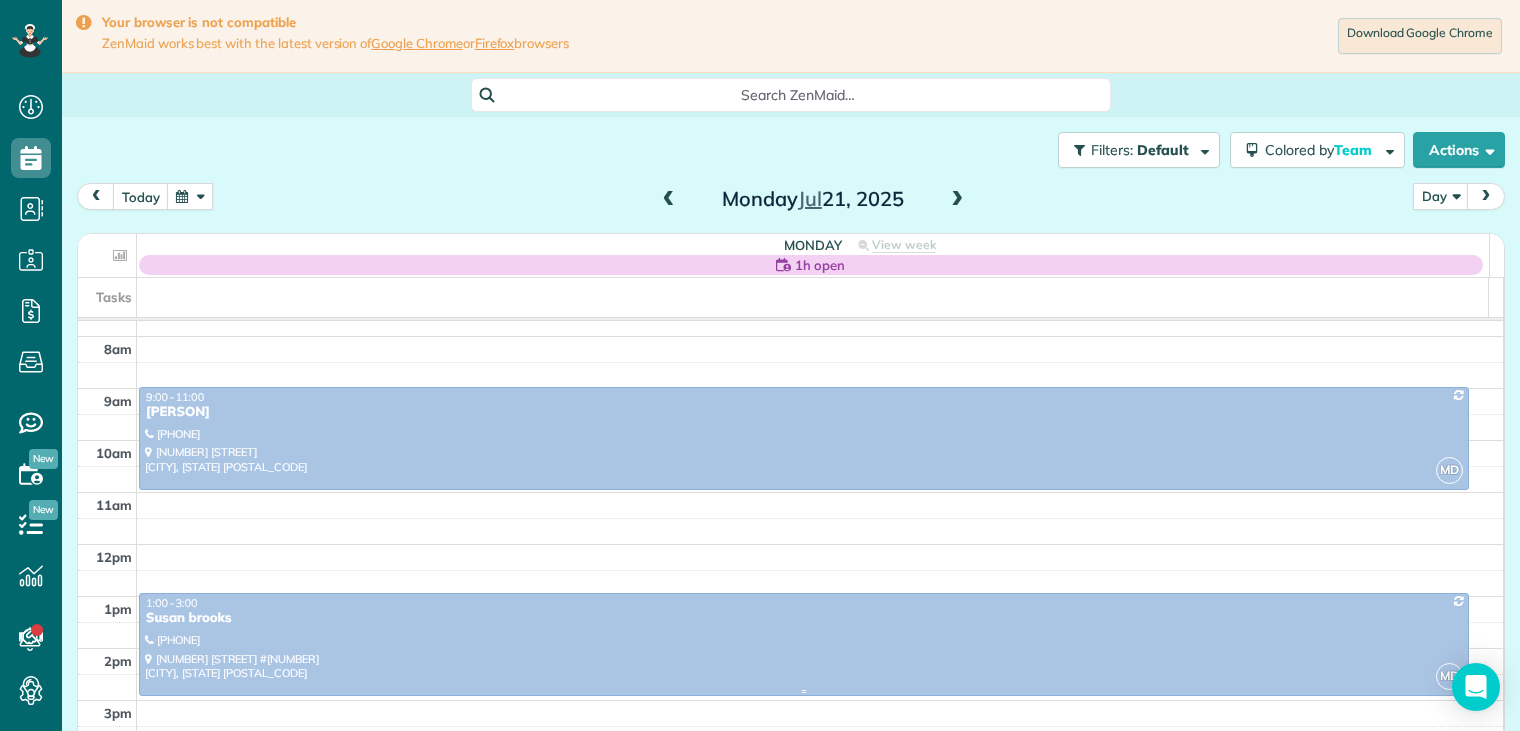 scroll, scrollTop: 212, scrollLeft: 0, axis: vertical 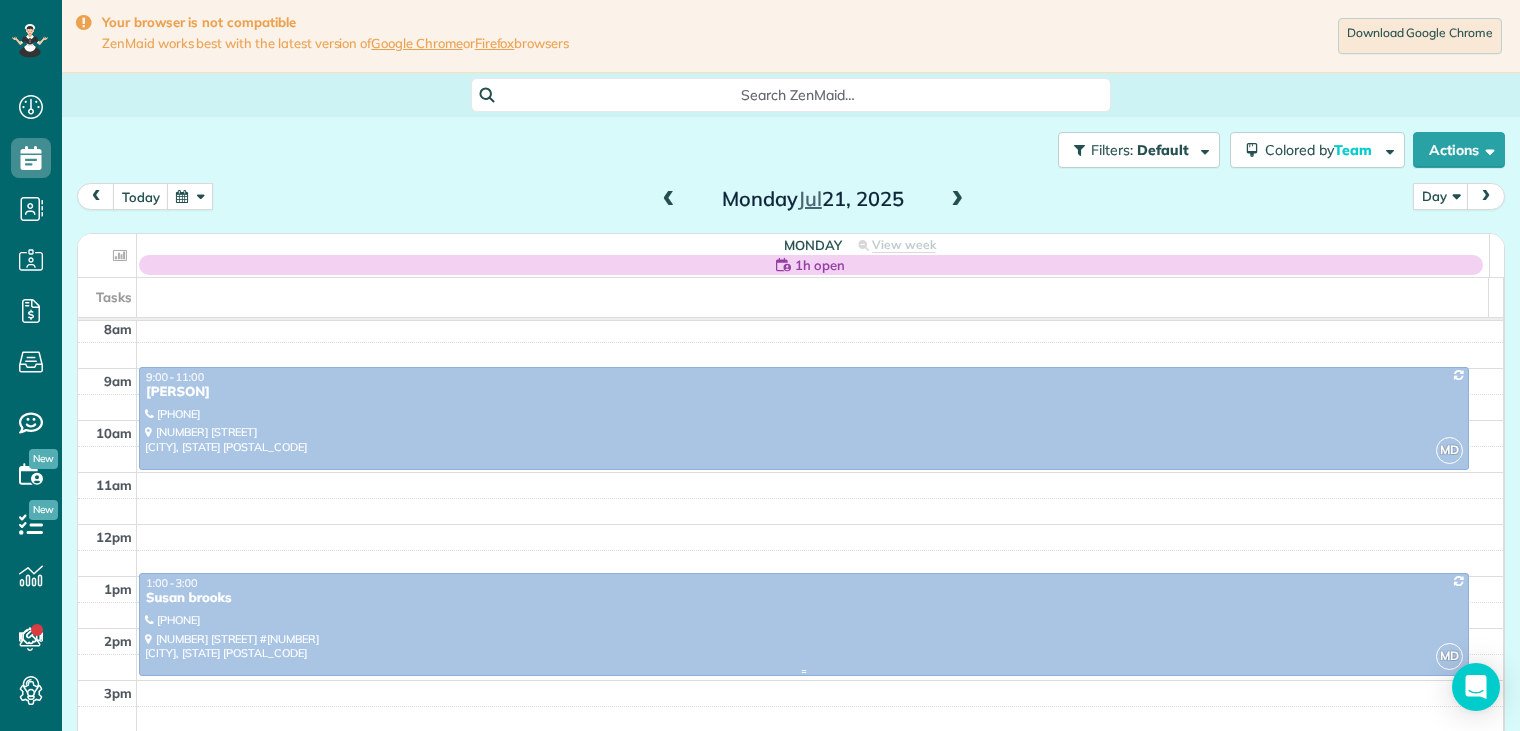 click on "Susan brooks" at bounding box center (804, 598) 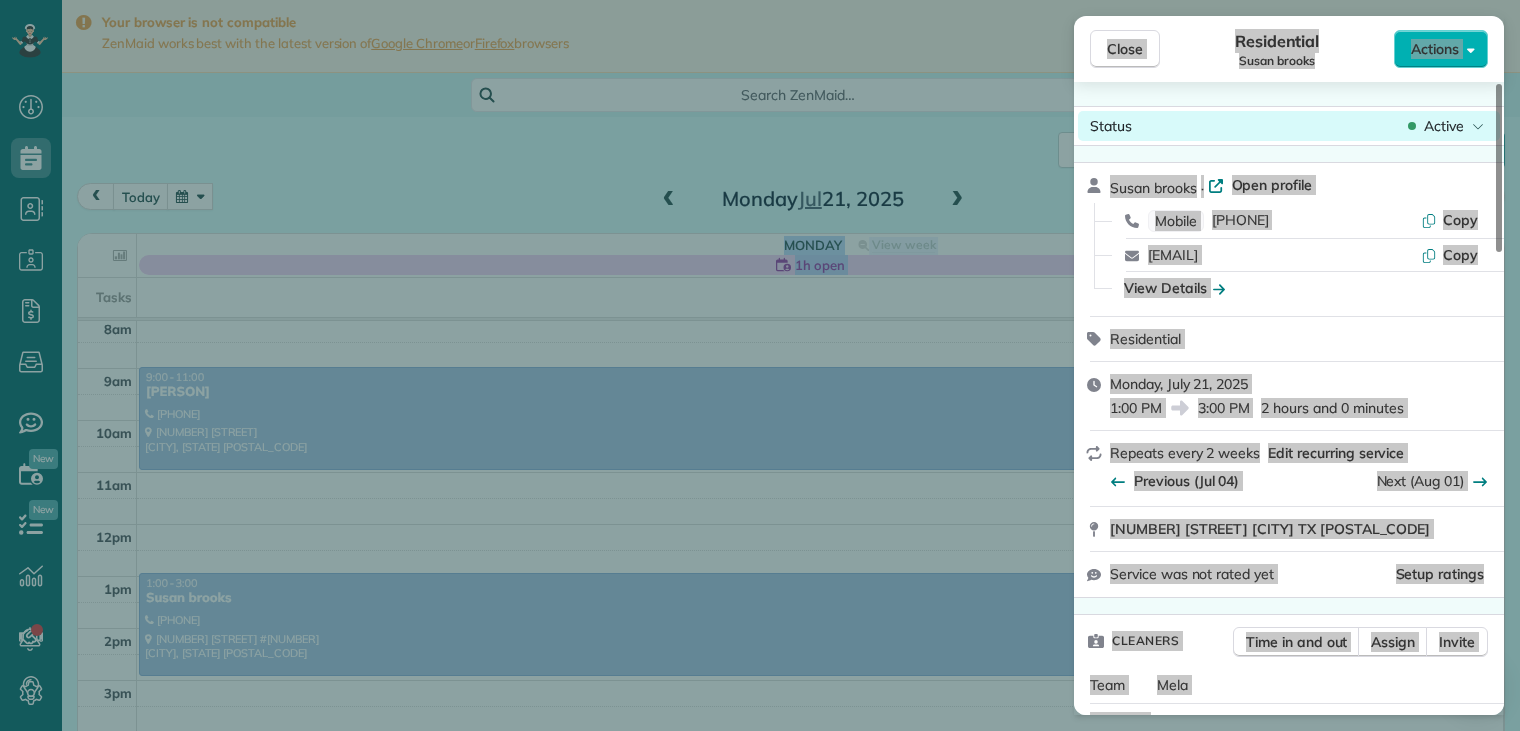 click on "Status Active" at bounding box center [1289, 126] 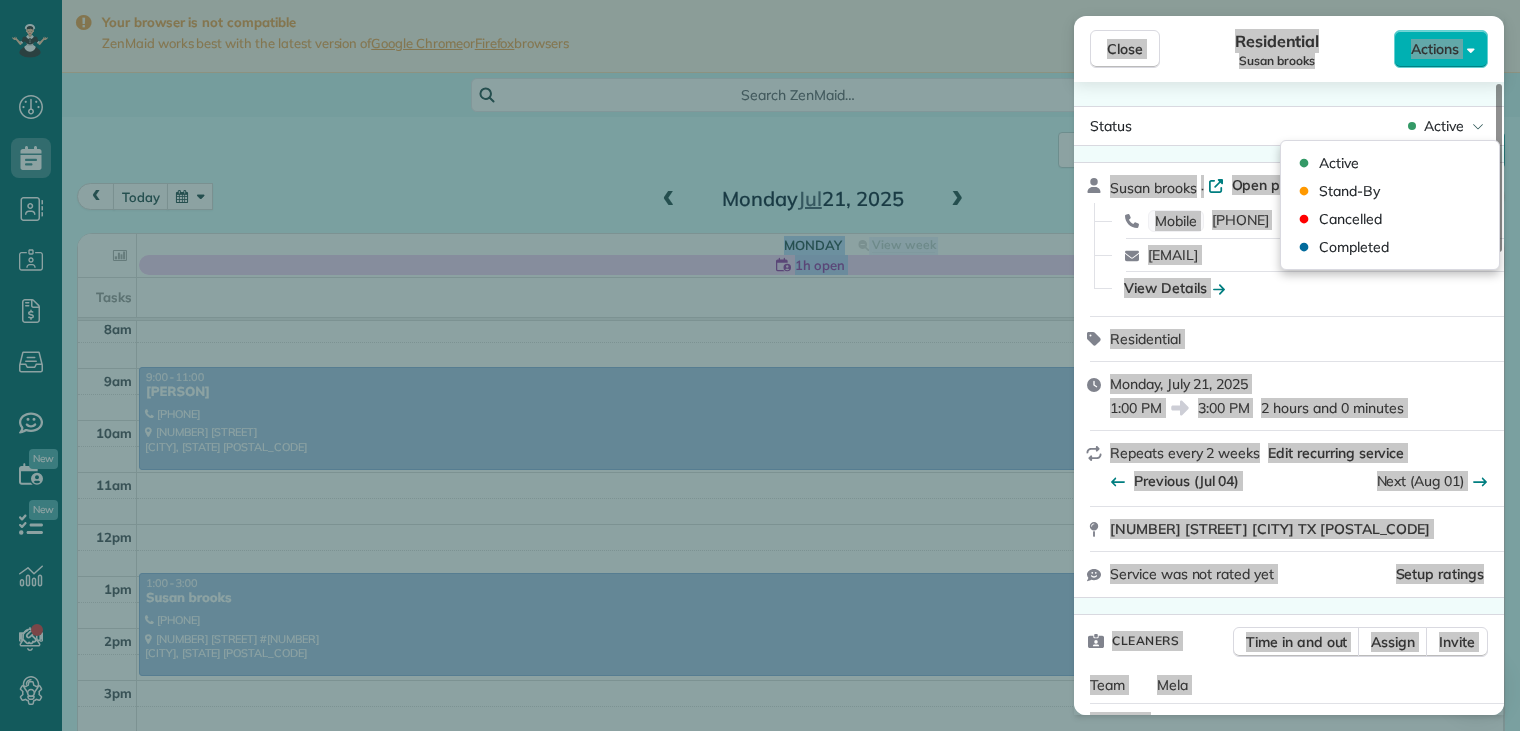 click on "Status Active [PERSON] · Open profile Mobile [PHONE] Copy [EMAIL] Copy View Details Residential [DAY], [MONTH] [DAY], [YEAR] [TIME] [TIME] [DURATION] Repeats every [NUMBER] weeks Edit recurring service Previous ([MONTH] [DAY]) Next ([MONTH] [DAY]) [NUMBER] [STREET] [CITY] TX [POSTAL_CODE] Service was not rated yet Setup ratings Cleaners Time in and out Assign Invite Team [PERSON] Cleaners [PERSON]   [LASTNAME] [TIME] [TIME] Checklist Try Now Keep this appointment up to your standards. Stay on top of every detail, keep your cleaners organised, and your client happy. Assign a checklist Watch a 5 min demo Billing Billing actions Price [PRICE] Overcharge [PRICE] Discount [PRICE] Coupon discount - Primary tax Sales Tax ([PERCENT]%) ([PERCENT]%) [PRICE] Secondary tax - Total appointment price [PRICE] Tips collected New feature! [PRICE] Unpaid Mark as paid Total including tip [PRICE] Get paid online in no-time! Send an invoice and reward your cleaners with tips Work items   [NUMBER] [NUMBER]" at bounding box center [1289, 398] 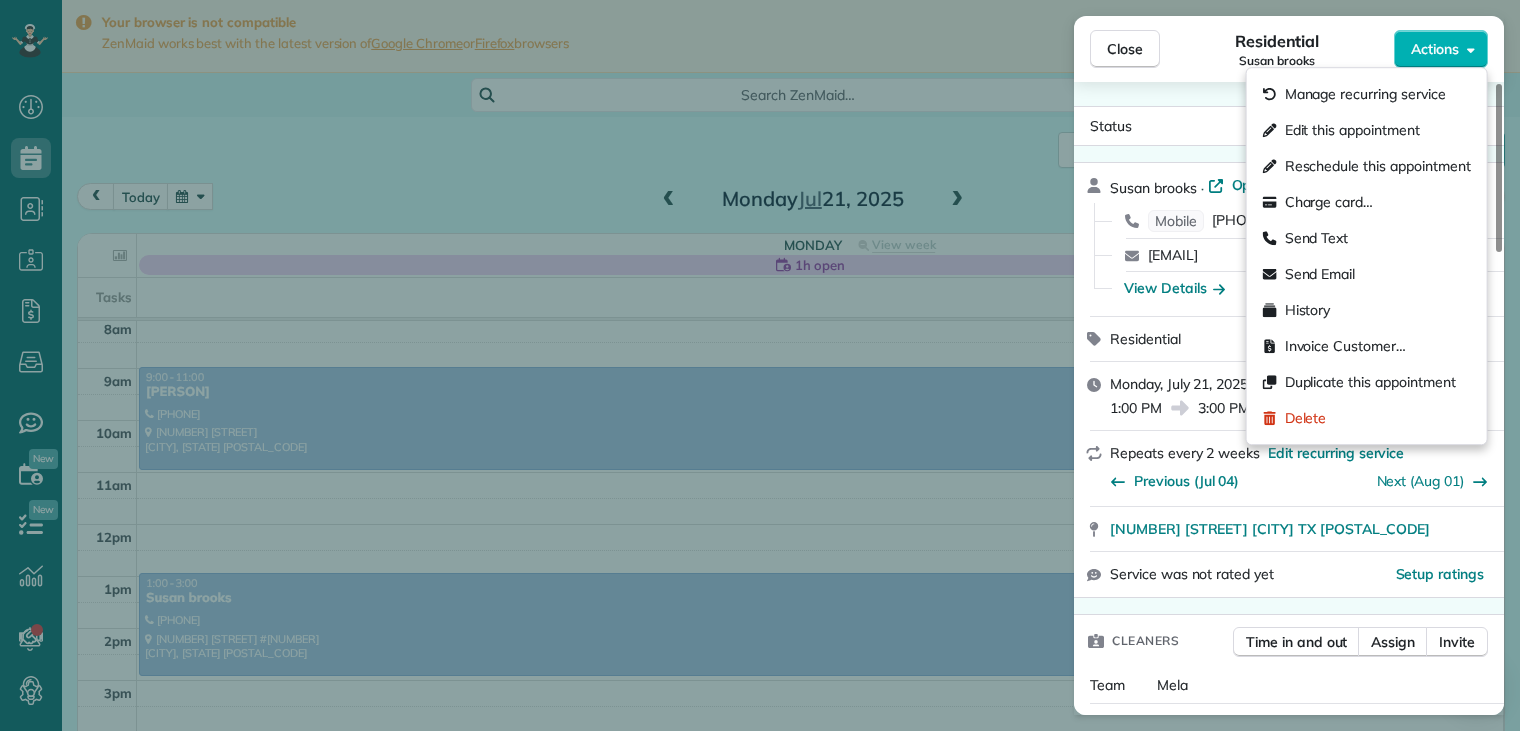 click on "Actions" at bounding box center (1435, 49) 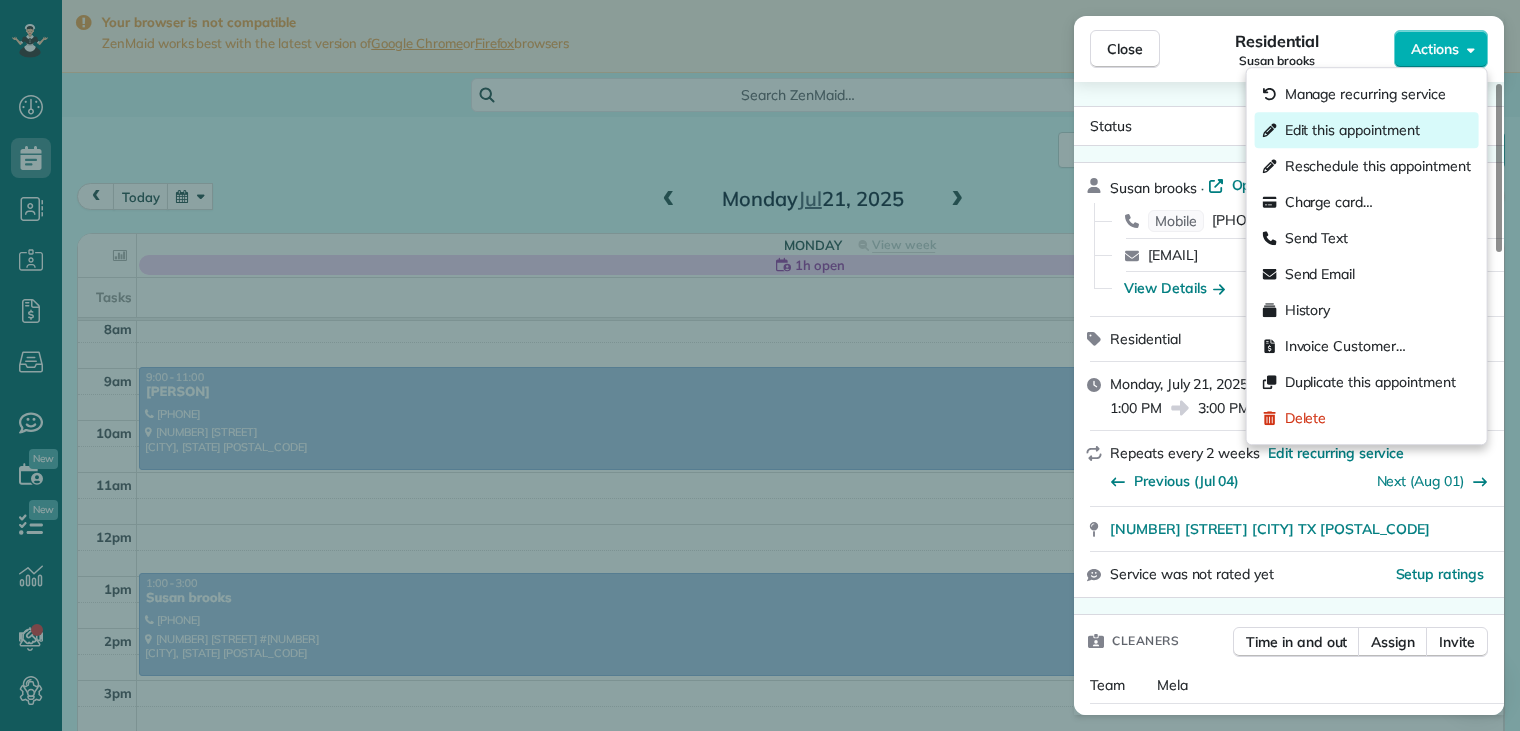 click on "Edit this appointment" at bounding box center [1352, 130] 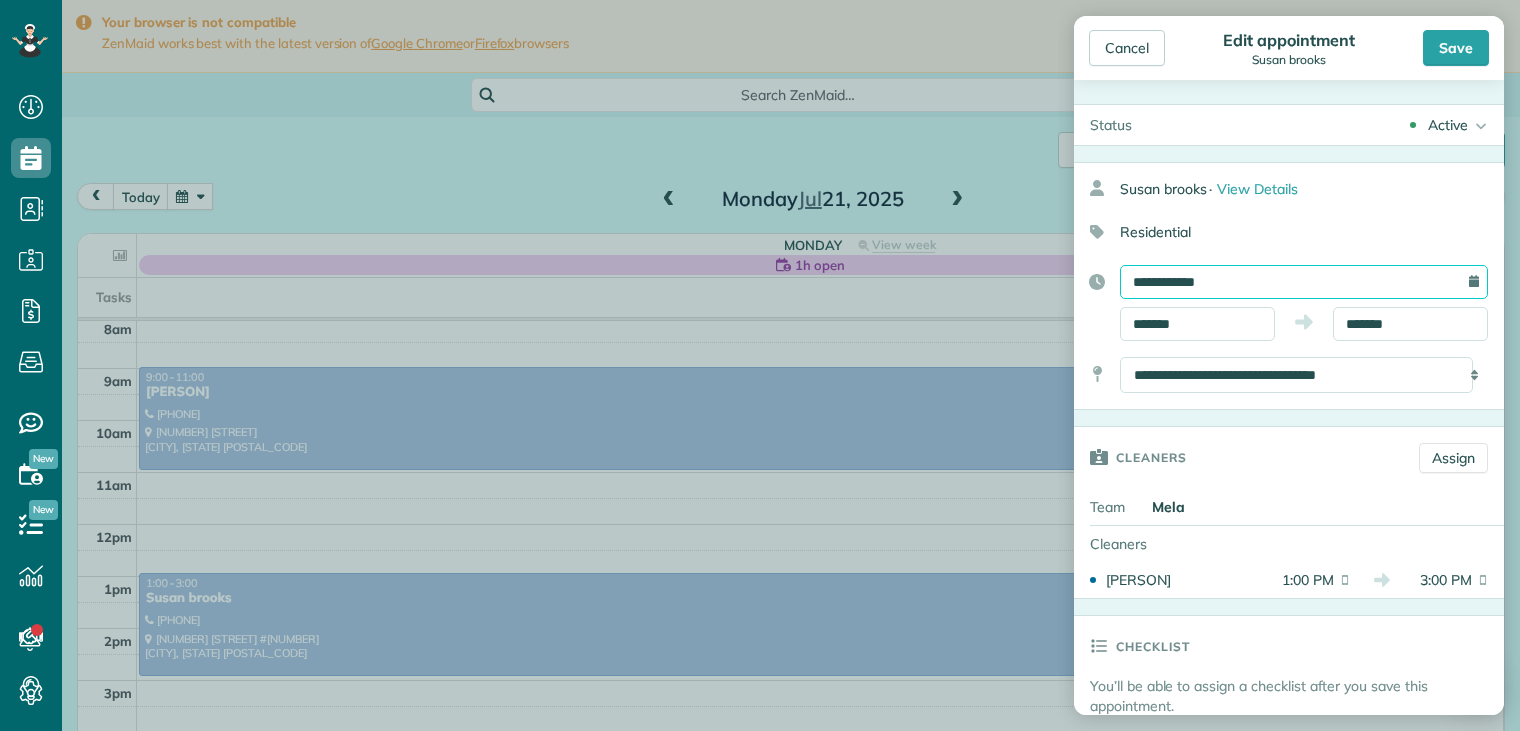 click on "**********" at bounding box center [1304, 282] 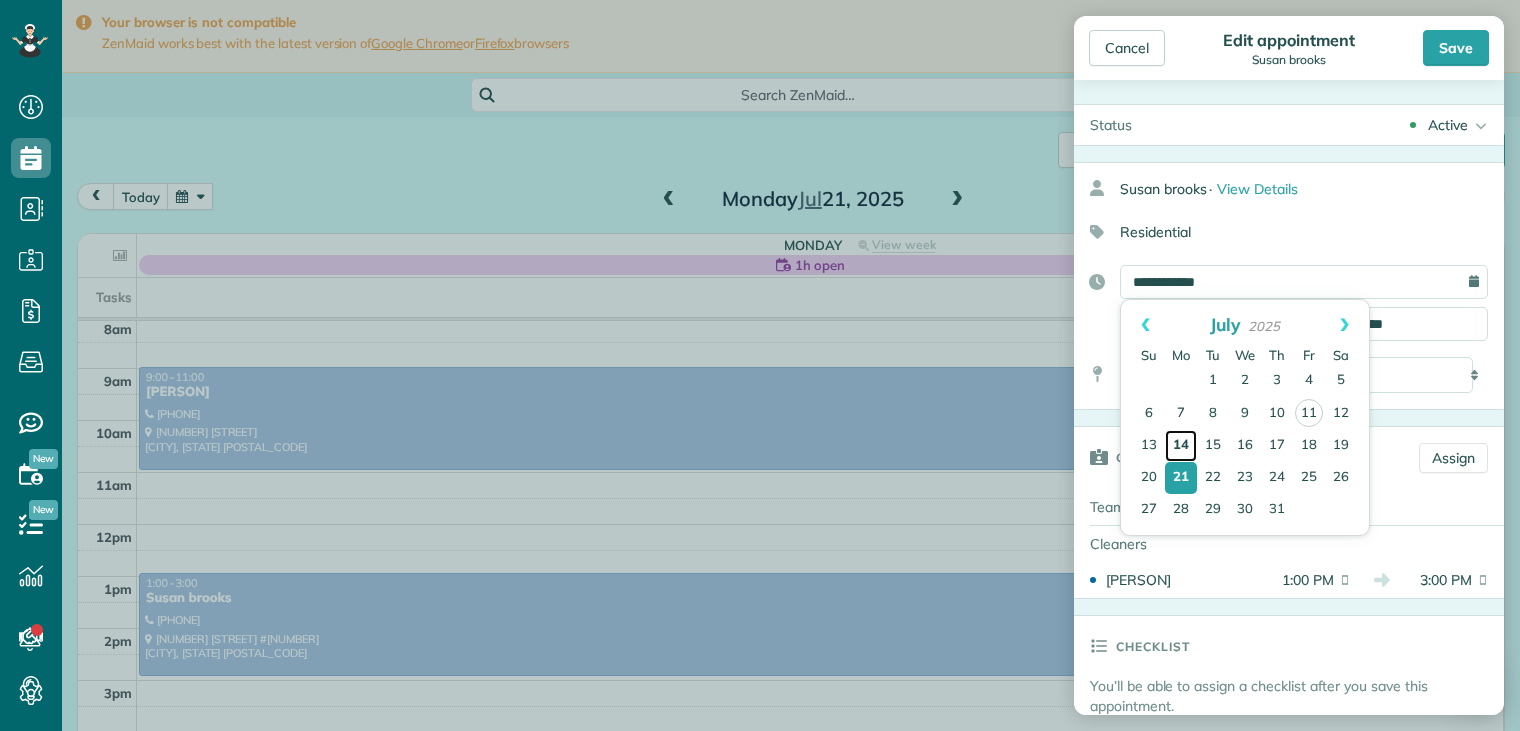 click on "14" at bounding box center (1181, 446) 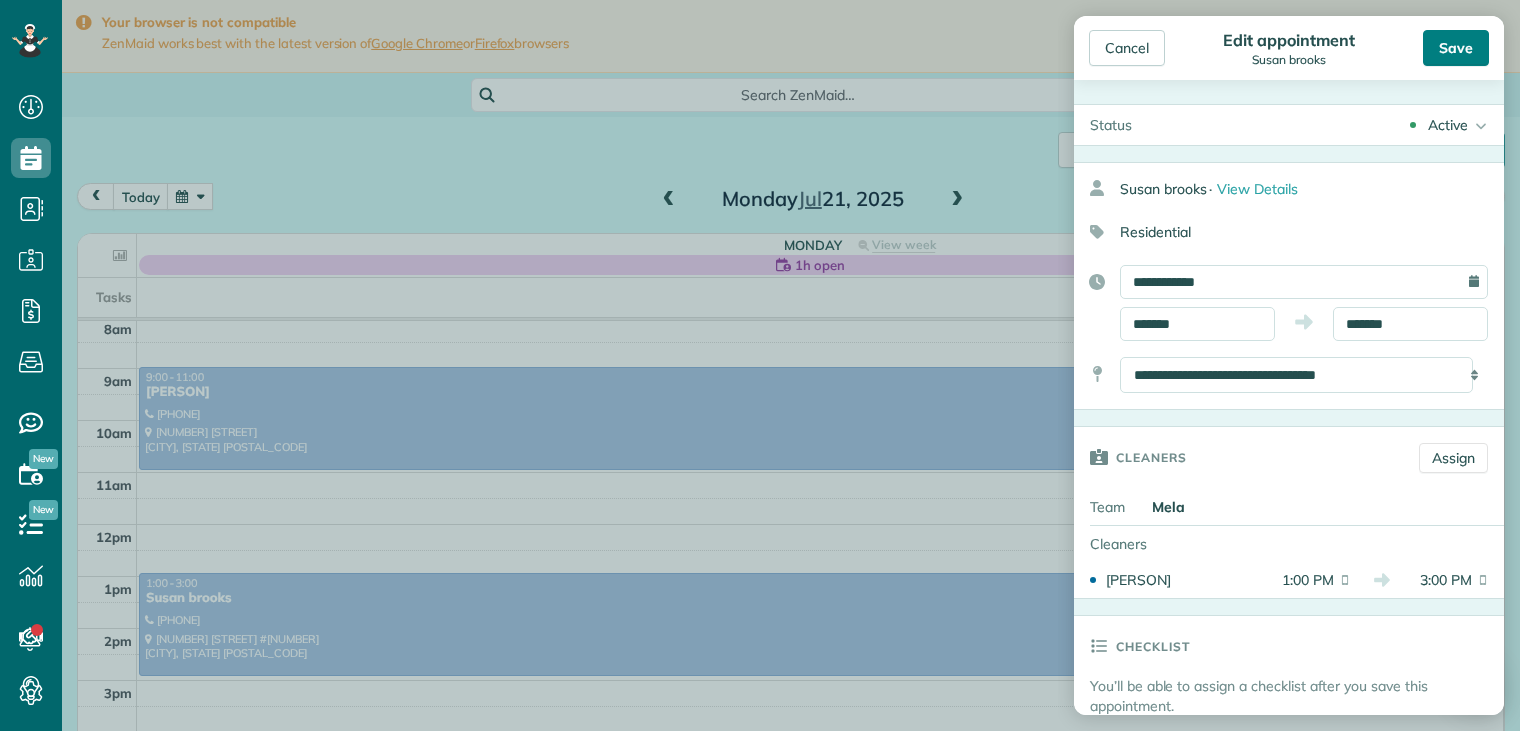 click on "Save" at bounding box center (1456, 48) 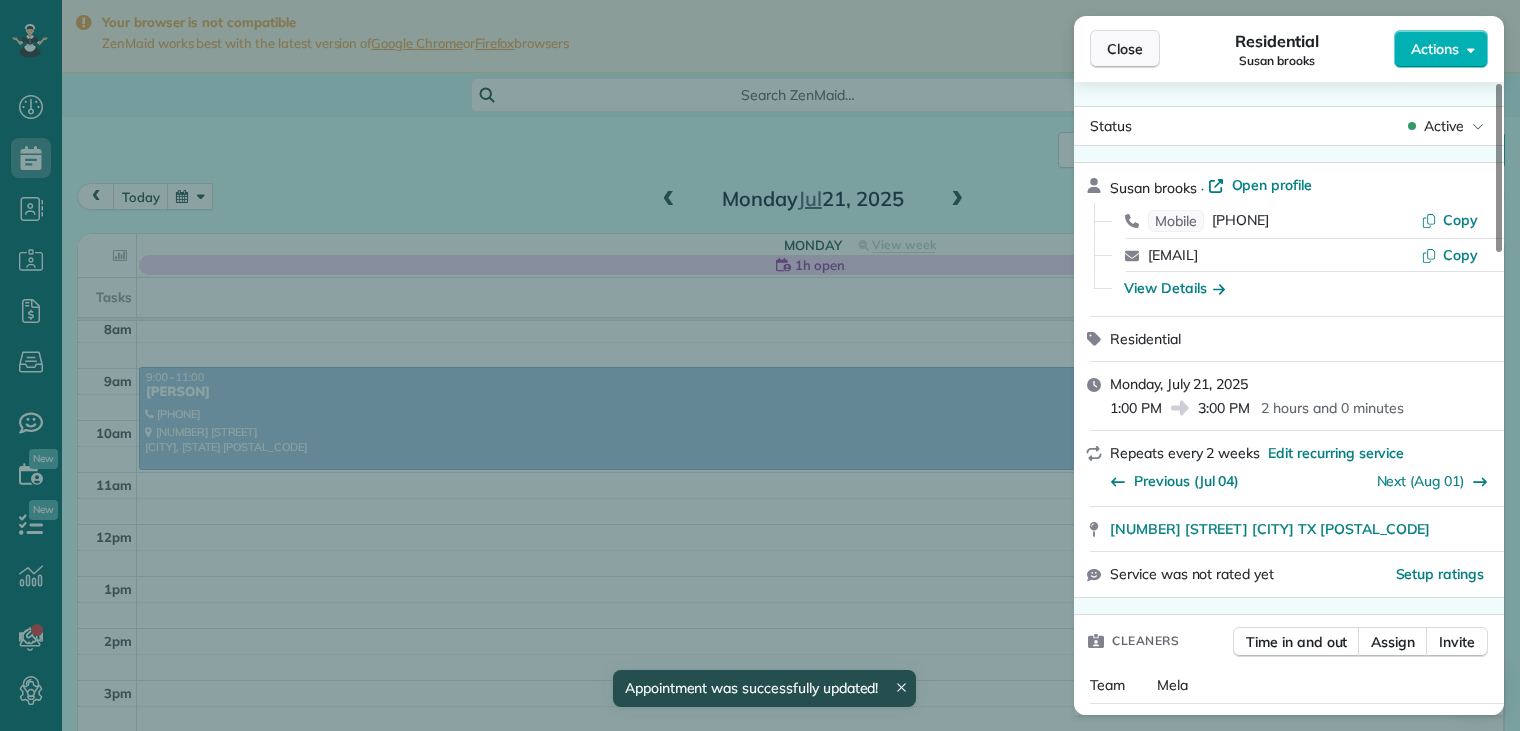 click on "Close" at bounding box center [1125, 49] 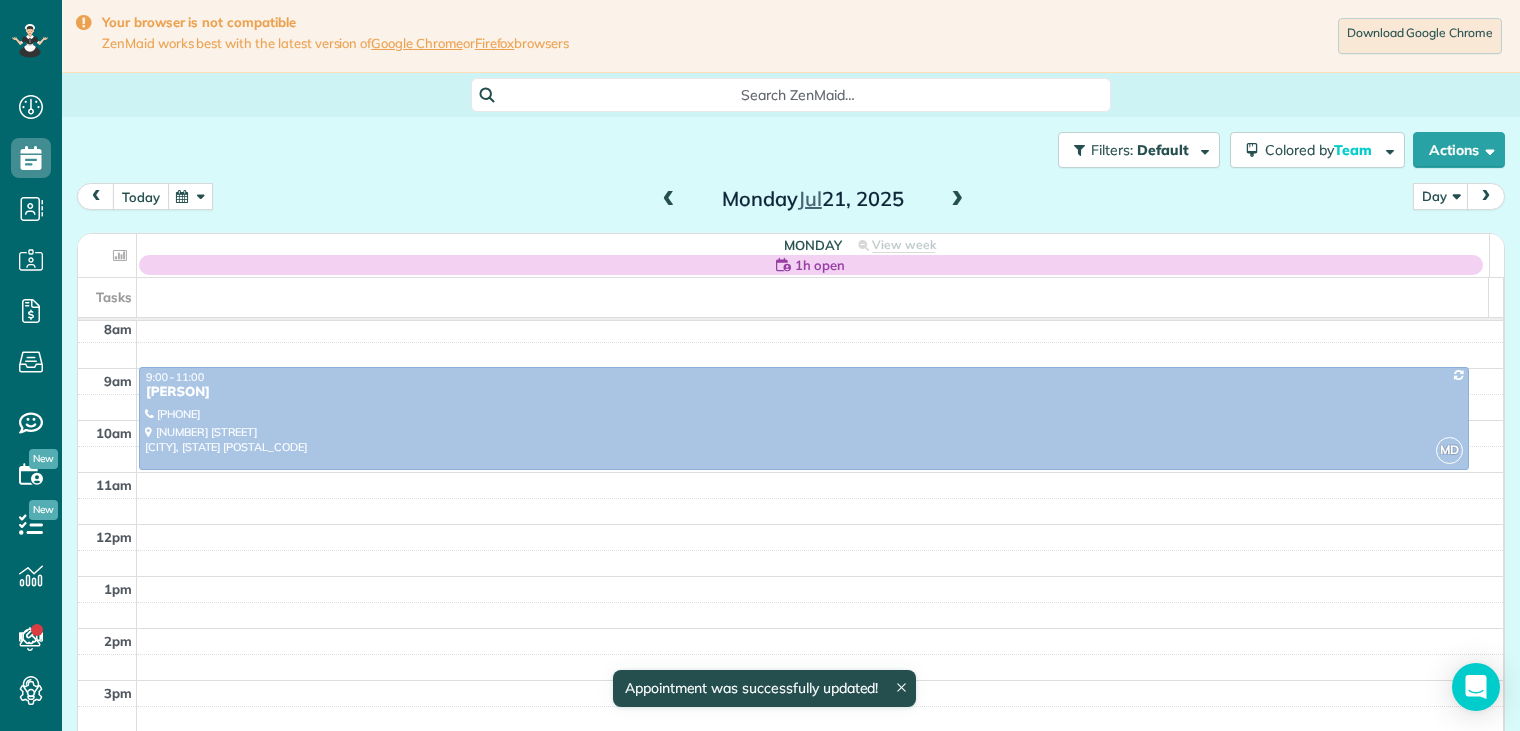 click on "today" at bounding box center (141, 196) 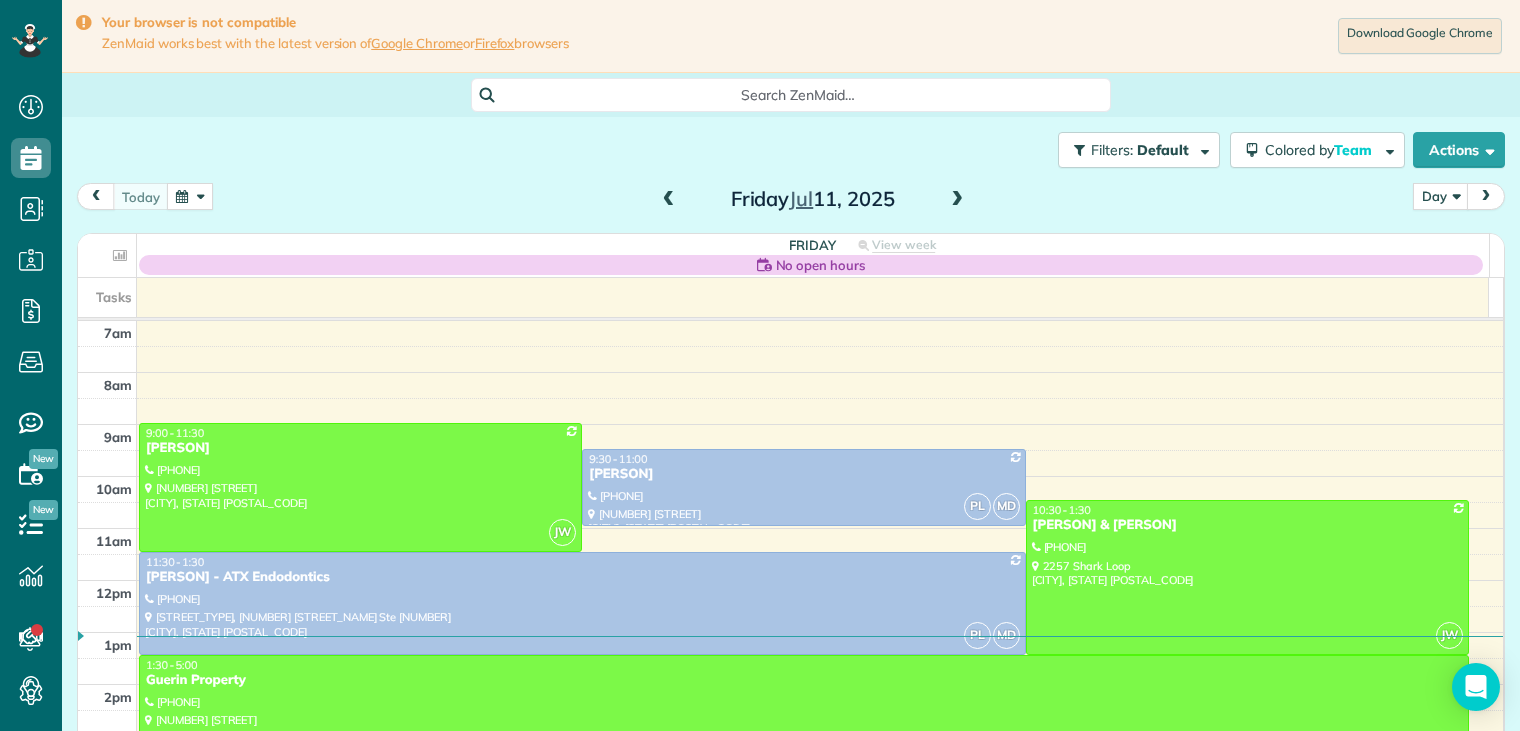click at bounding box center [957, 200] 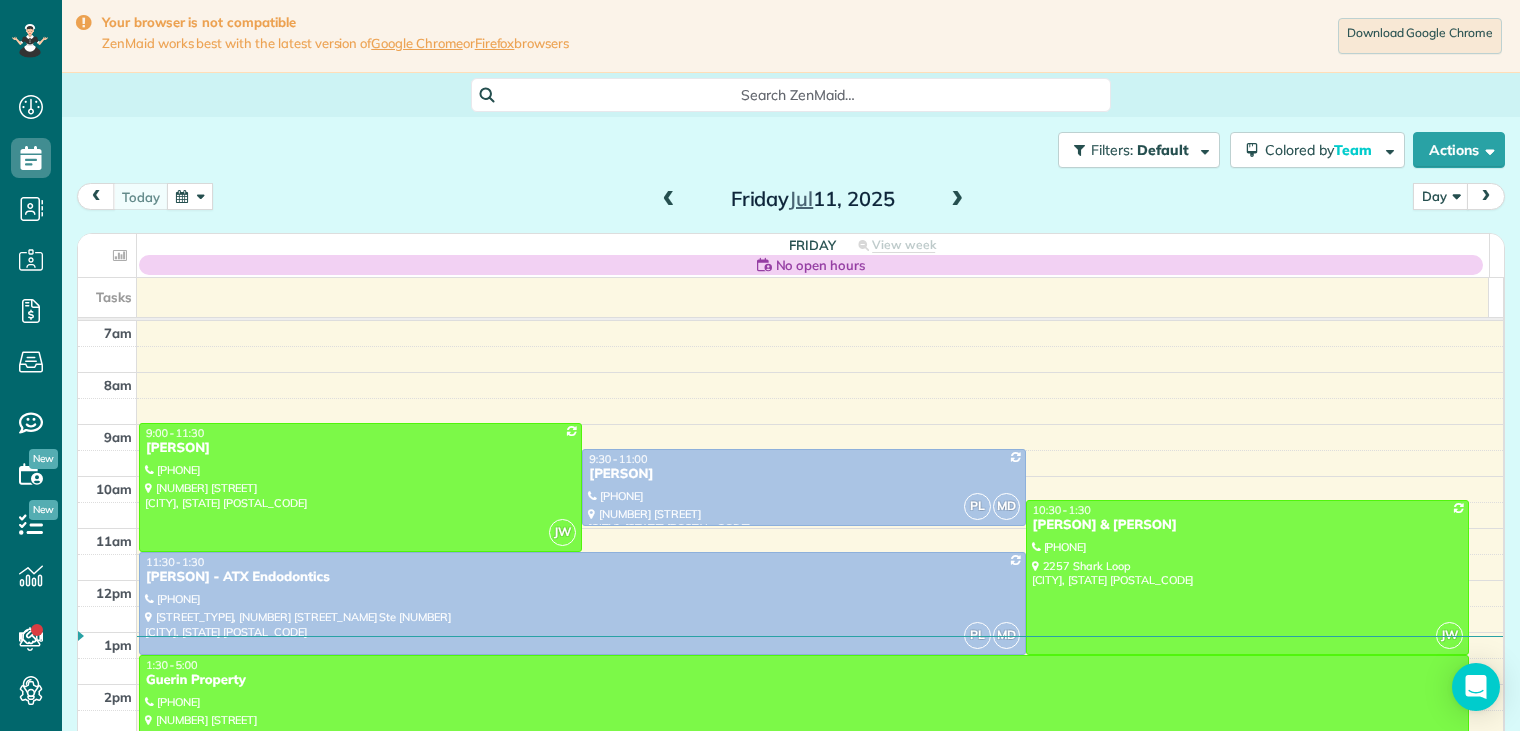 click at bounding box center (957, 200) 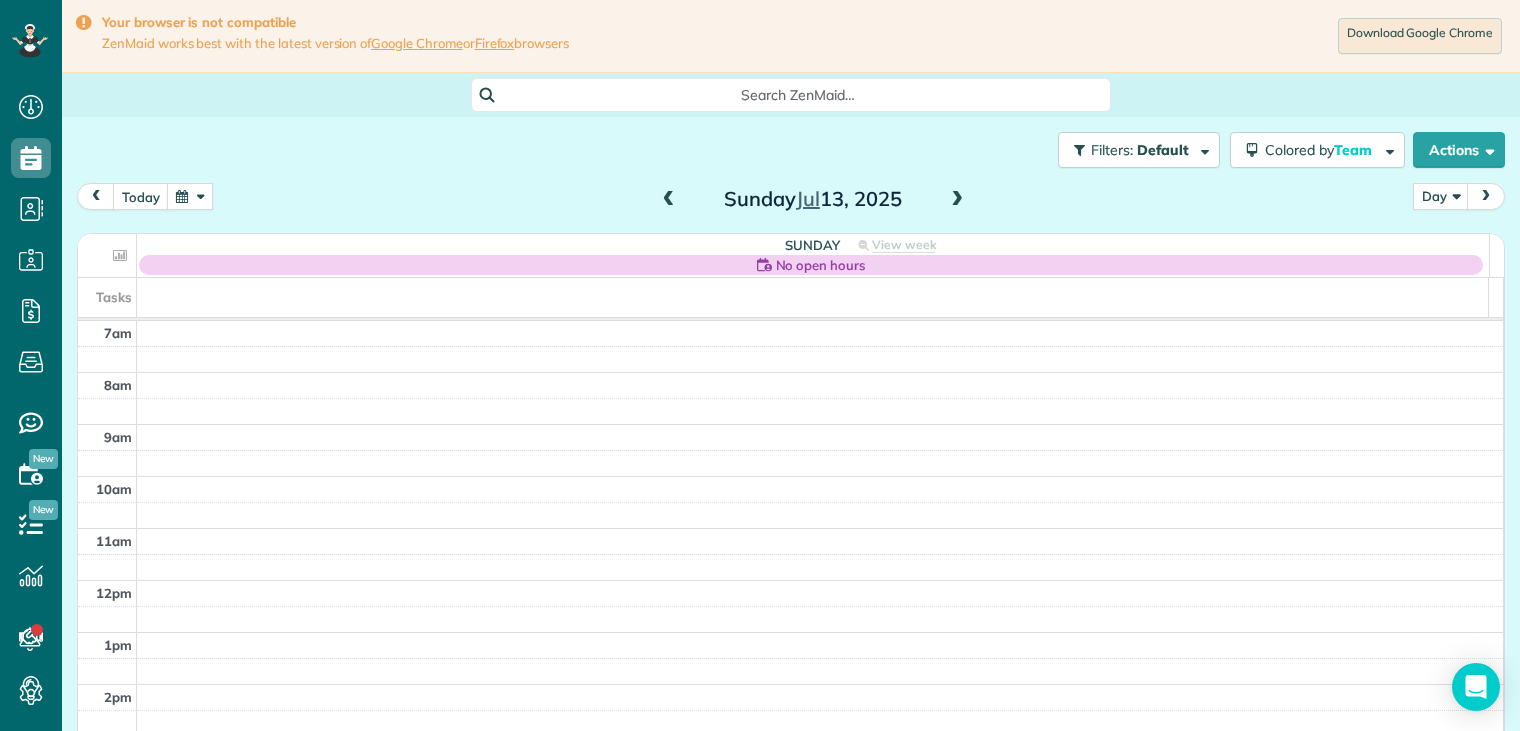 click at bounding box center [957, 200] 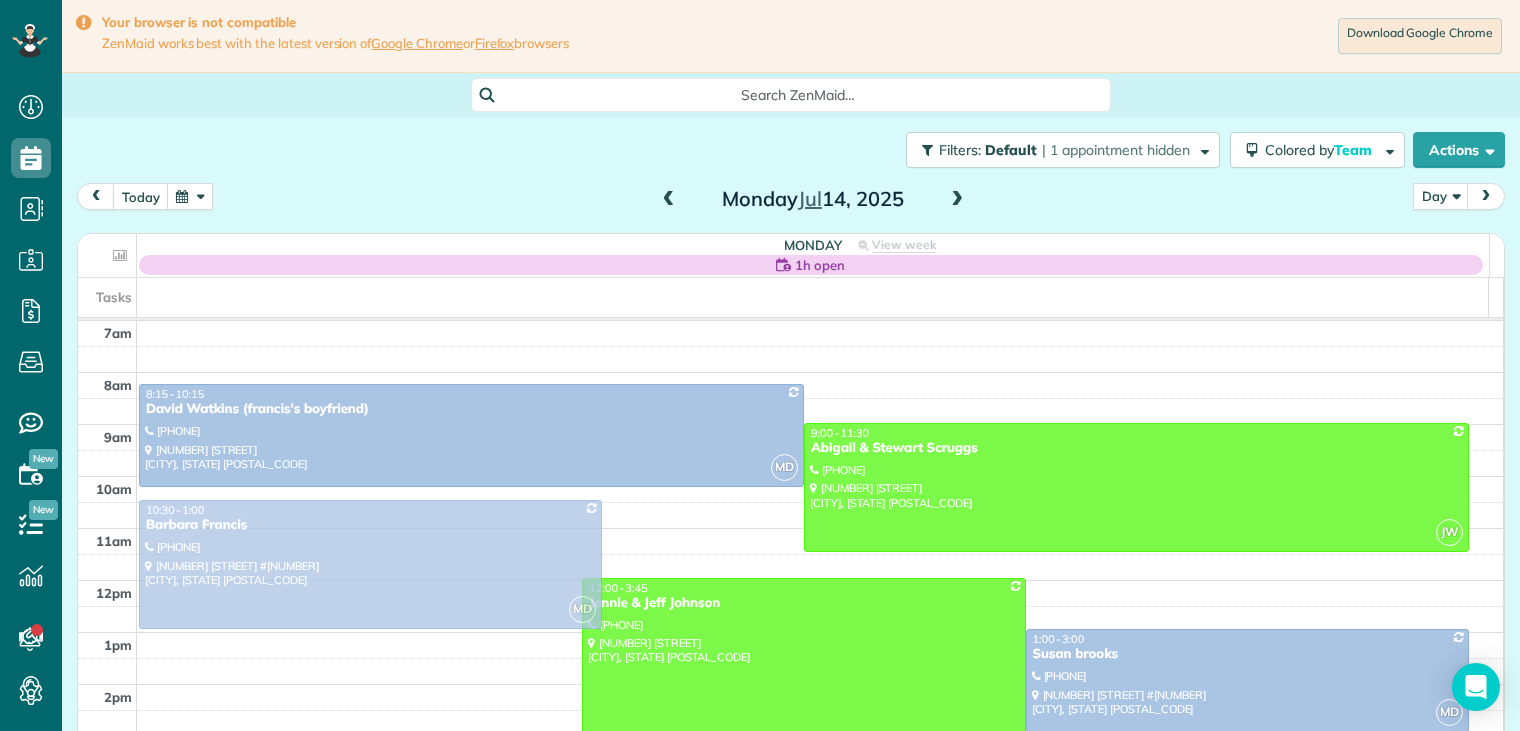 drag, startPoint x: 212, startPoint y: 538, endPoint x: 216, endPoint y: 515, distance: 23.345236 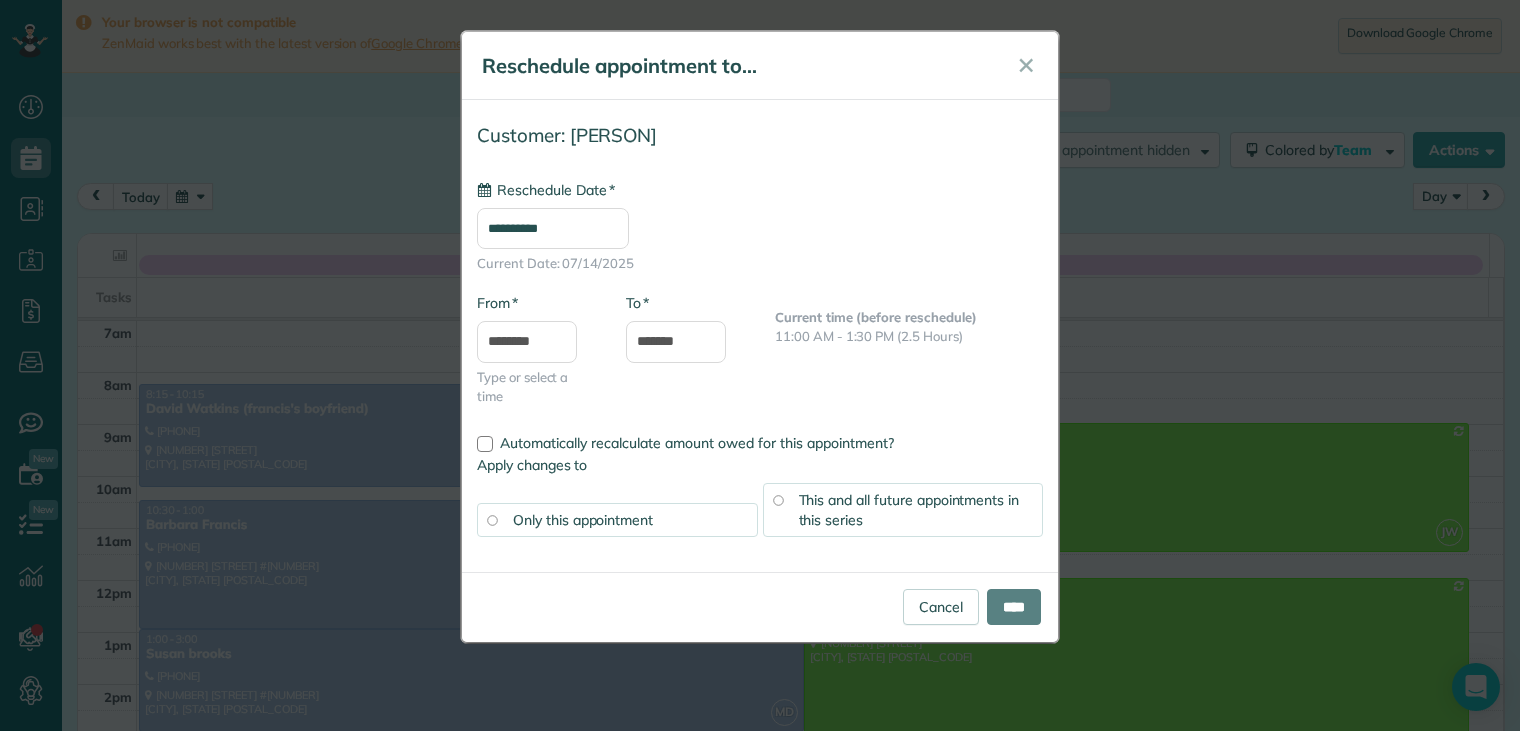 type on "**********" 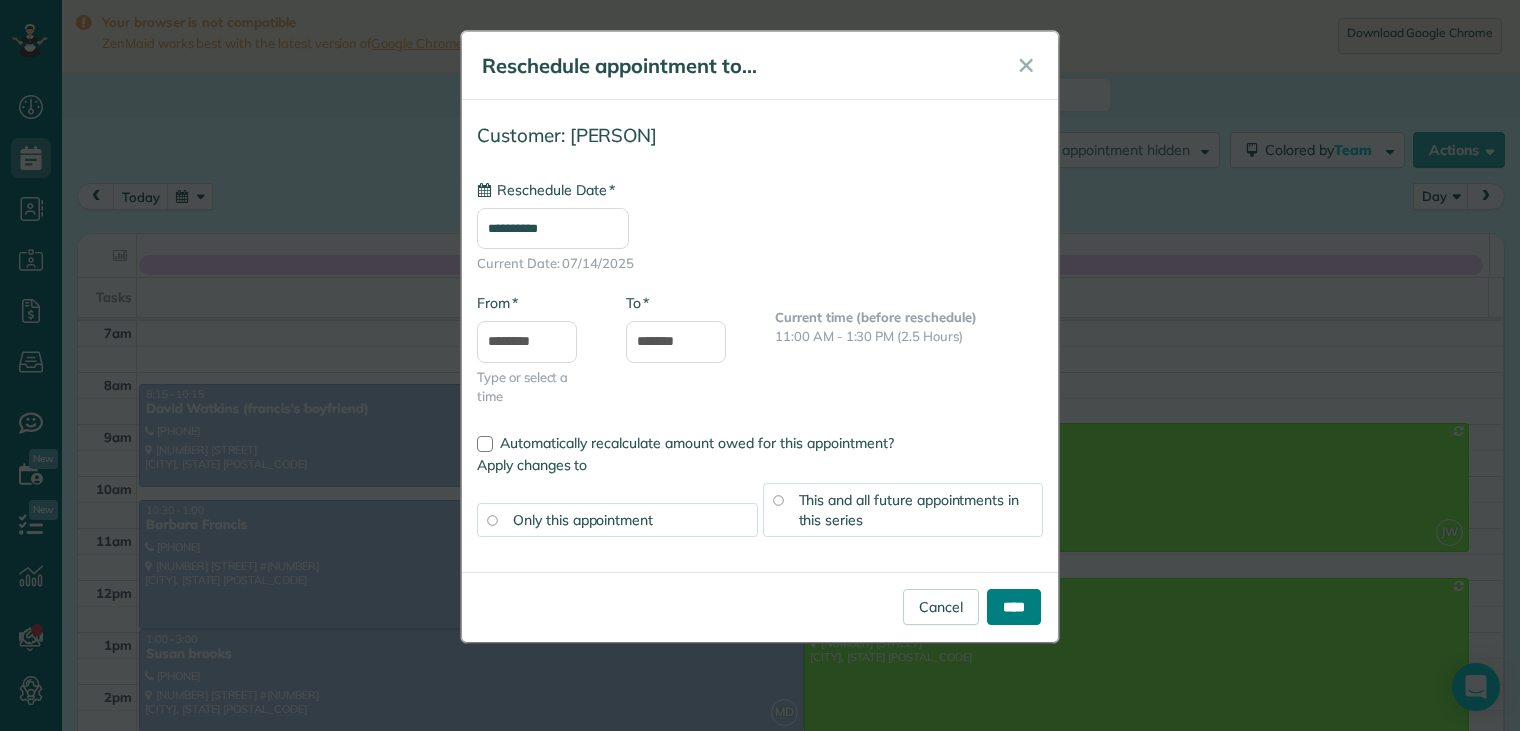 click on "****" at bounding box center [1014, 607] 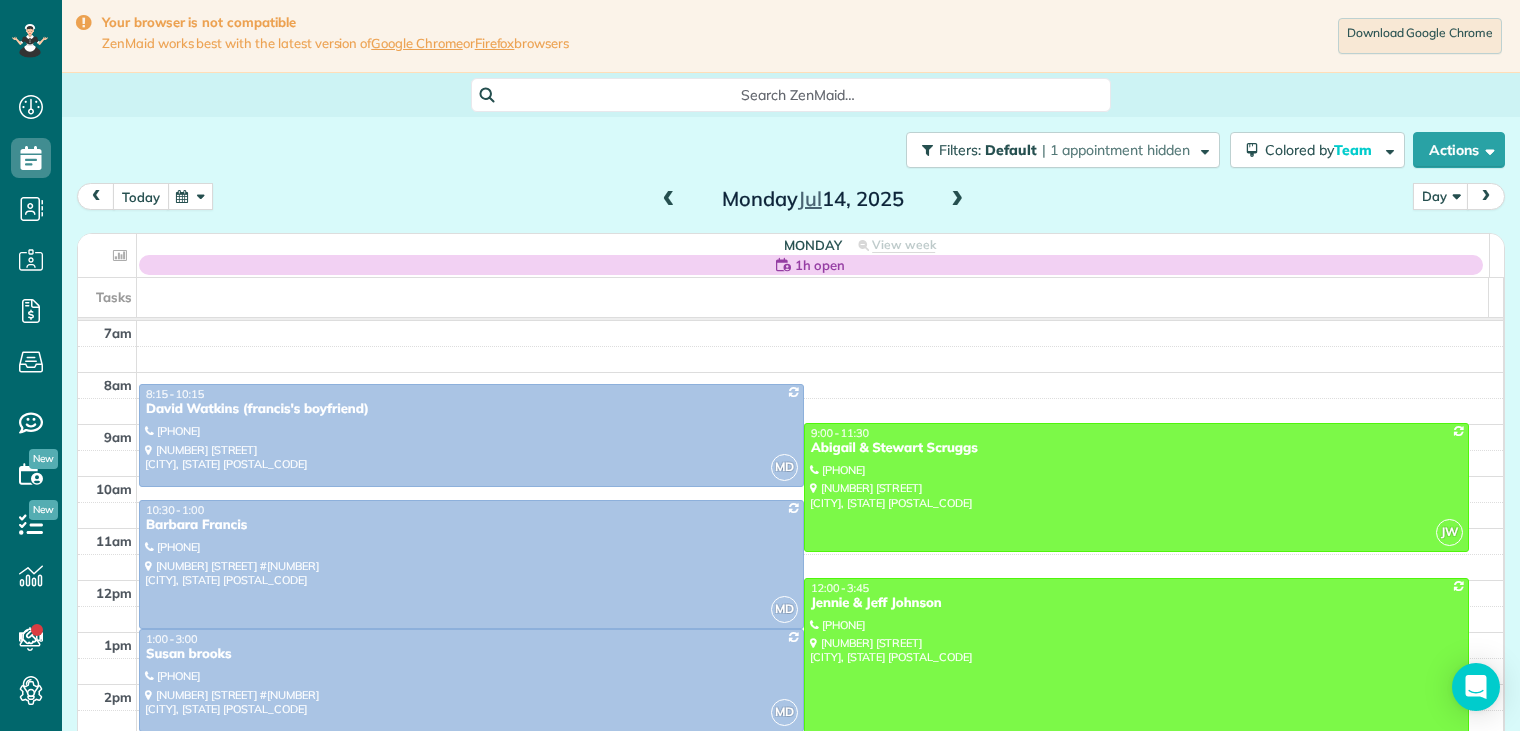 click on "today" at bounding box center (141, 196) 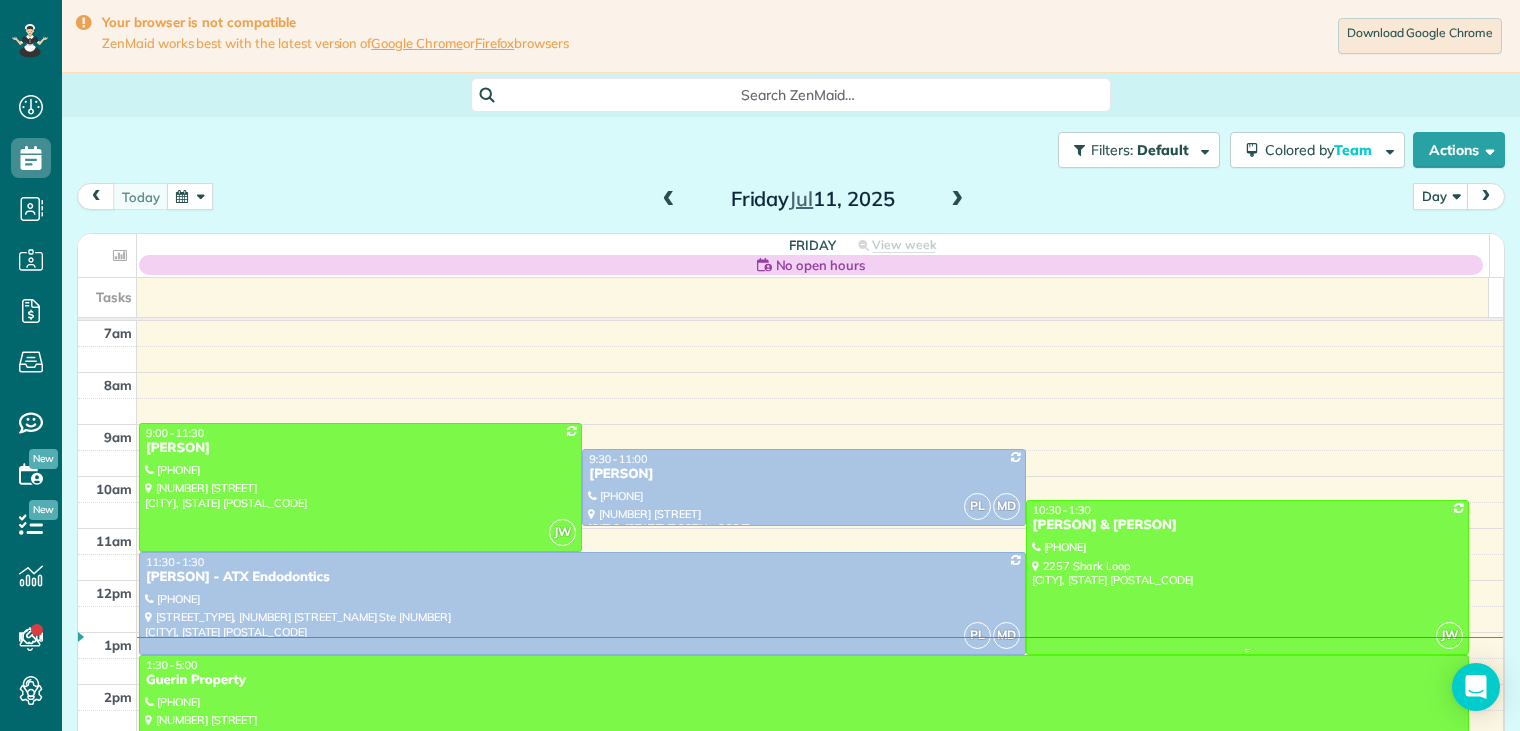 click on "[PERSON] & [PERSON]" at bounding box center (1247, 525) 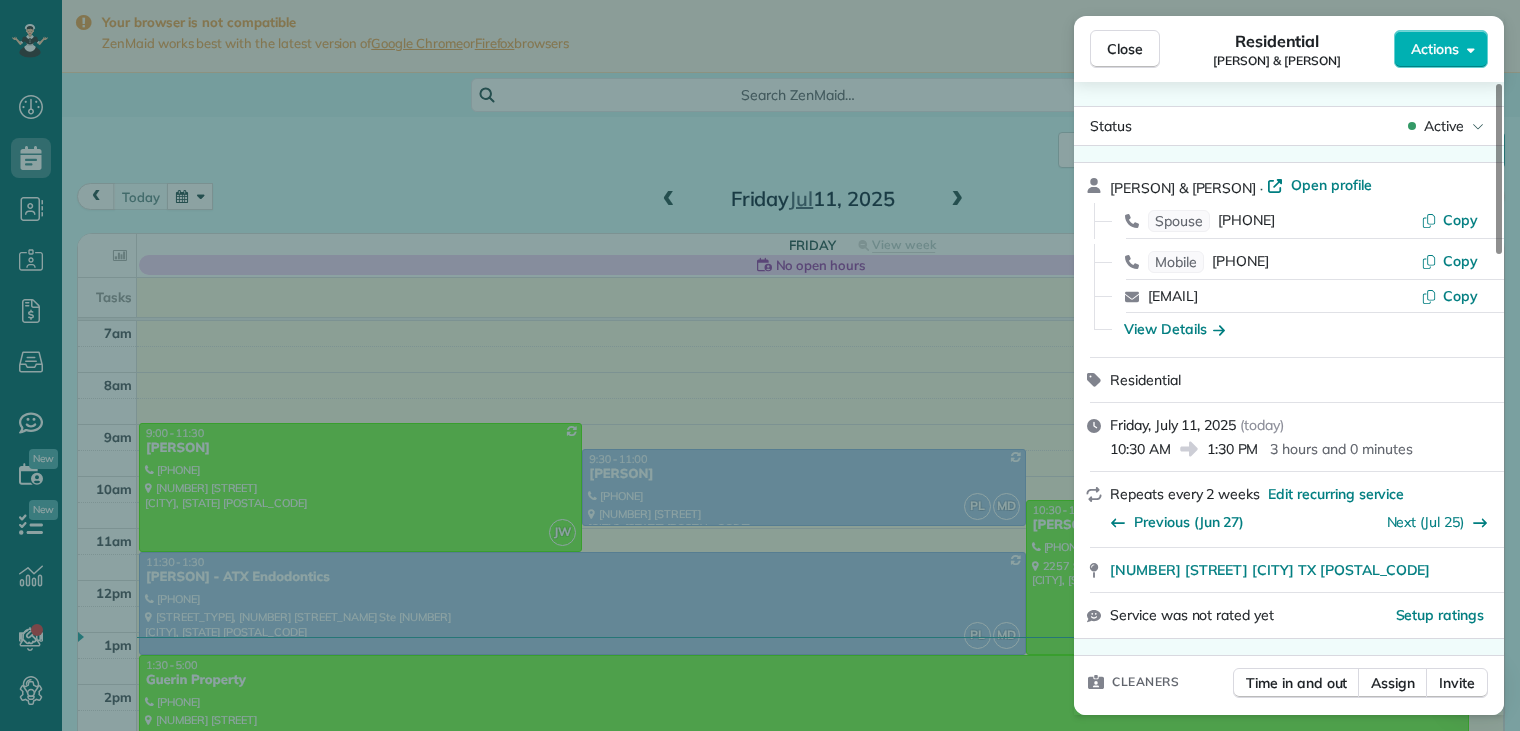 click on "View Details" at bounding box center (1301, 329) 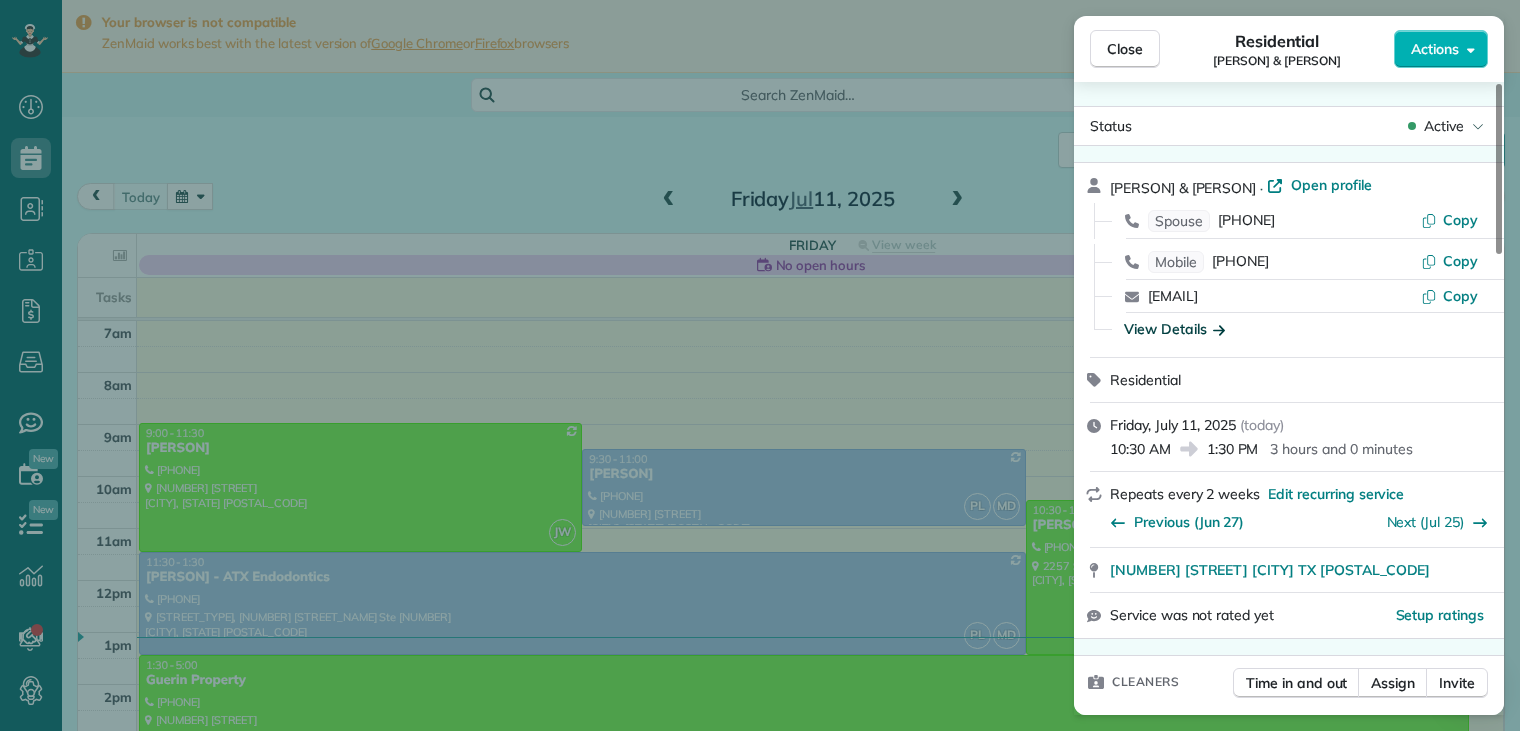 click 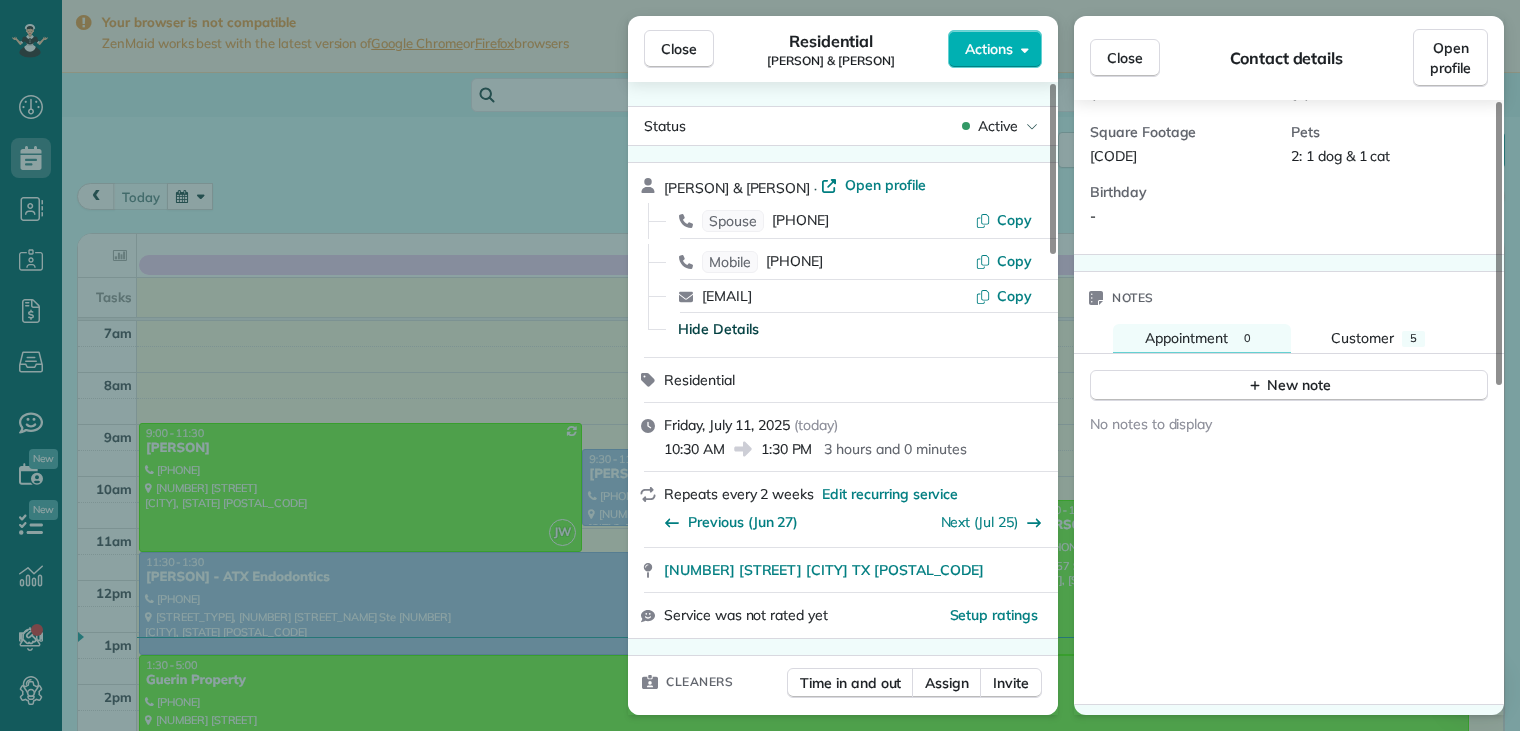 scroll, scrollTop: 700, scrollLeft: 0, axis: vertical 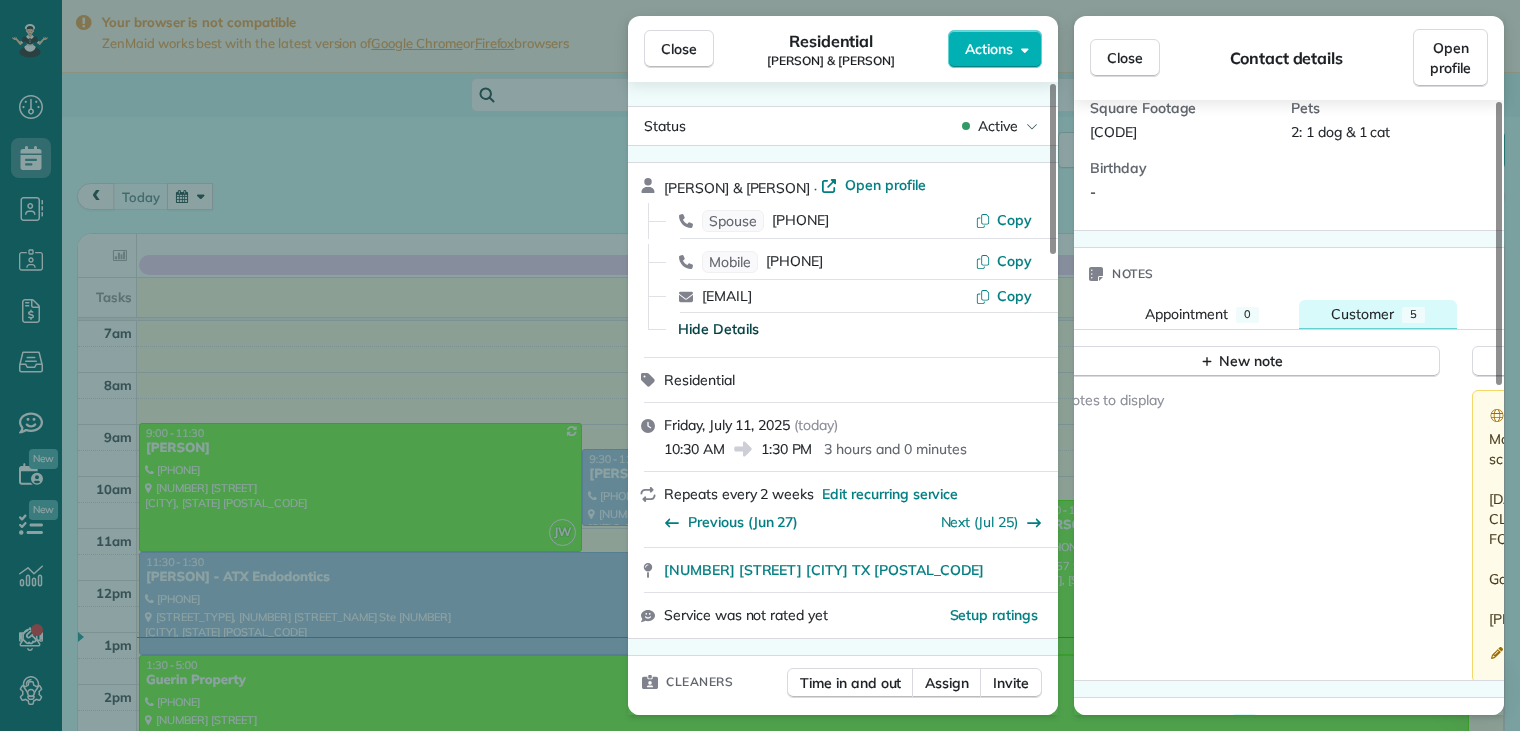 click on "Customer" at bounding box center [1362, 314] 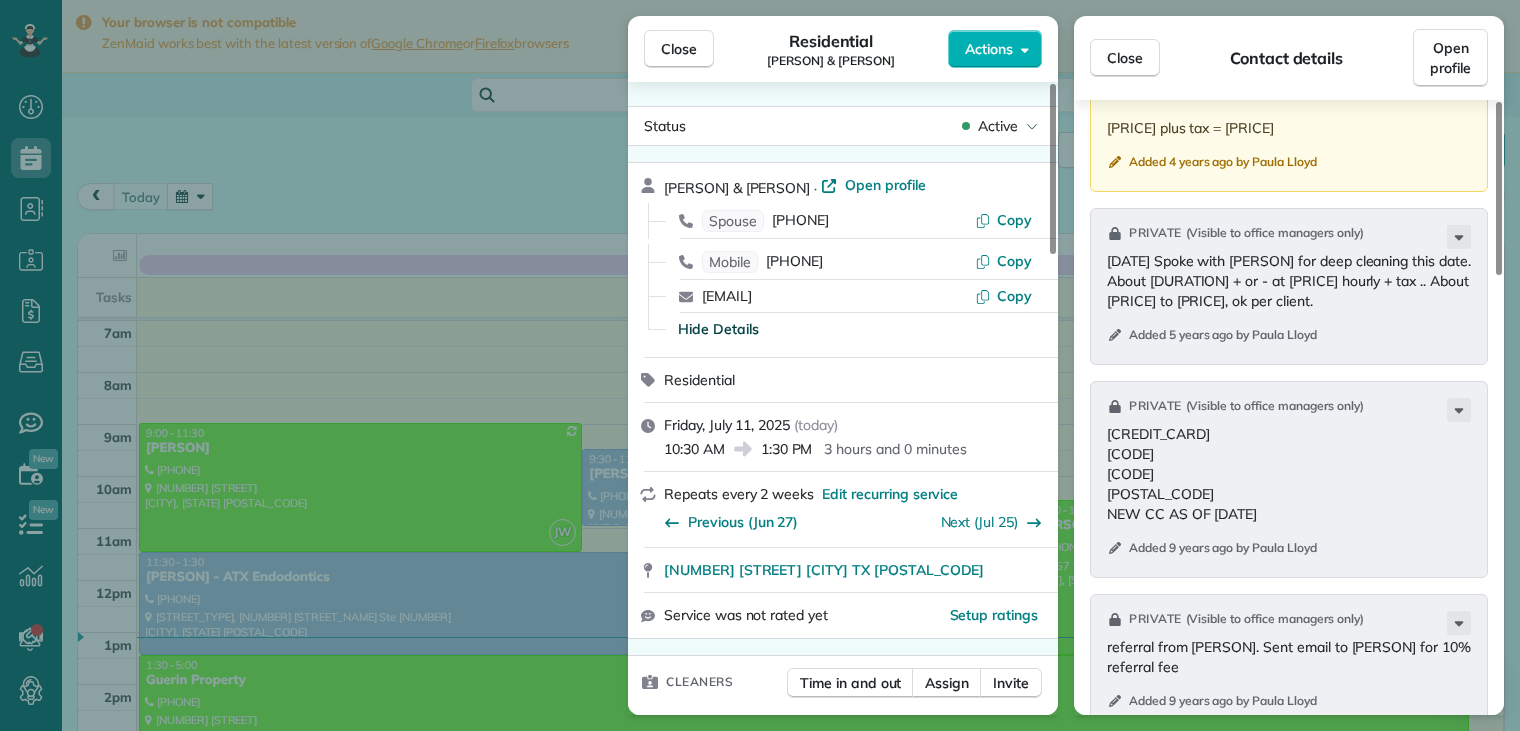 scroll, scrollTop: 1200, scrollLeft: 0, axis: vertical 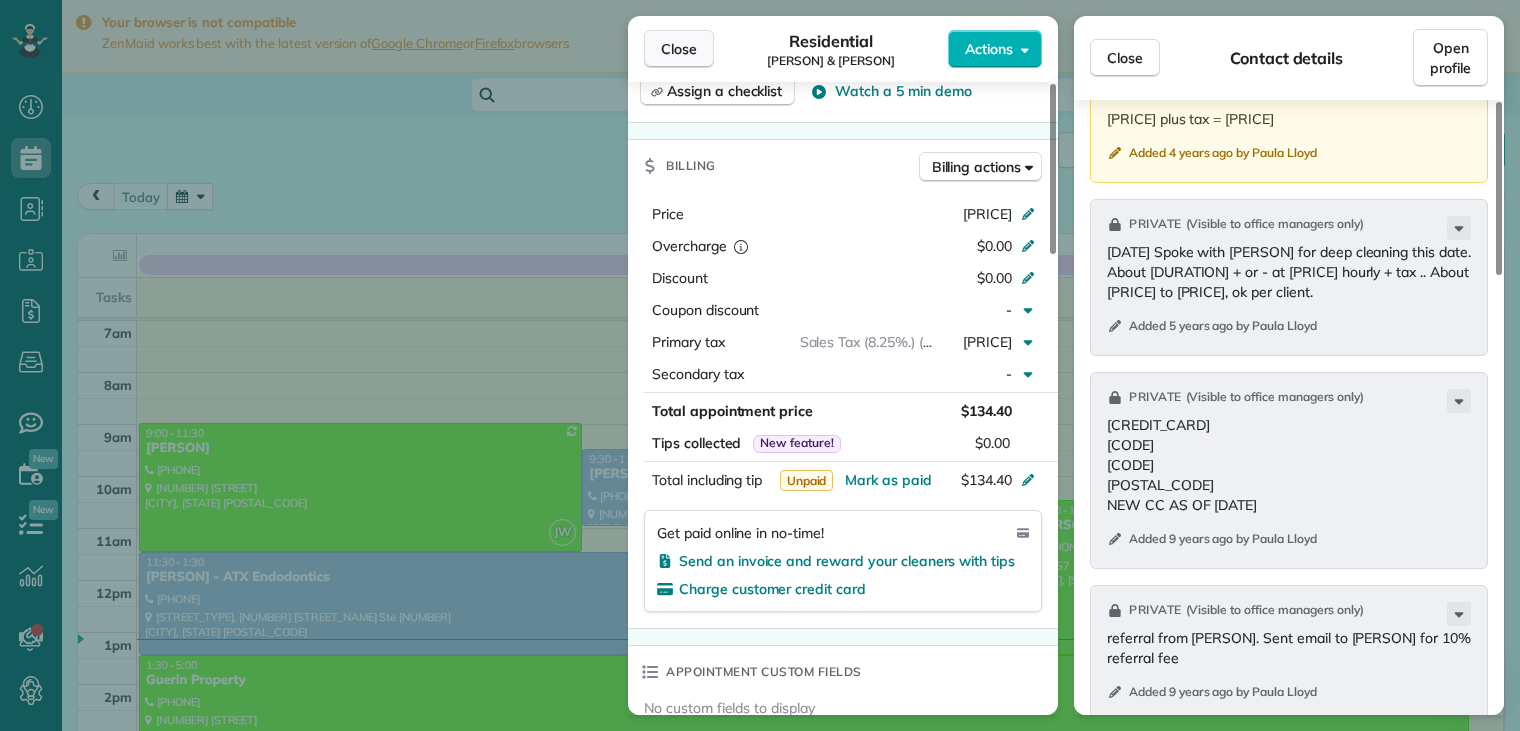 click on "Close" at bounding box center (679, 49) 